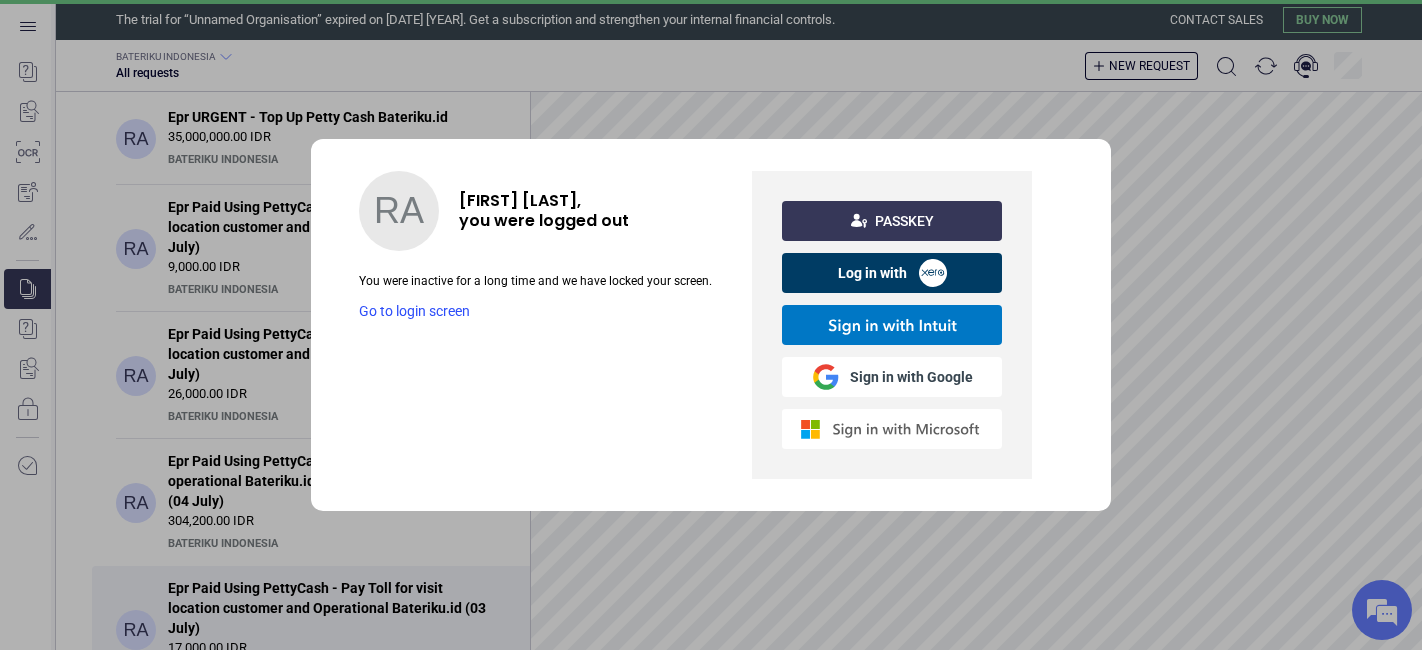 scroll, scrollTop: 0, scrollLeft: 0, axis: both 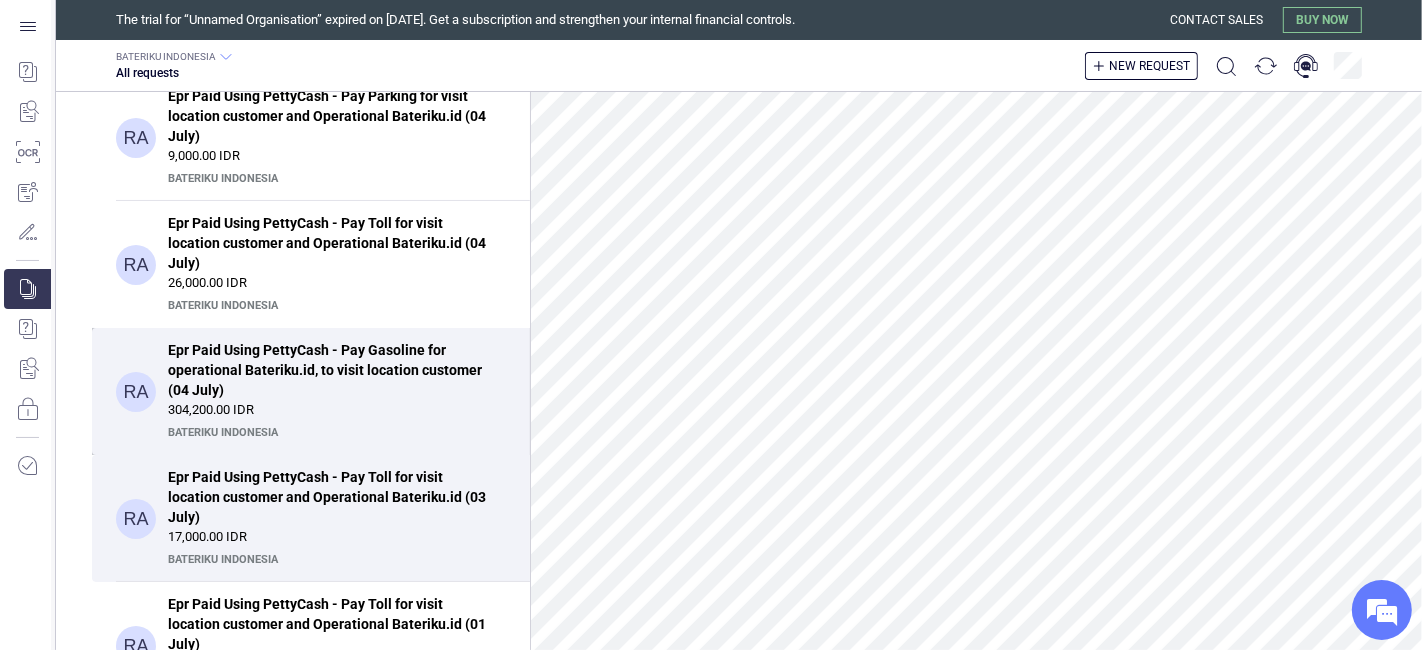 click on "Epr Paid Using PettyCash - Pay Gasoline for operational Bateriku.id, to visit location customer (04 July)" at bounding box center [331, 370] 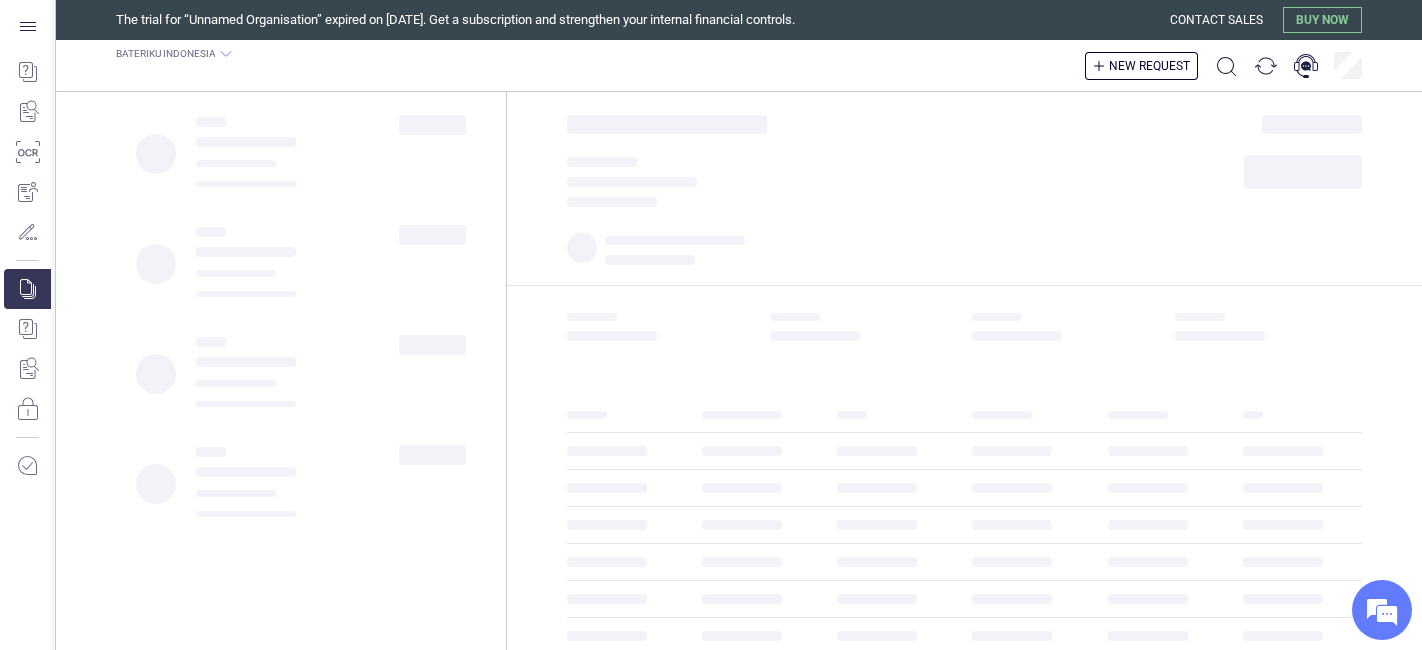 scroll, scrollTop: 0, scrollLeft: 0, axis: both 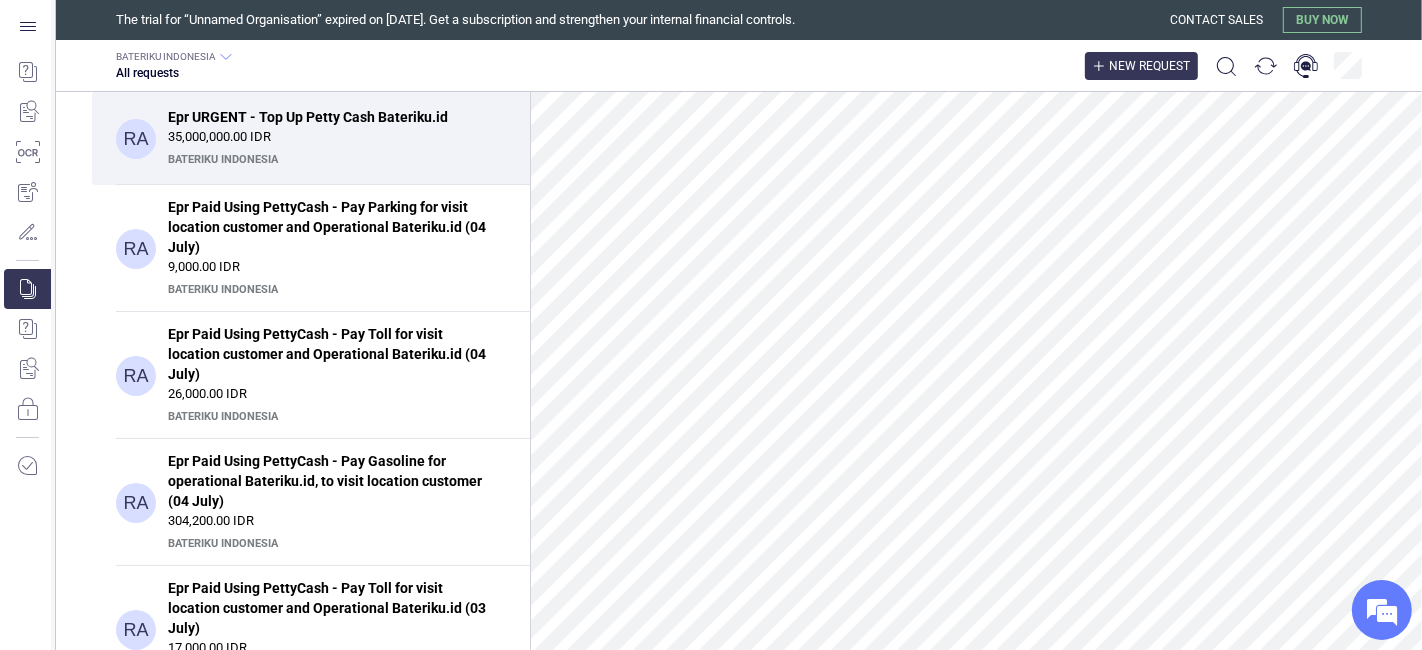 click on "New request" at bounding box center (1149, 66) 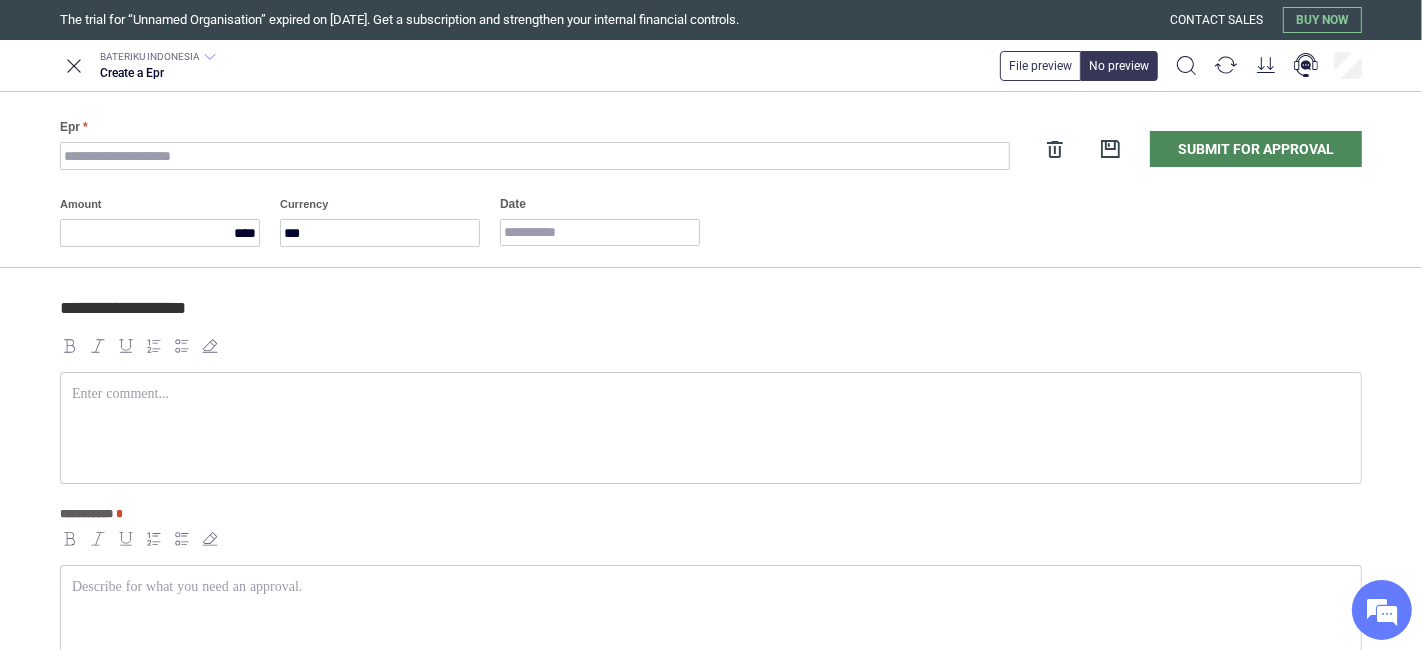 scroll, scrollTop: 0, scrollLeft: 0, axis: both 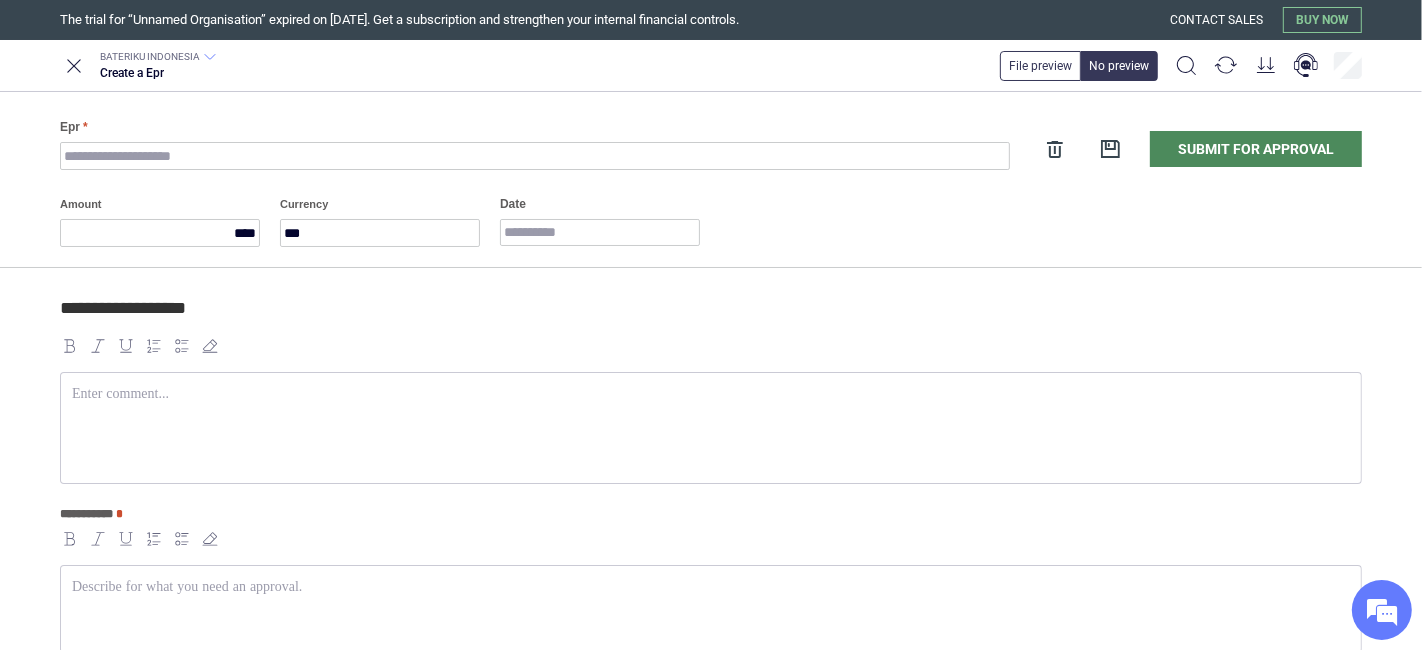 click at bounding box center [711, 428] 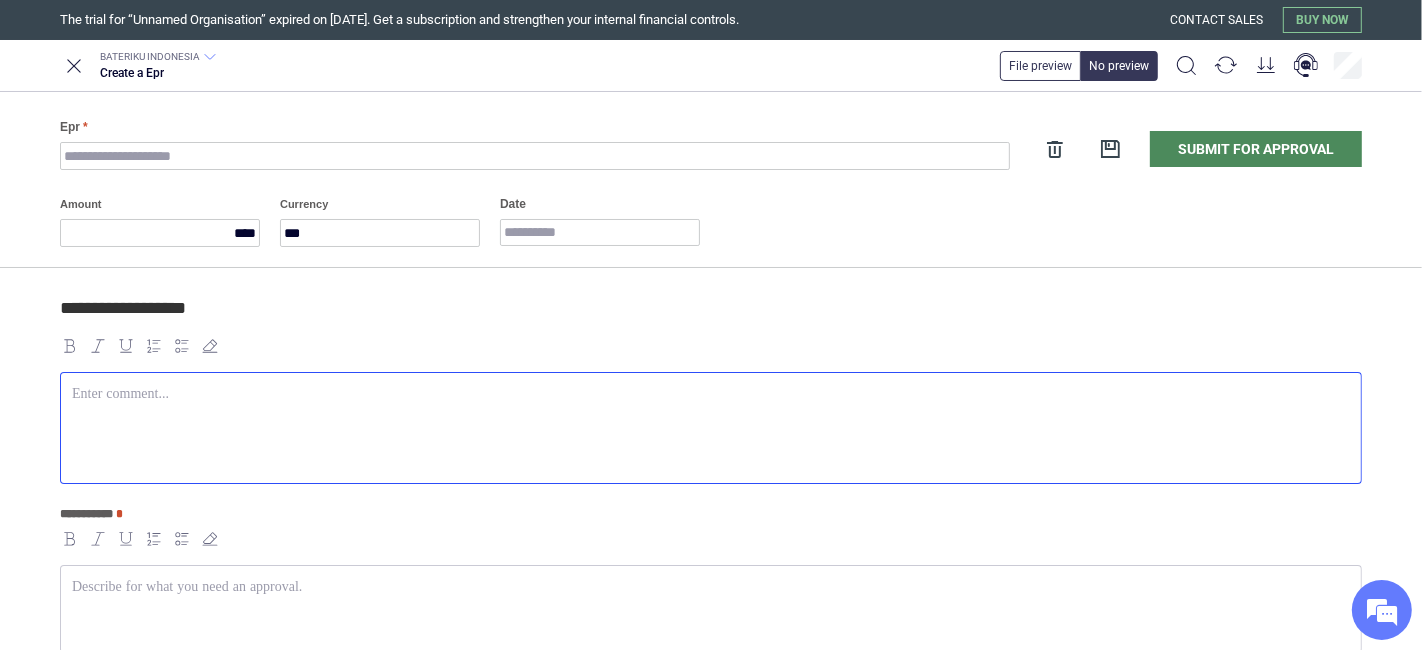 paste 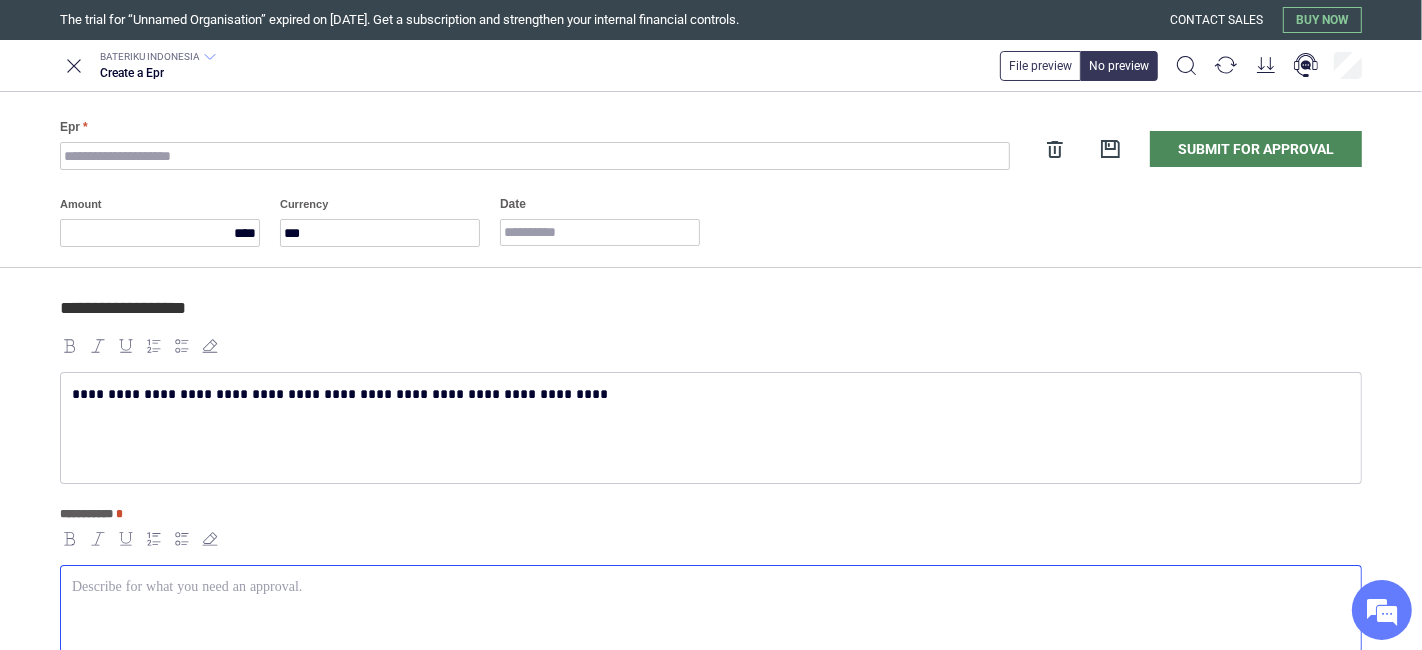 click at bounding box center [711, 609] 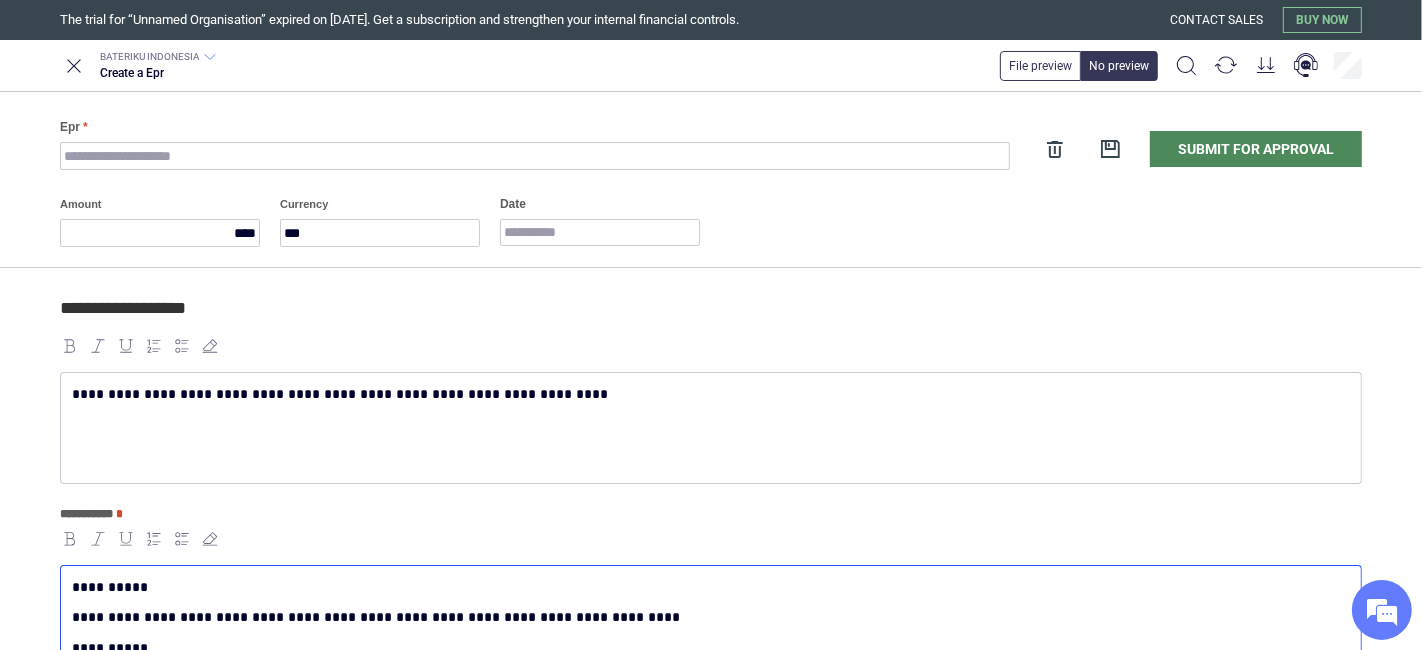 scroll, scrollTop: 10, scrollLeft: 0, axis: vertical 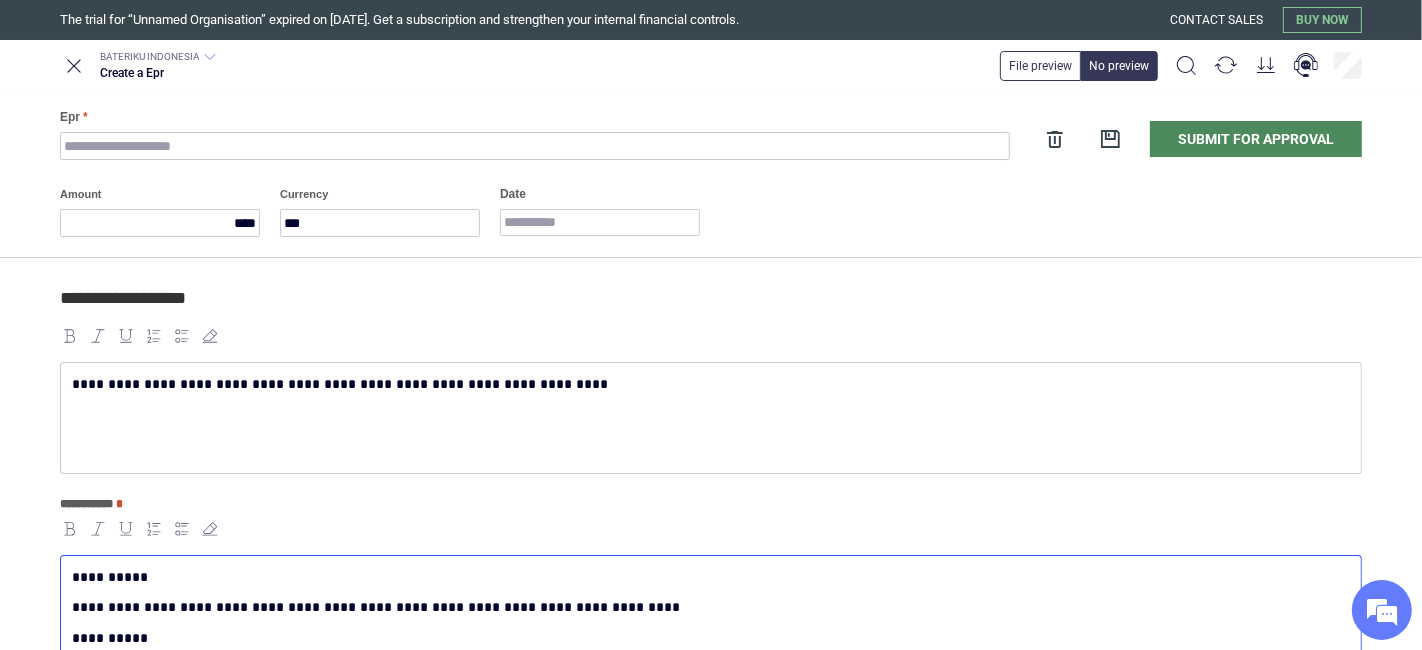 click on "**********" at bounding box center [711, 418] 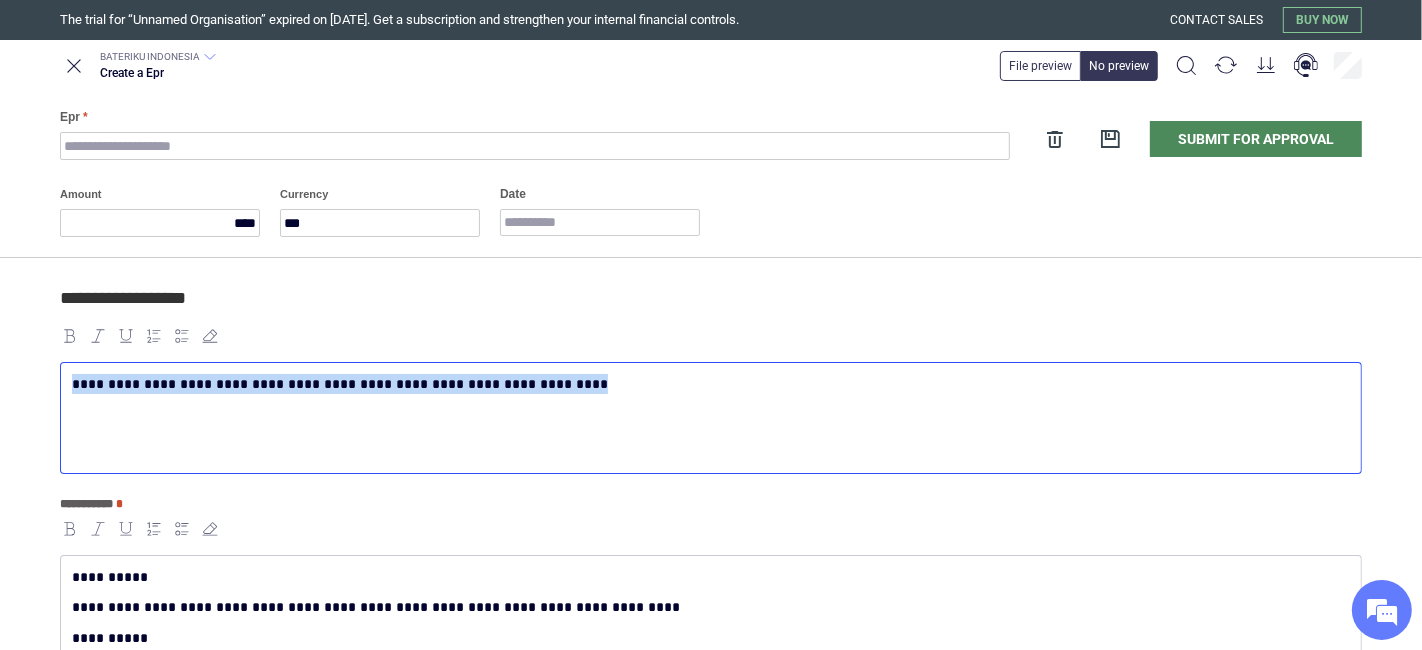 copy on "**********" 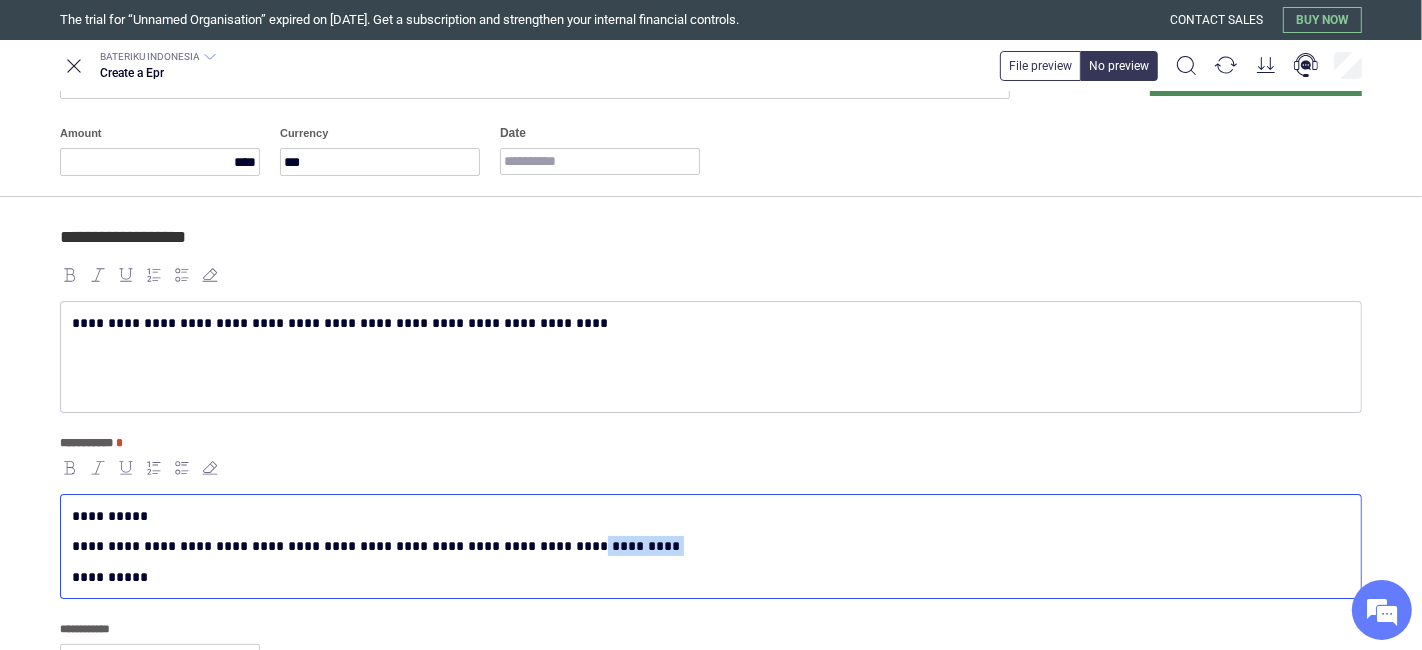 scroll, scrollTop: 213, scrollLeft: 0, axis: vertical 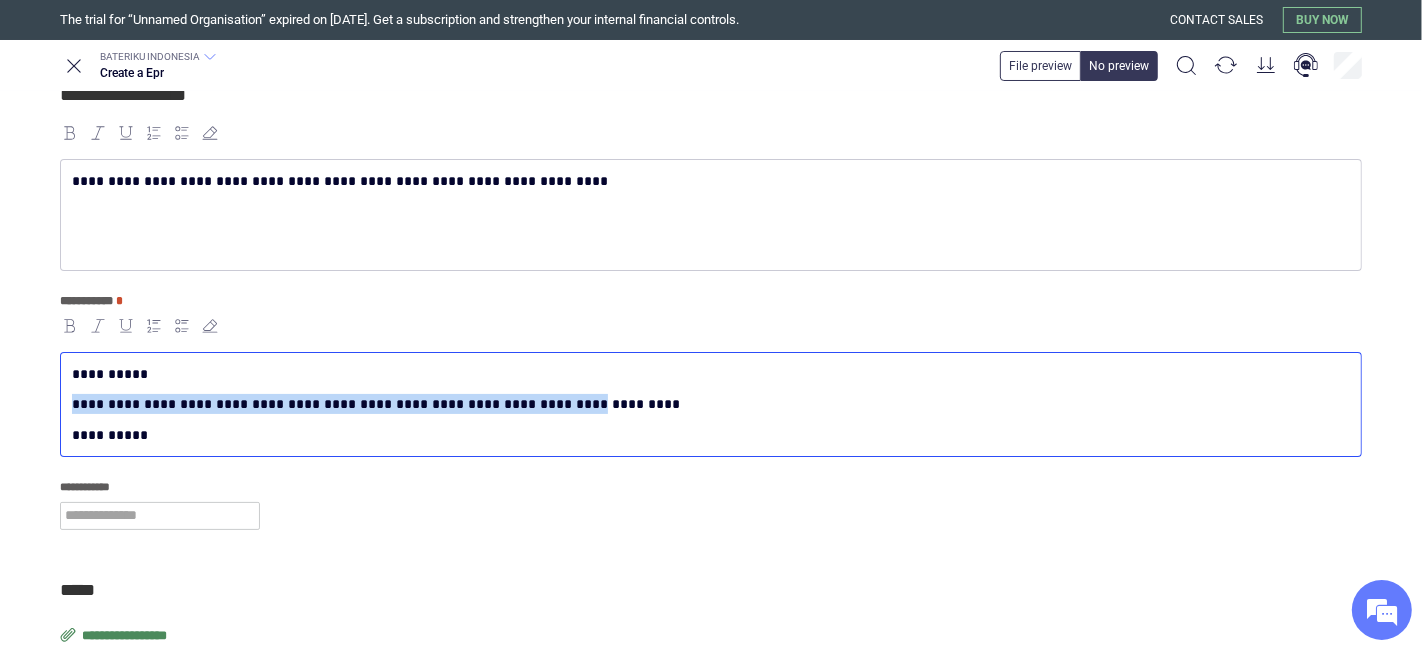 drag, startPoint x: 515, startPoint y: 612, endPoint x: 38, endPoint y: 408, distance: 518.7919 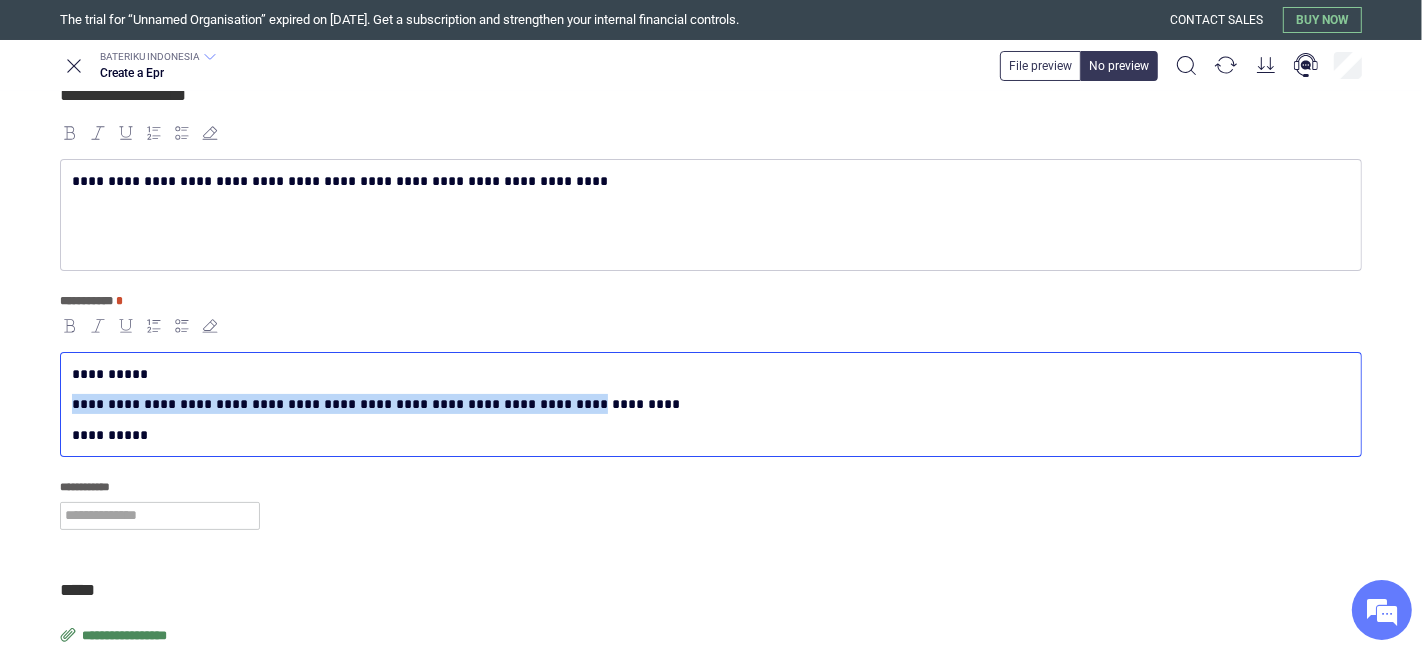 click on "**********" at bounding box center [711, 410] 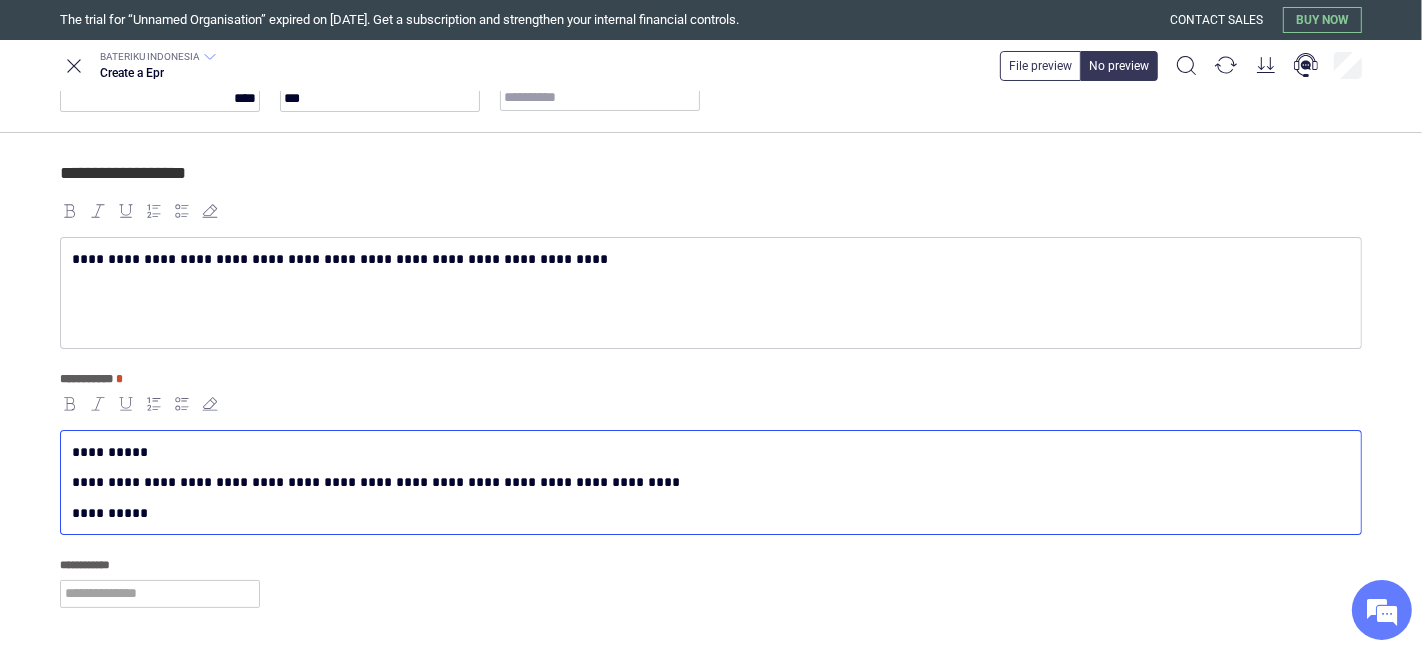 scroll, scrollTop: 102, scrollLeft: 0, axis: vertical 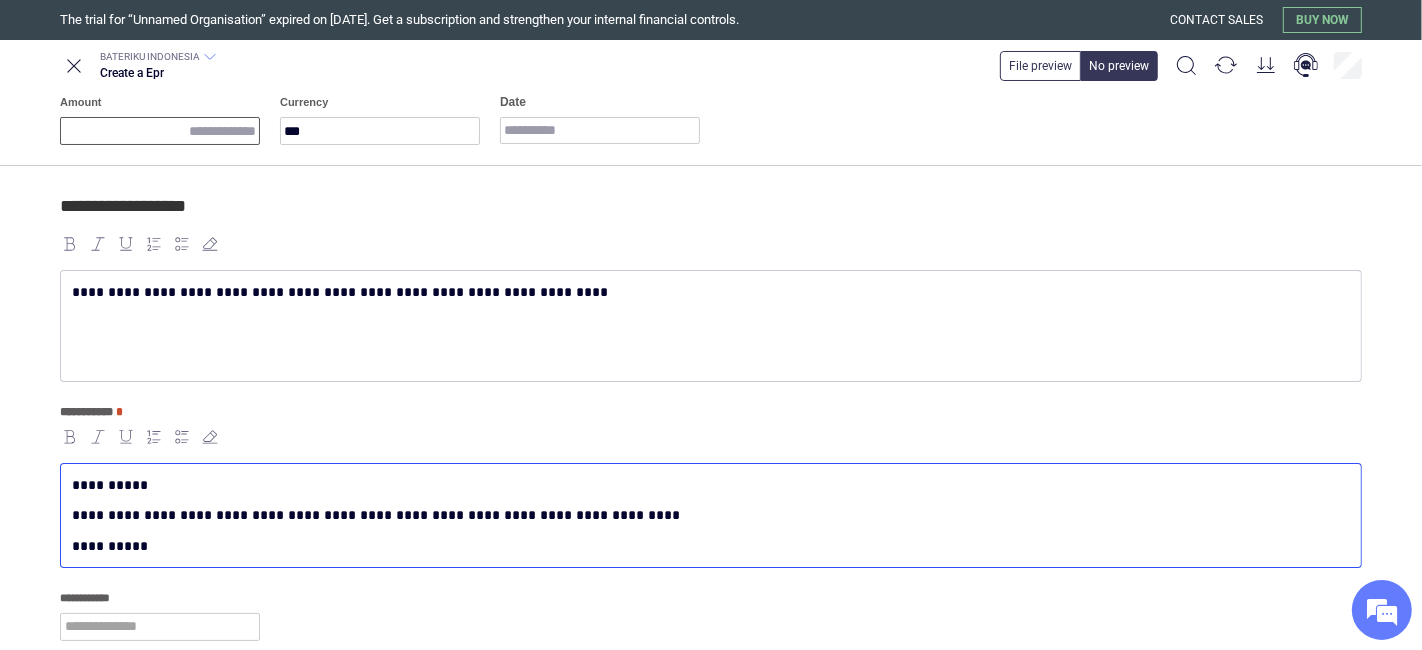 click on "Amount" at bounding box center [160, 131] 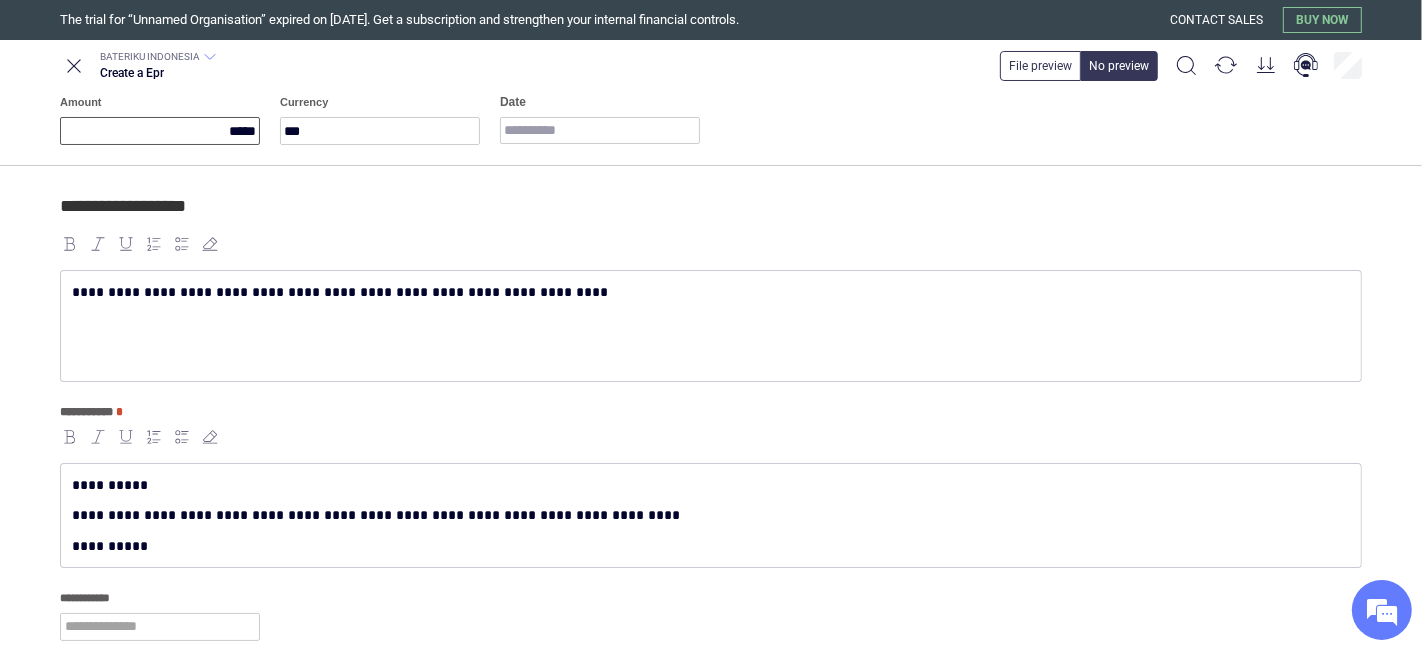 type on "*****" 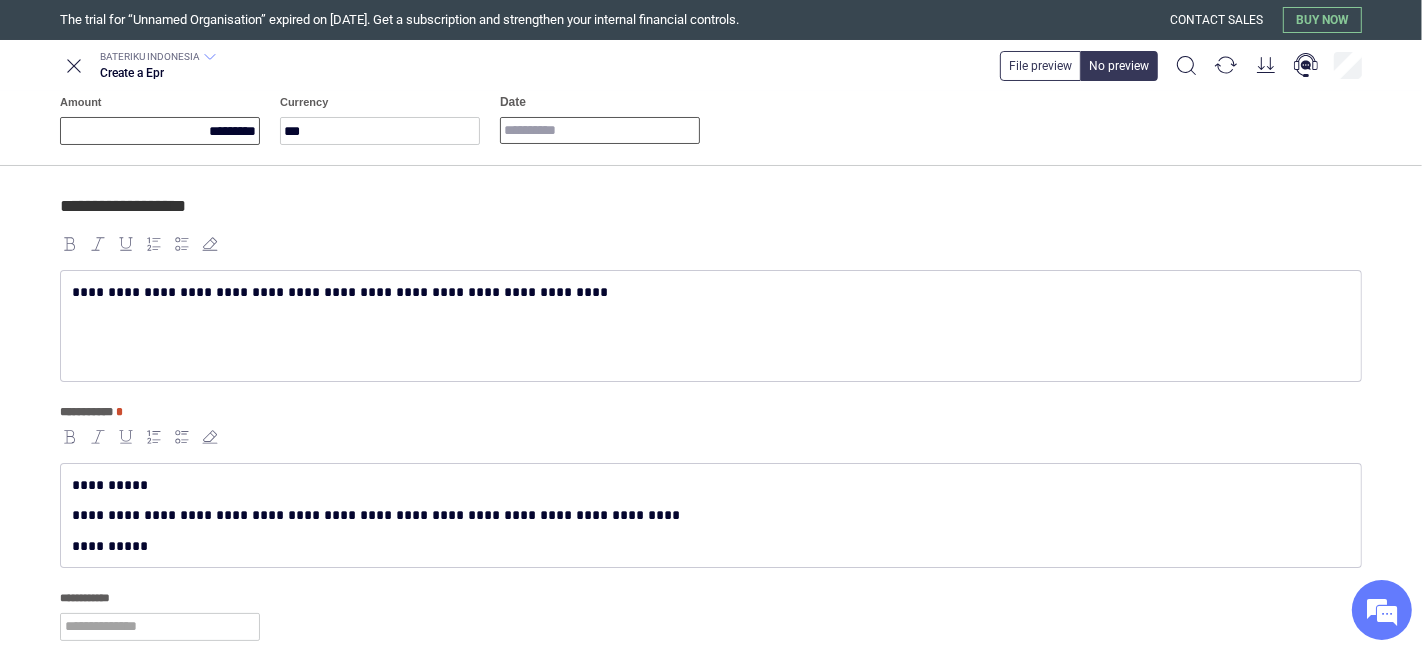 click on "Date" at bounding box center [600, 130] 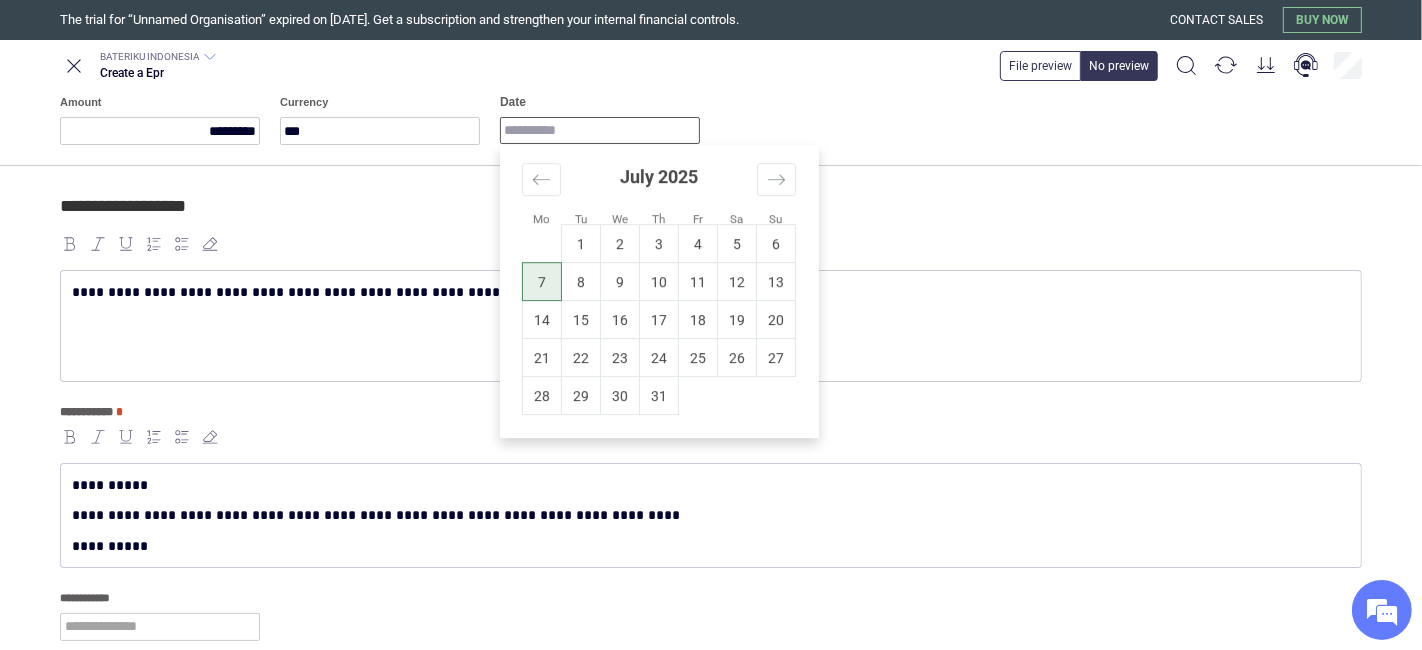 click on "7" at bounding box center [542, 282] 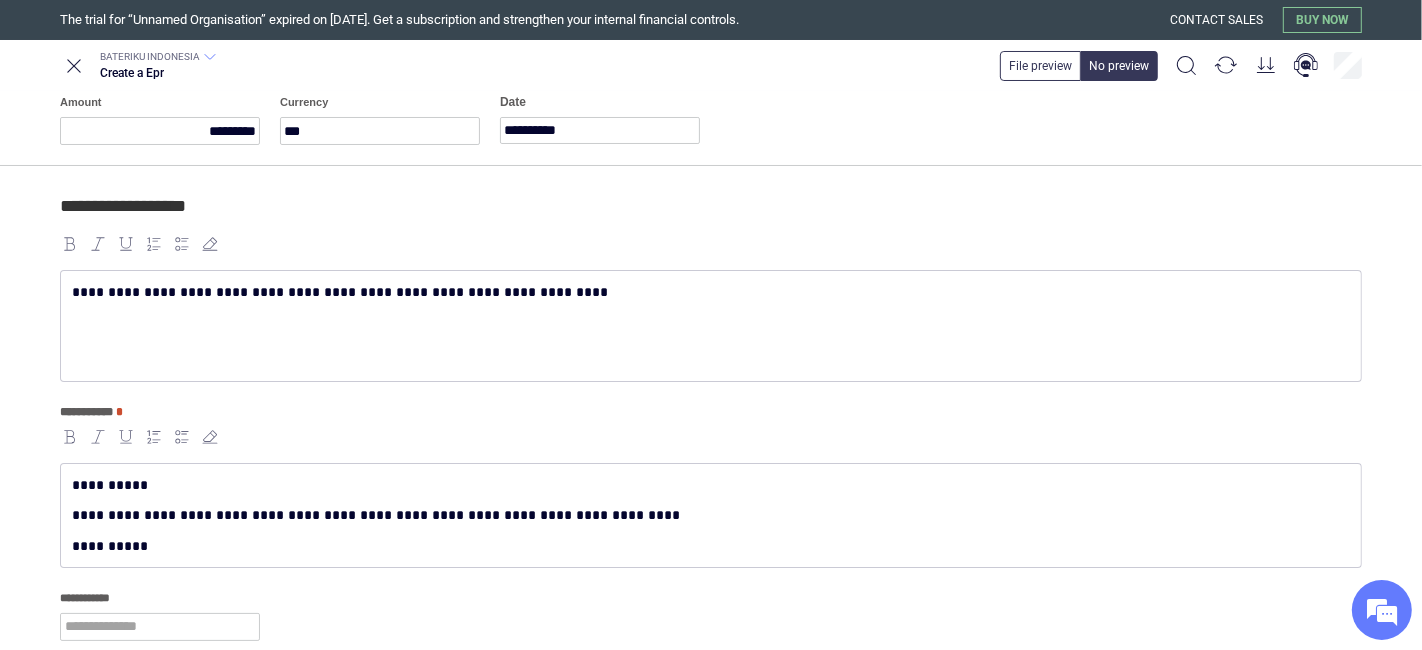 click on "**********" at bounding box center [711, 326] 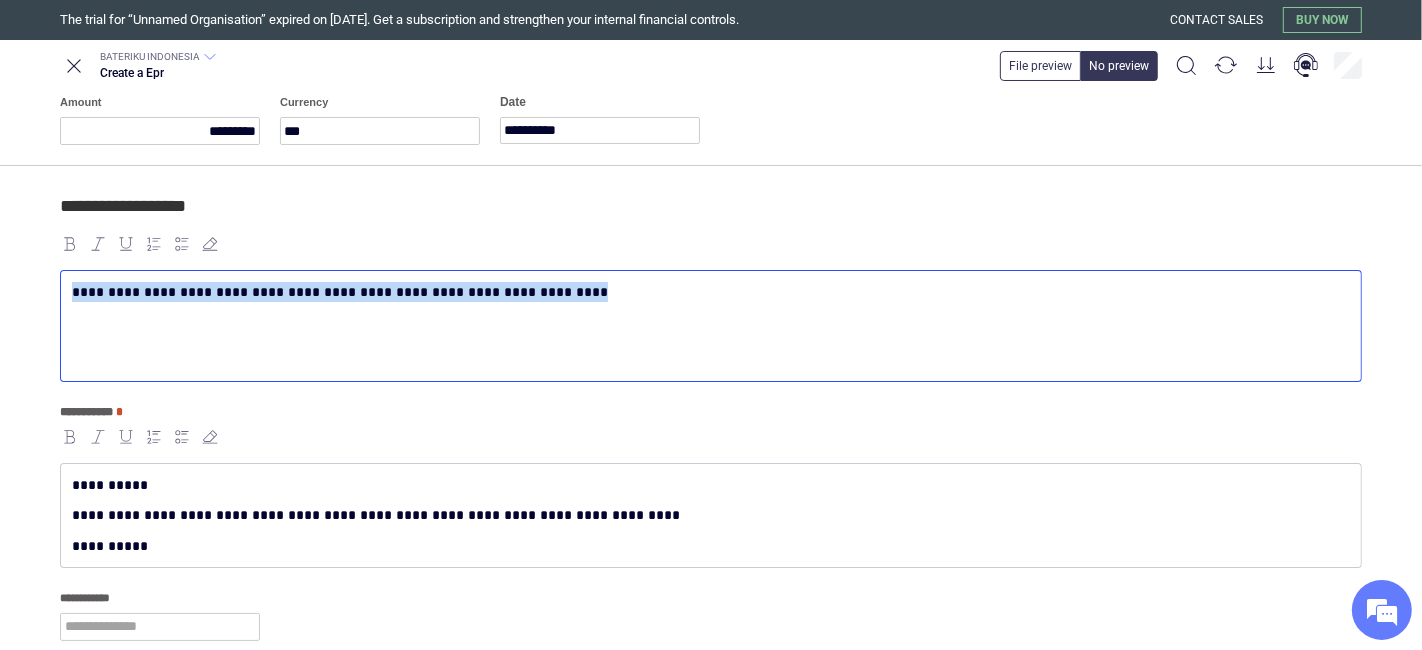 copy on "**********" 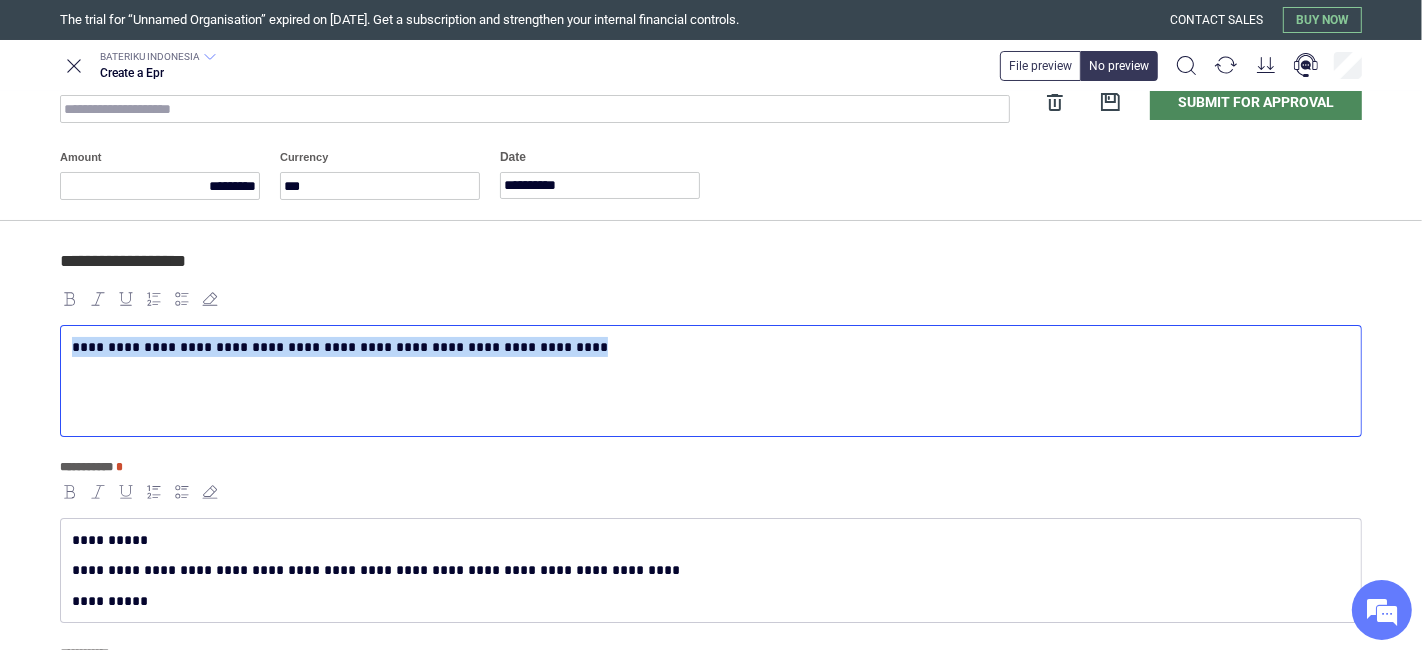 scroll, scrollTop: 0, scrollLeft: 0, axis: both 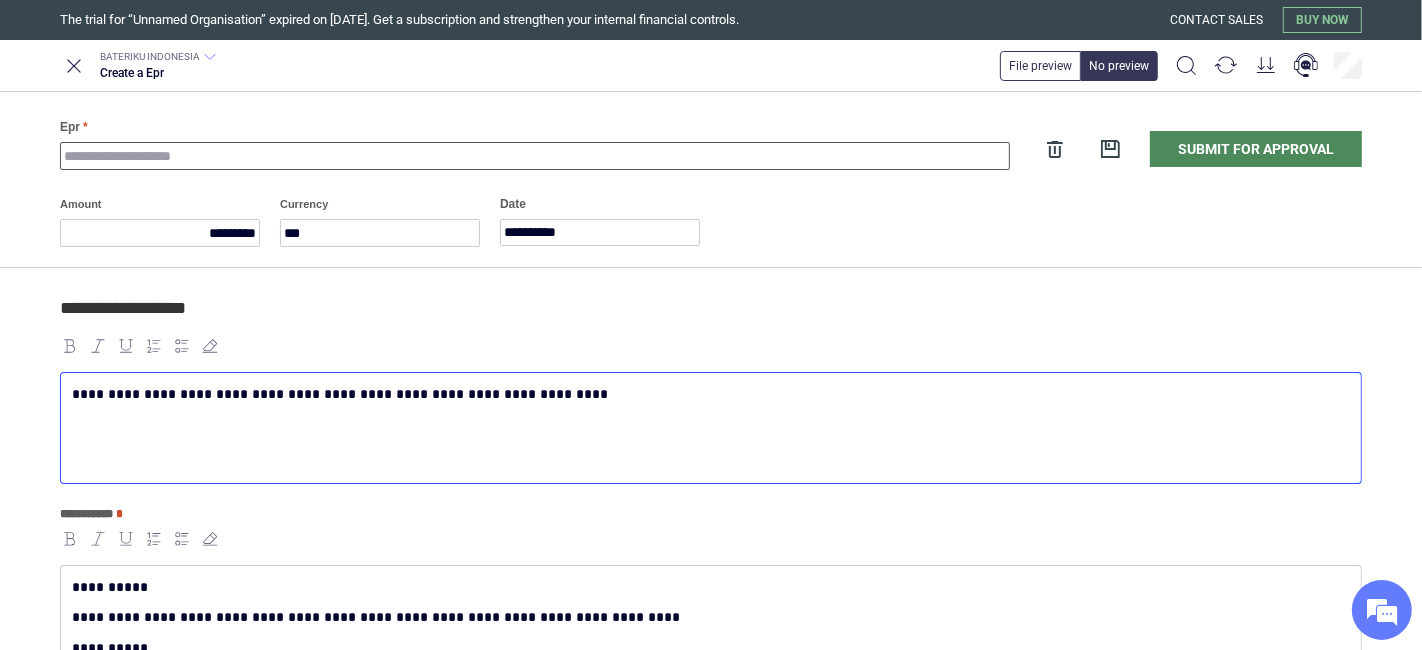 click on "Epr" at bounding box center (535, 156) 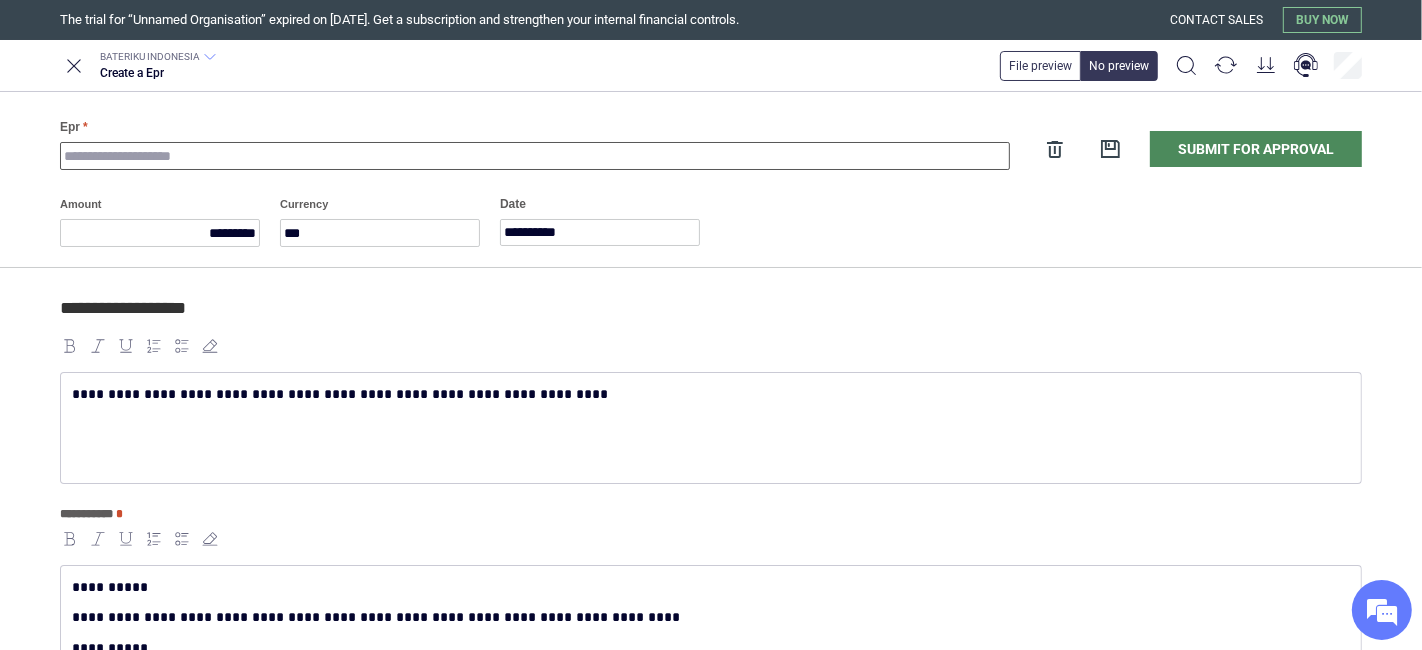 paste on "**********" 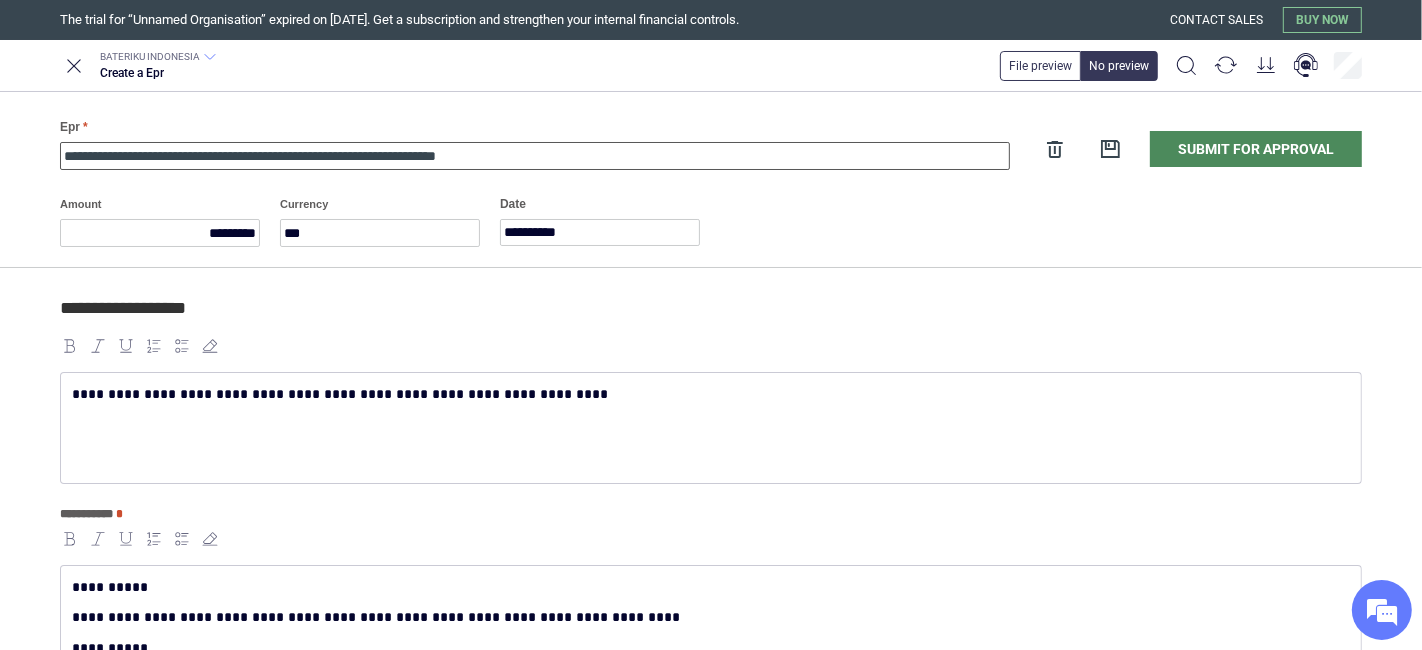 click on "**********" at bounding box center [535, 156] 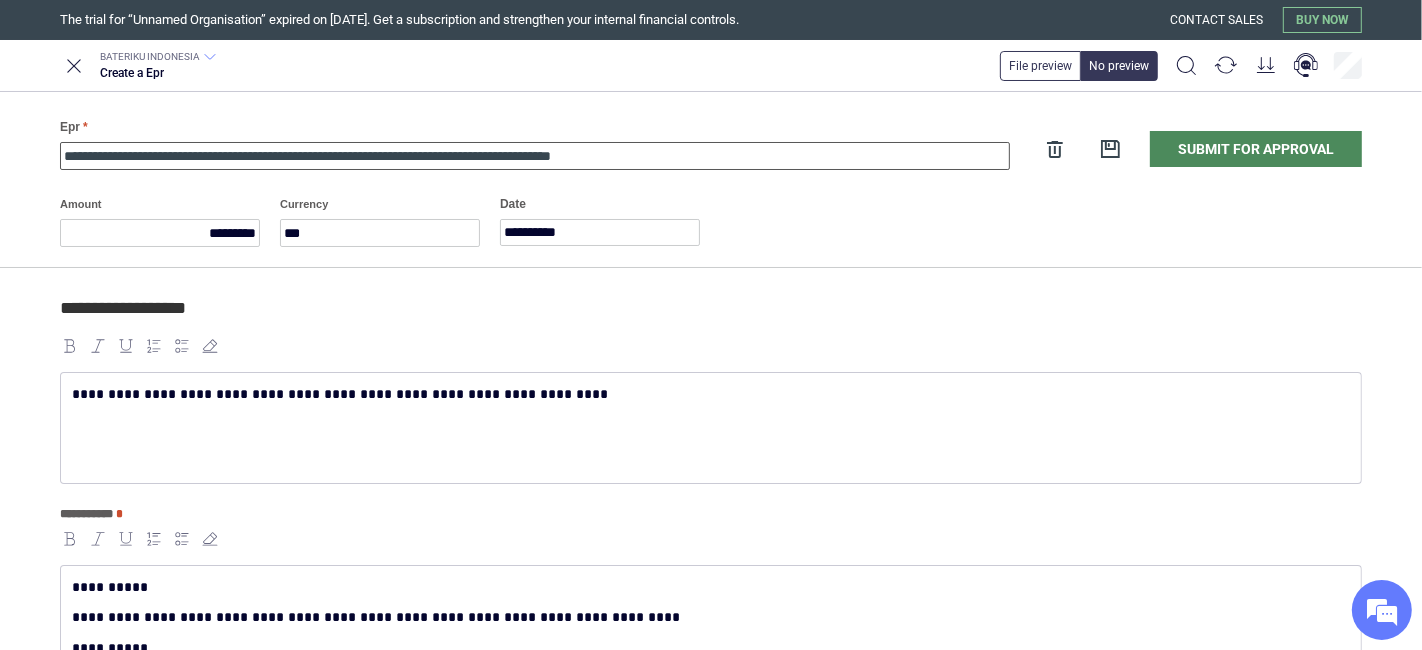 type on "**********" 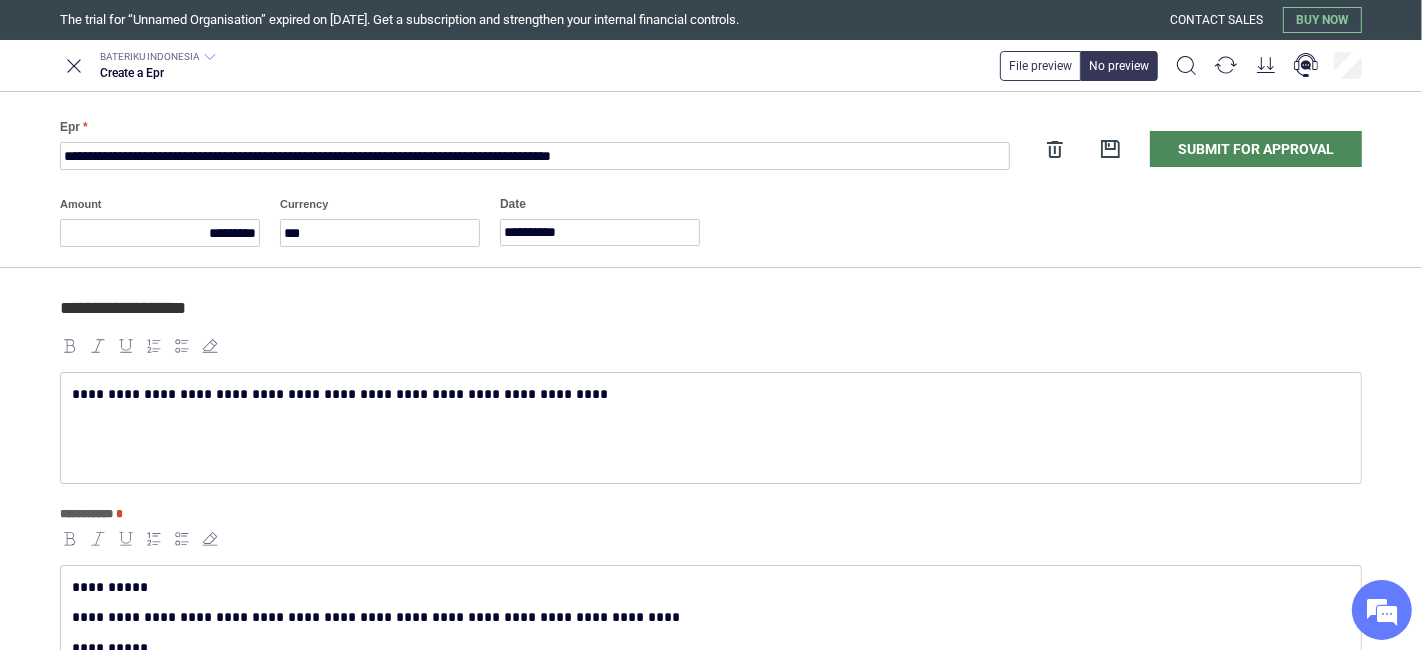 click on "**********" at bounding box center [711, 428] 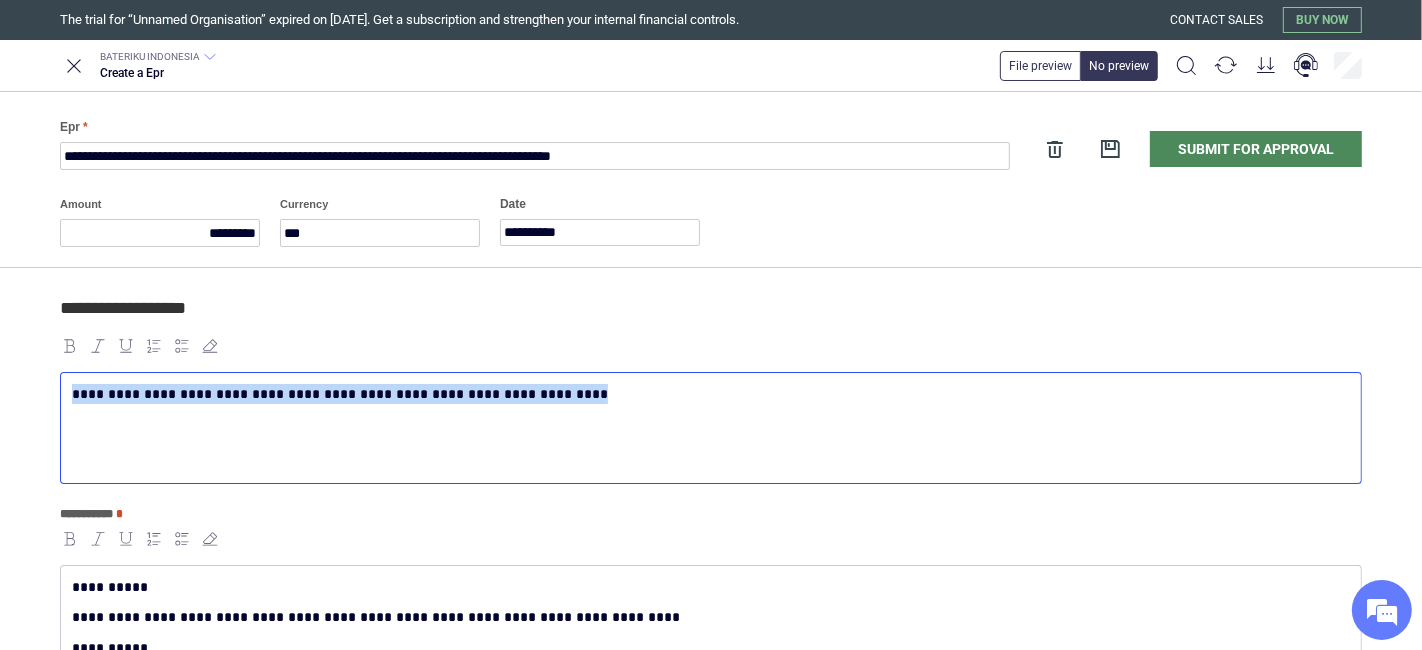 copy on "**********" 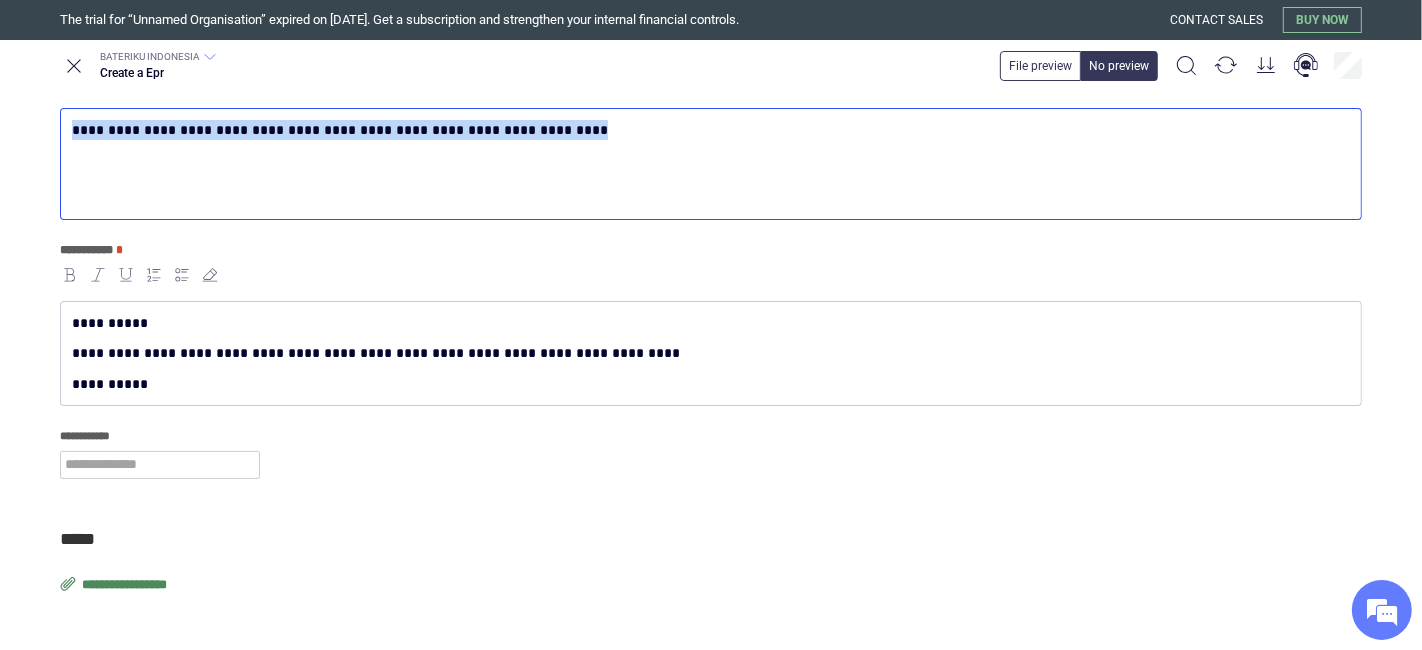 scroll, scrollTop: 265, scrollLeft: 0, axis: vertical 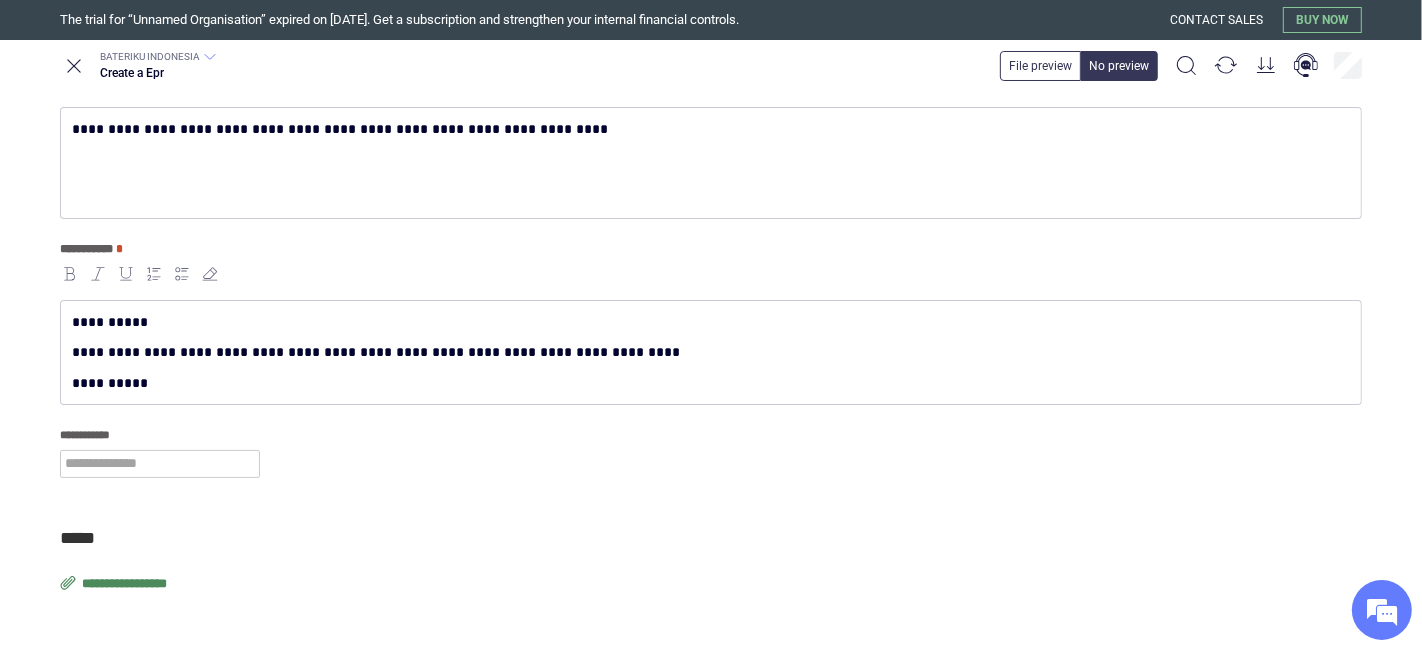 click on "**********" at bounding box center [160, 451] 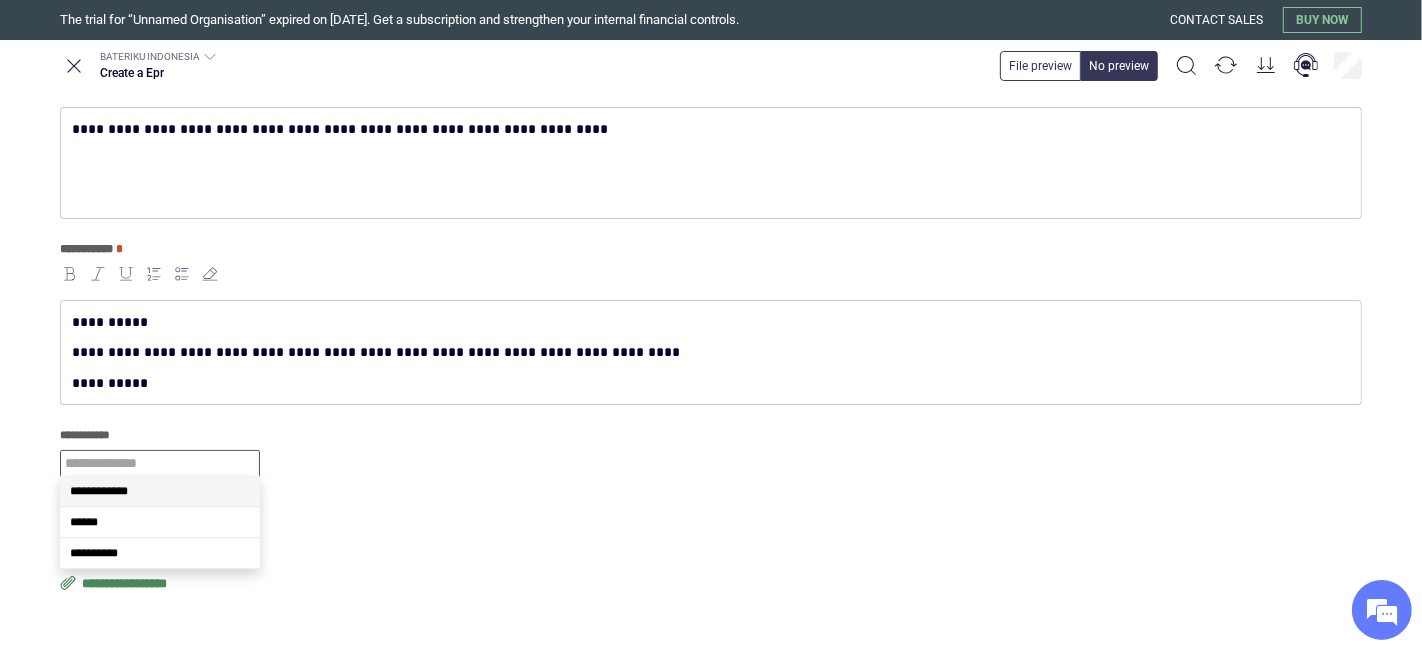 click at bounding box center [160, 464] 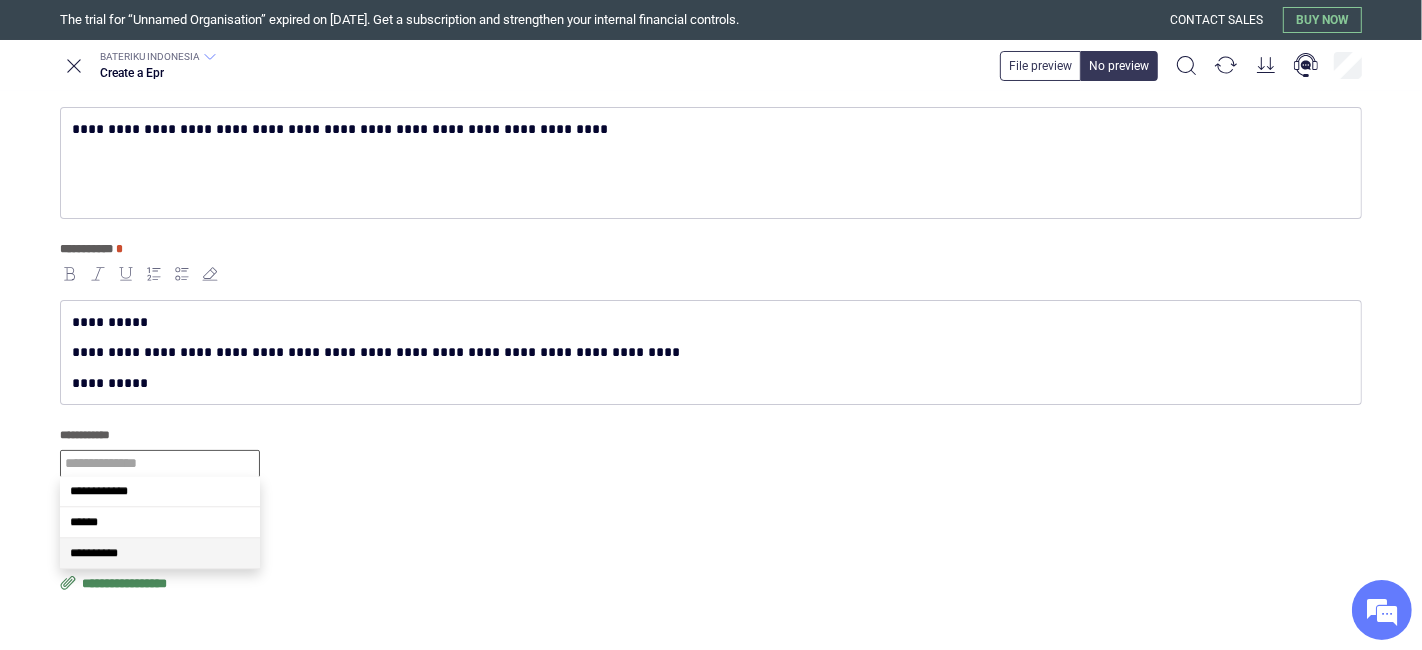 click on "**********" at bounding box center (160, 553) 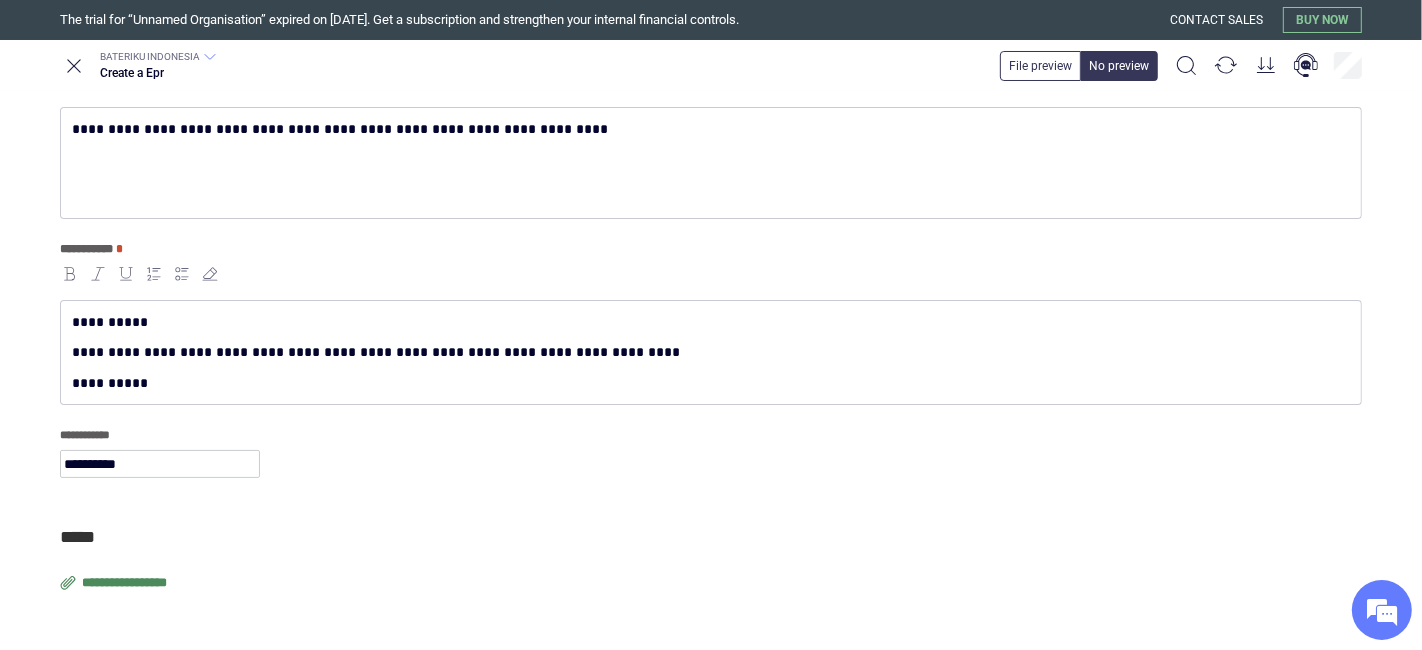 click on "**********" at bounding box center [126, 583] 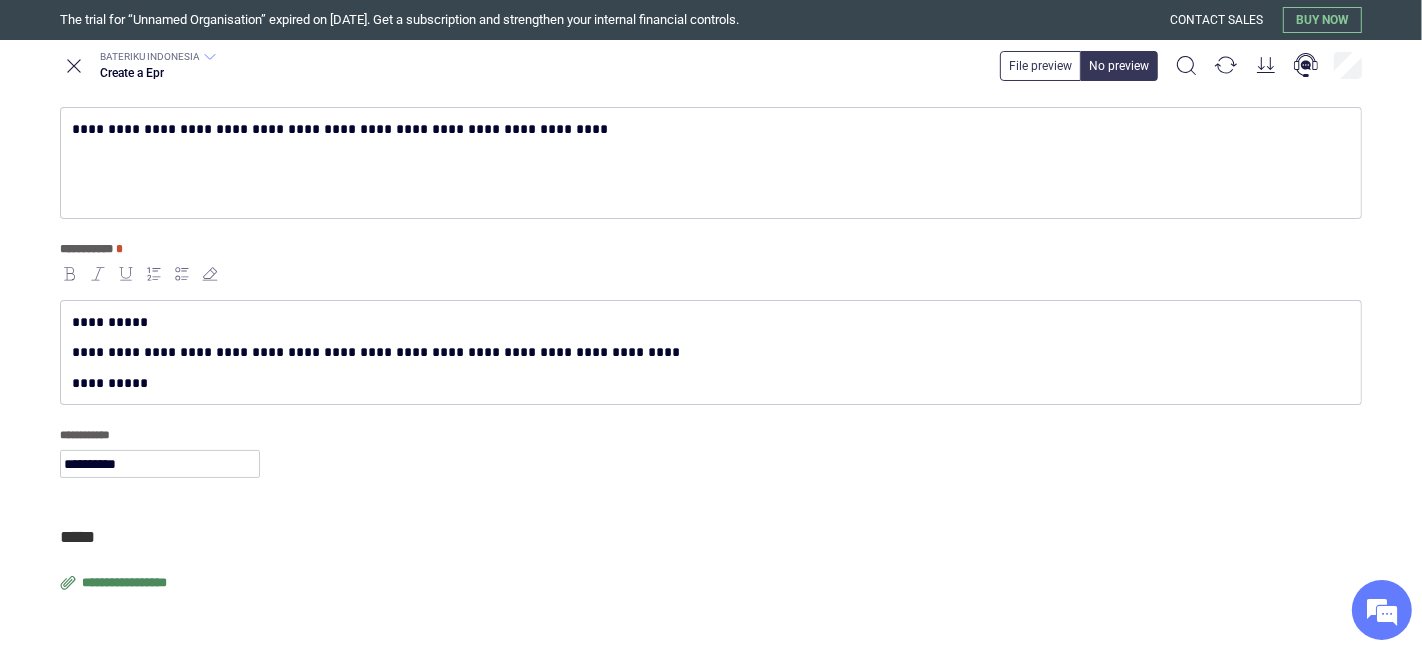 type on "**********" 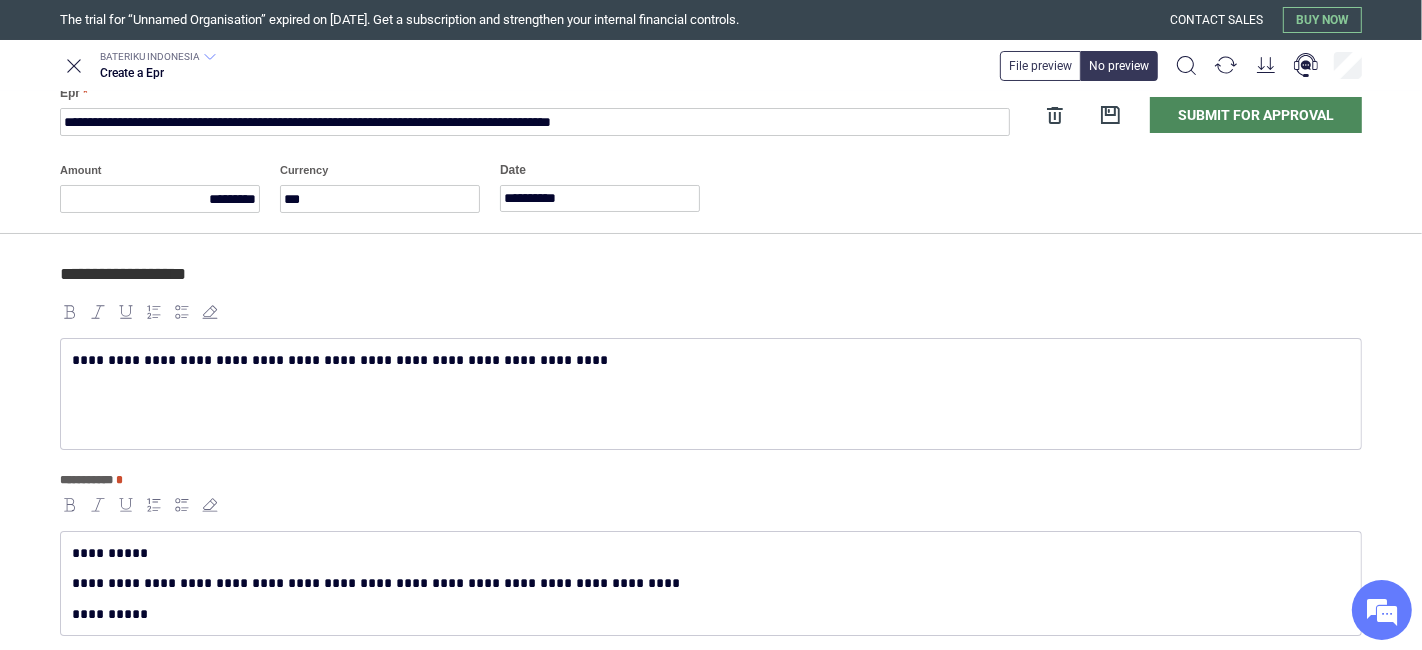scroll, scrollTop: 0, scrollLeft: 0, axis: both 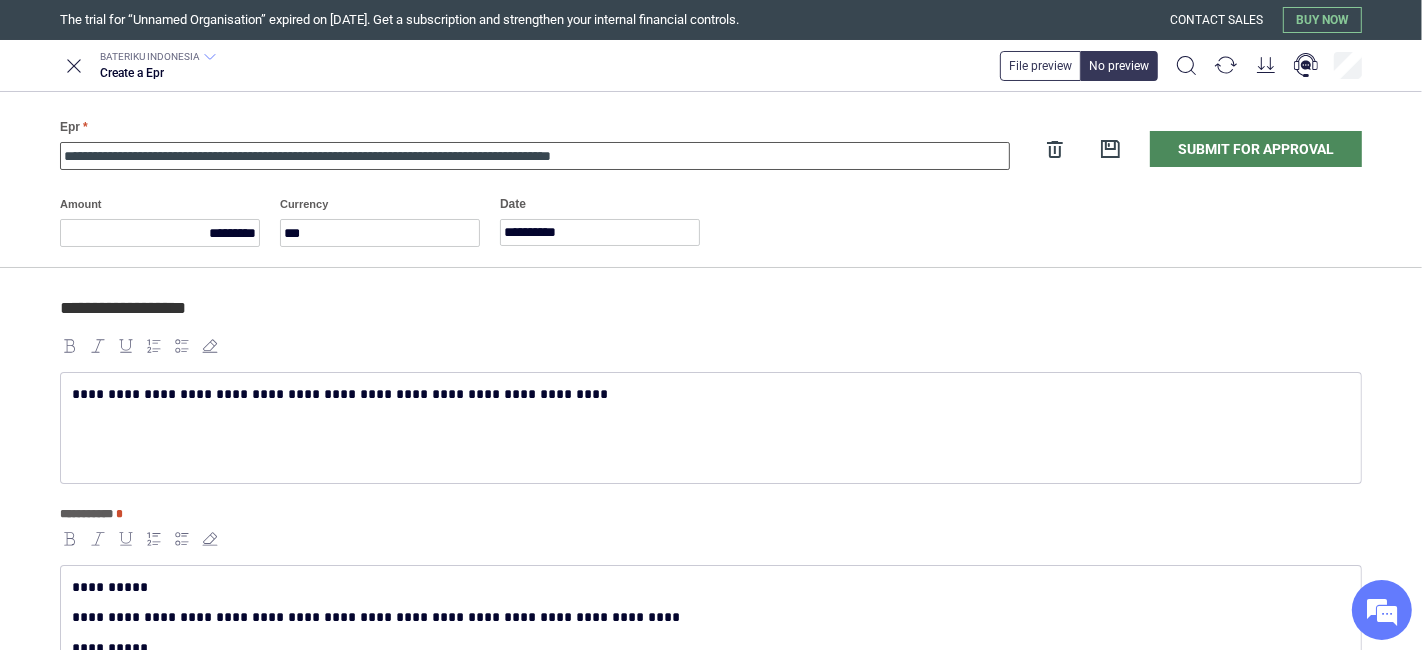 drag, startPoint x: 211, startPoint y: 150, endPoint x: 0, endPoint y: 140, distance: 211.23683 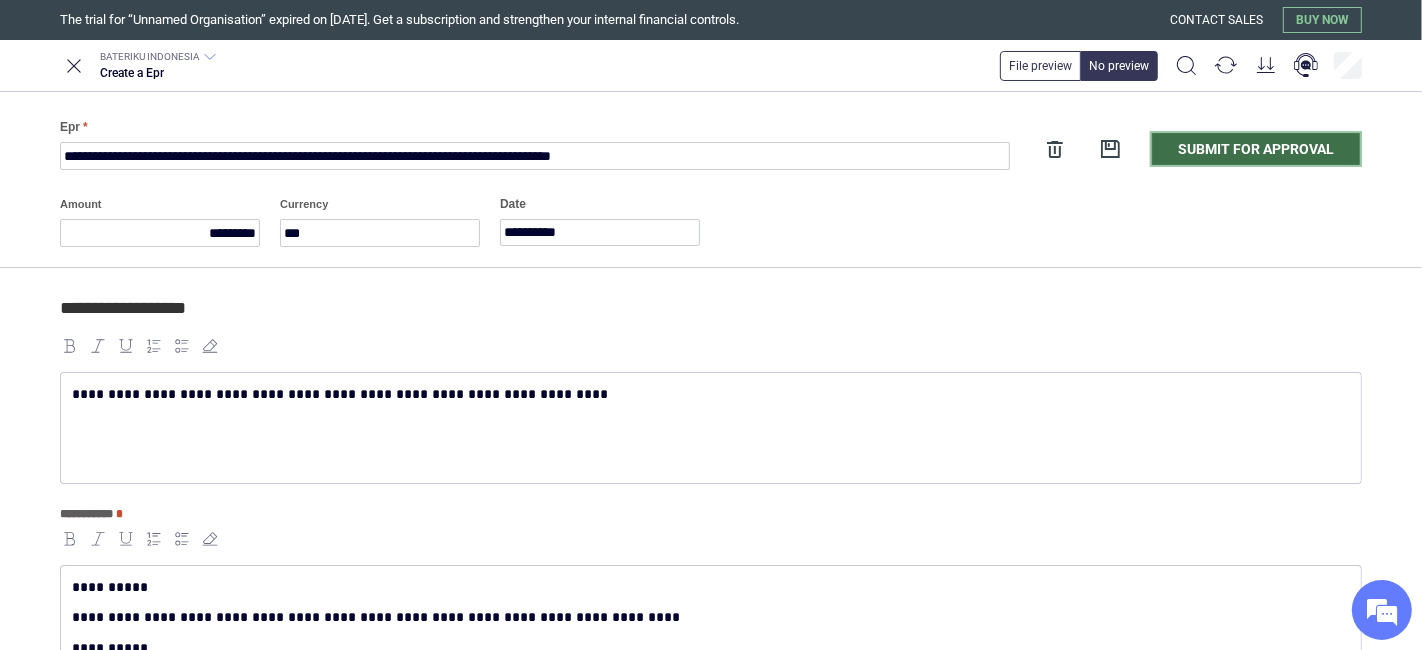 click on "Submit for approval" at bounding box center (1256, 149) 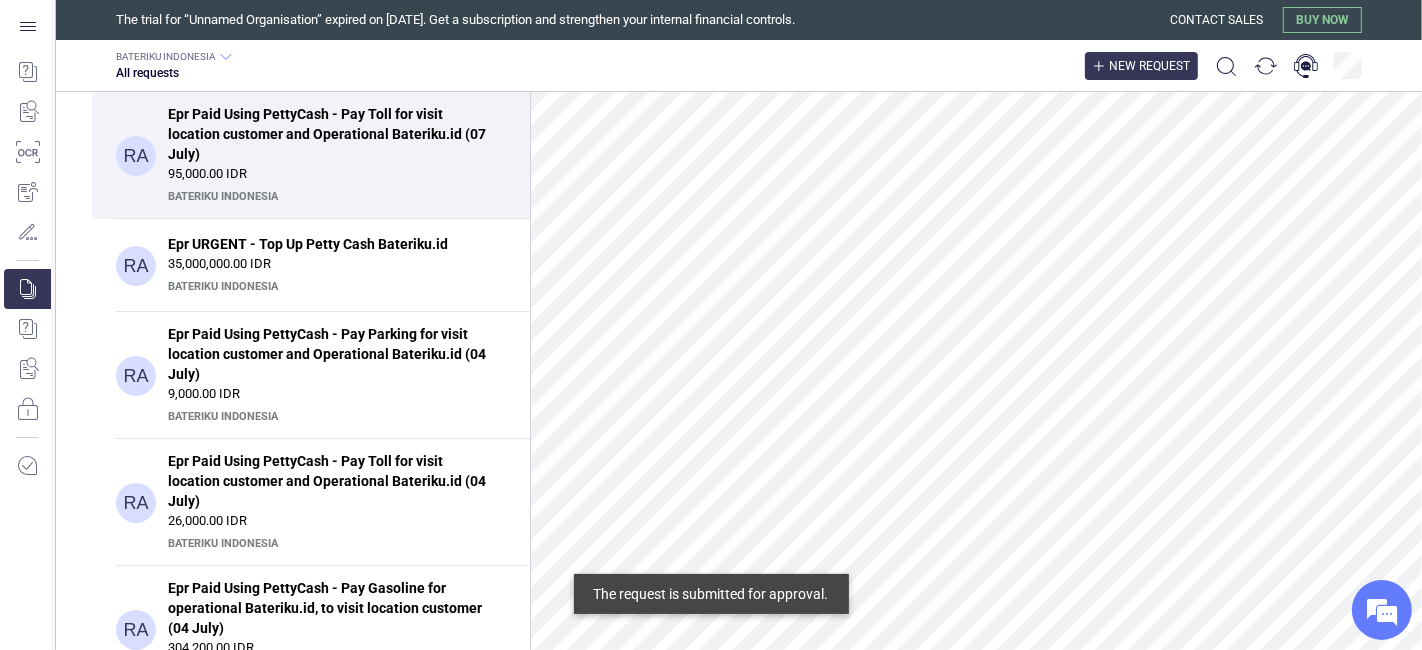 click on "New request" at bounding box center [1141, 66] 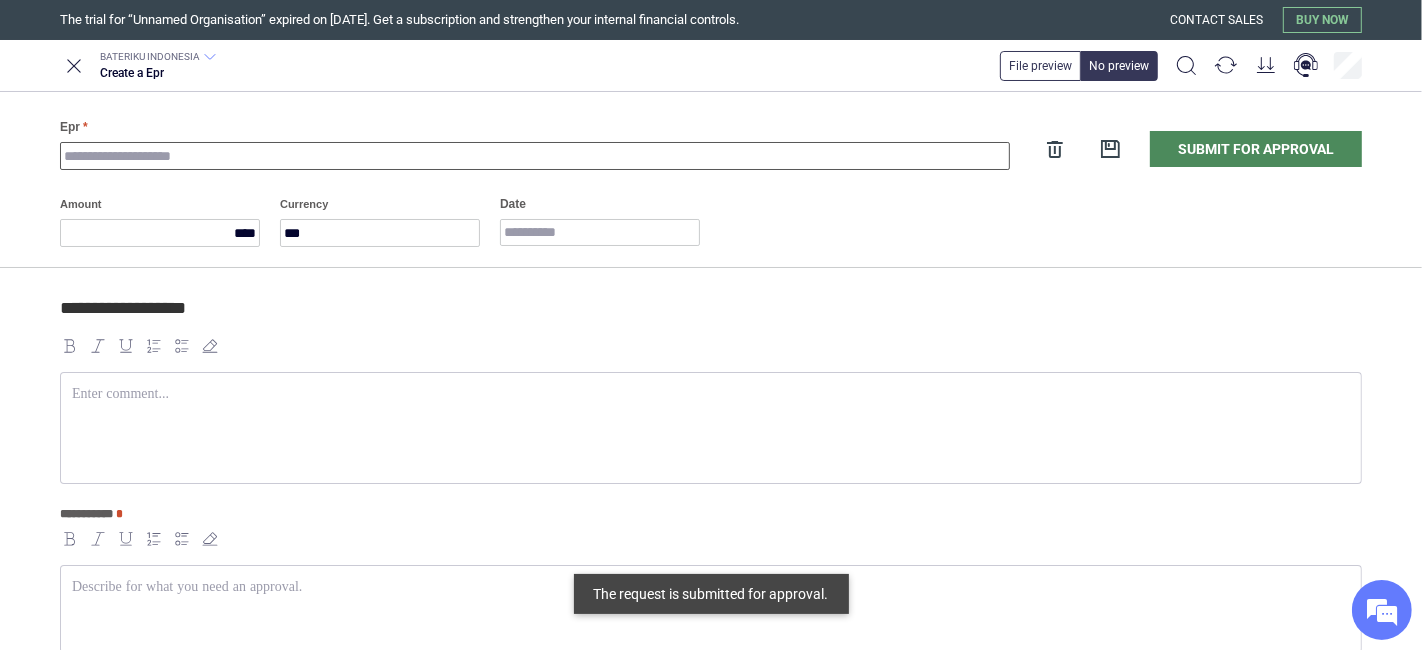 click on "Epr" at bounding box center (535, 156) 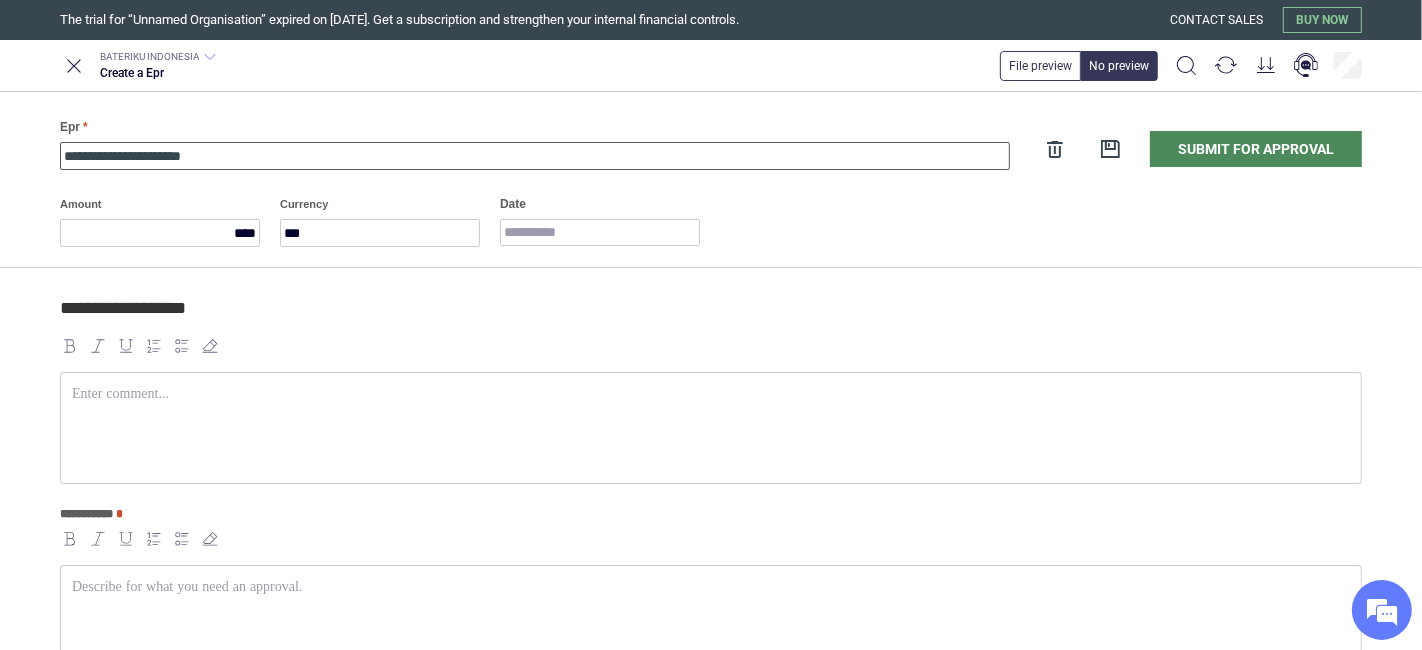 type on "**********" 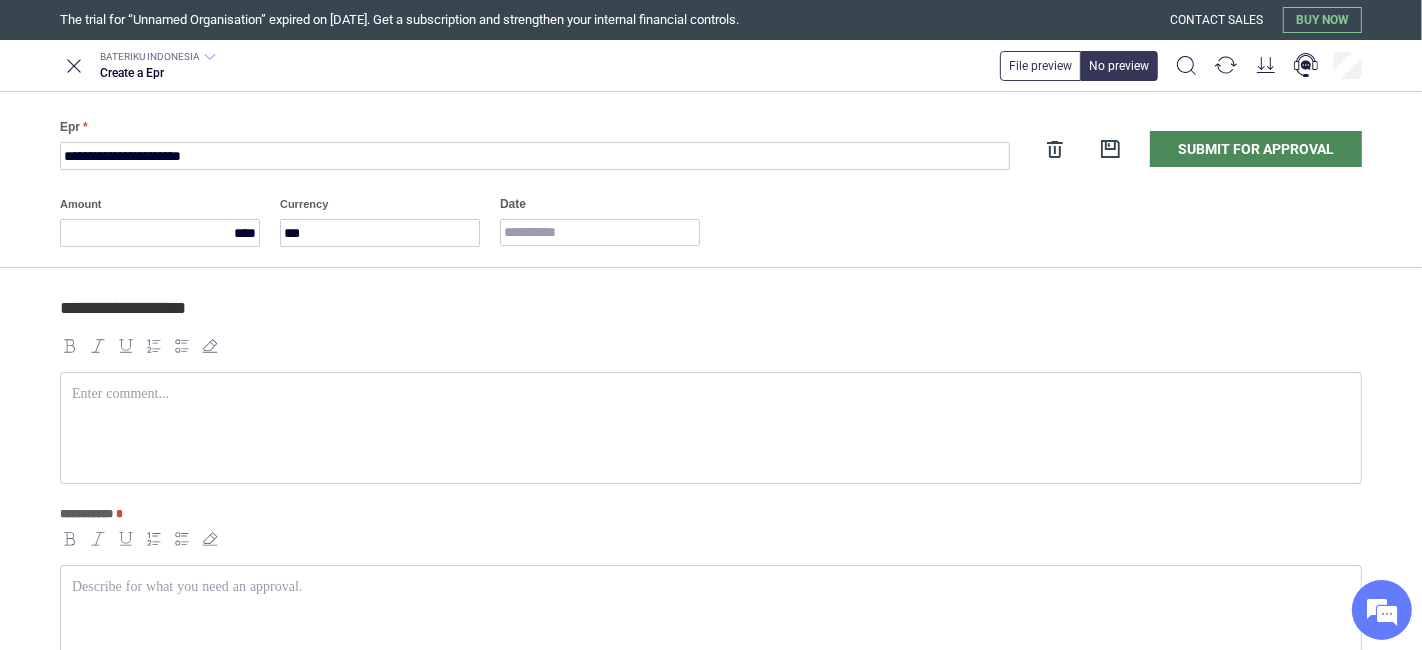 click at bounding box center [711, 587] 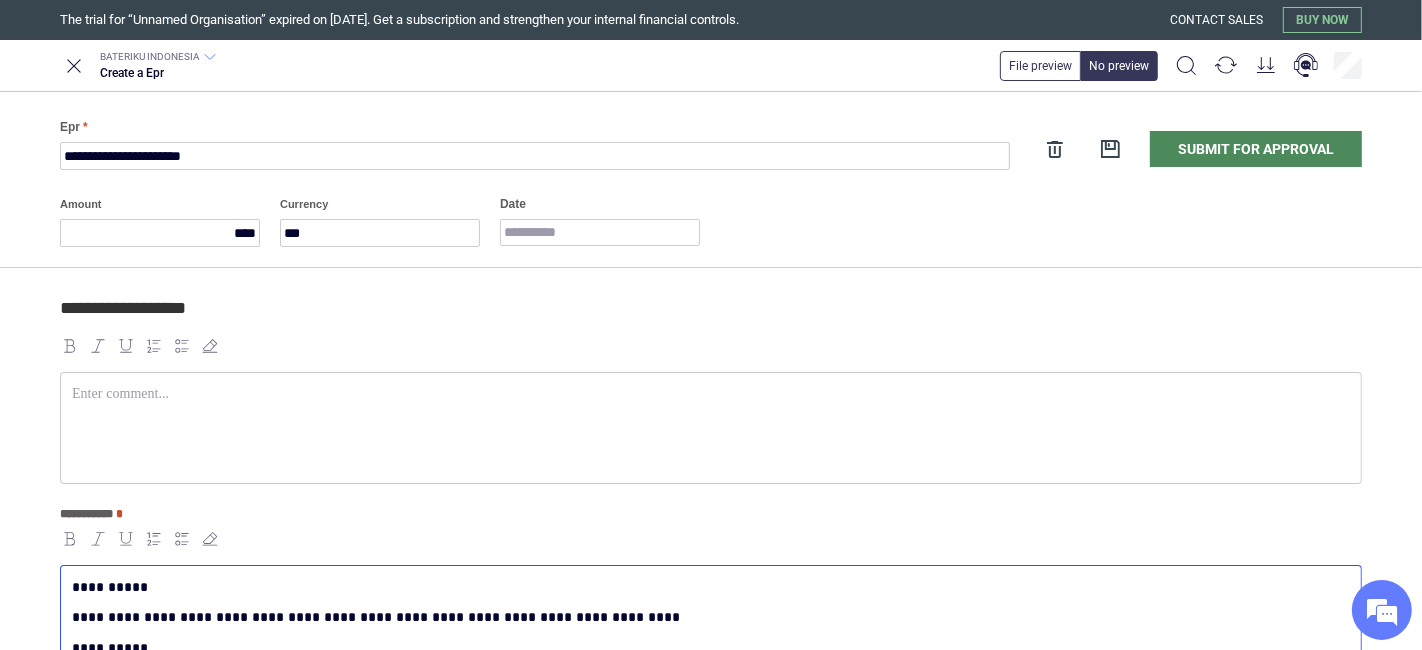 scroll, scrollTop: 10, scrollLeft: 0, axis: vertical 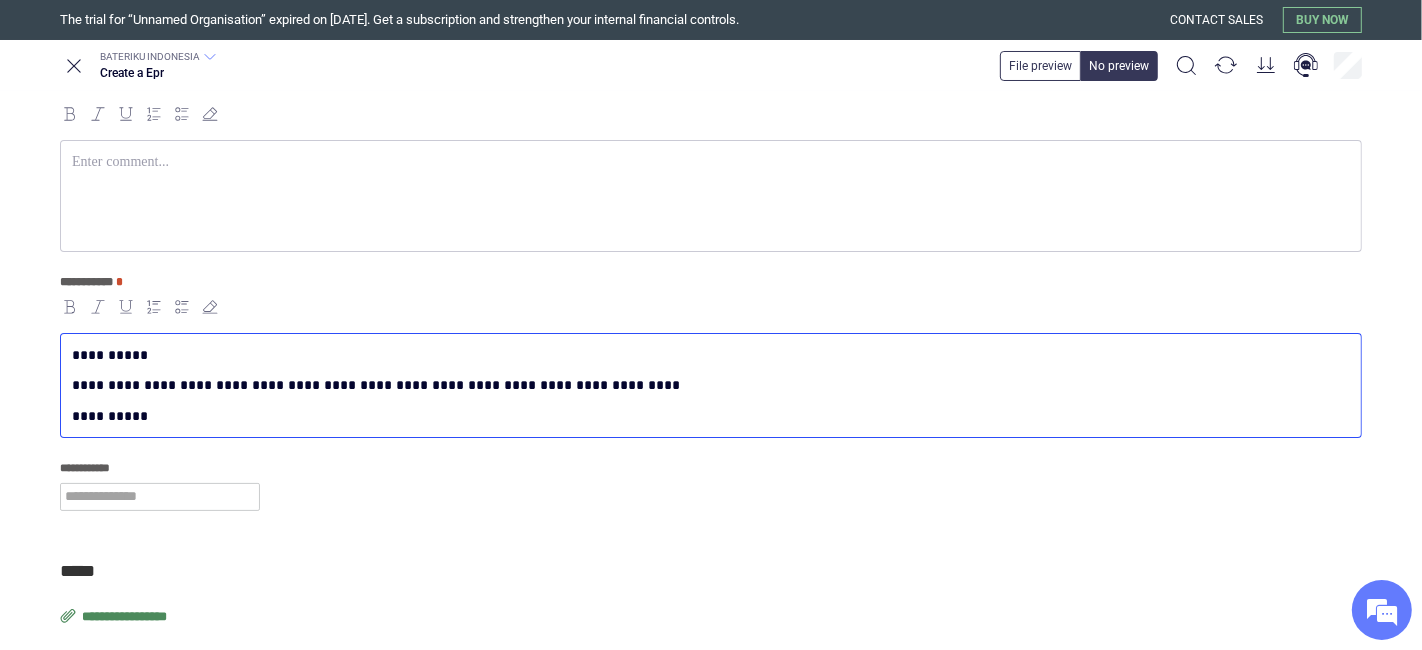 click on "**********" at bounding box center [707, 416] 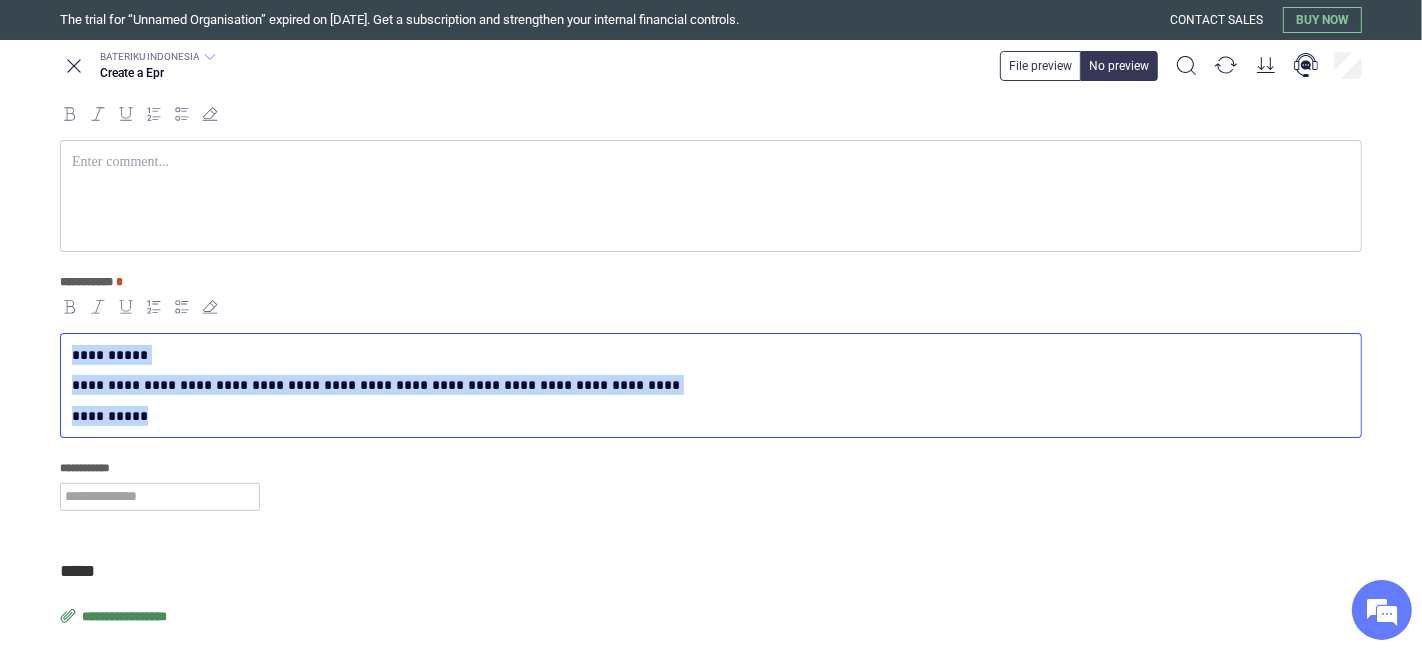 paste 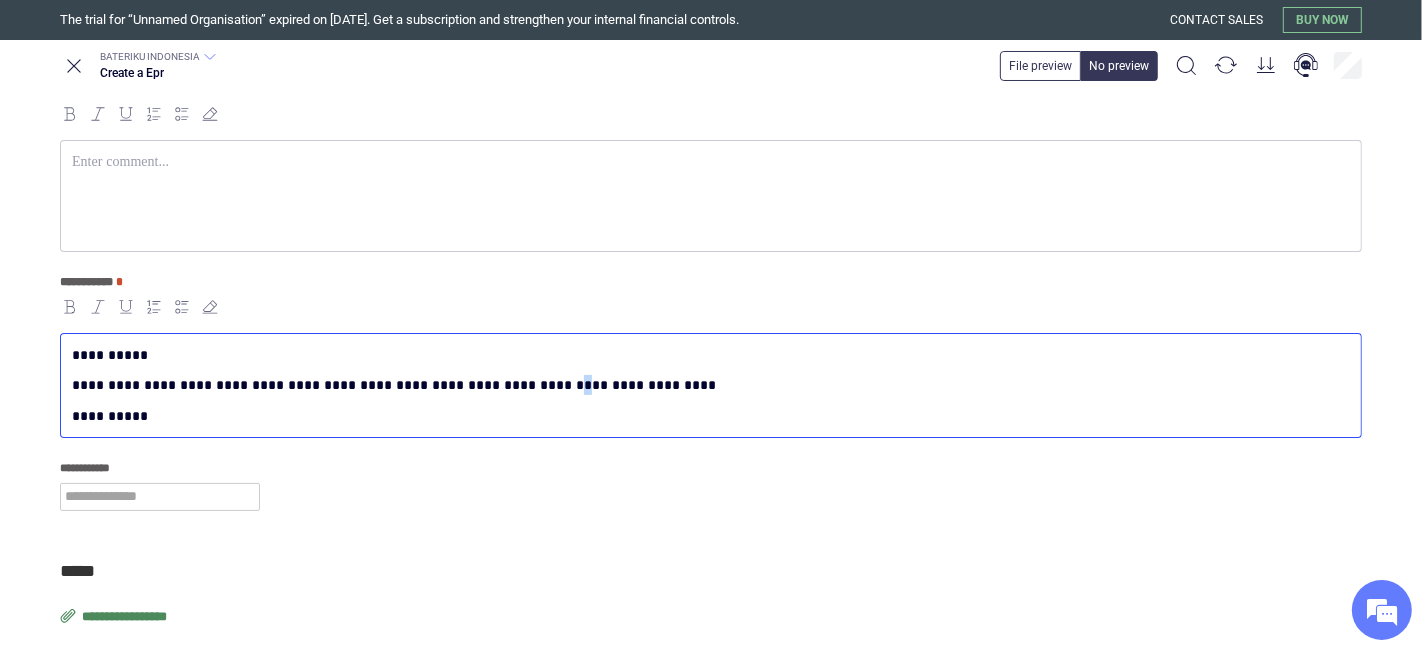 click on "**********" at bounding box center [707, 385] 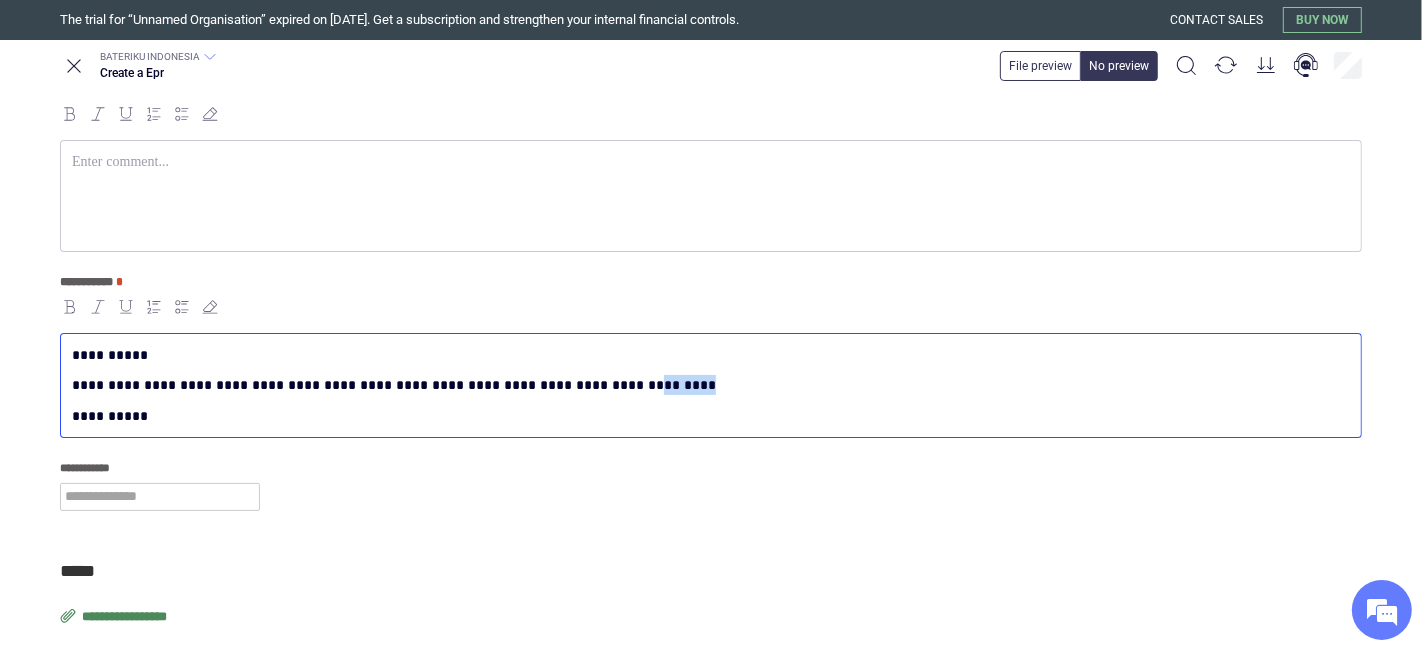 drag, startPoint x: 562, startPoint y: 384, endPoint x: 695, endPoint y: 388, distance: 133.06013 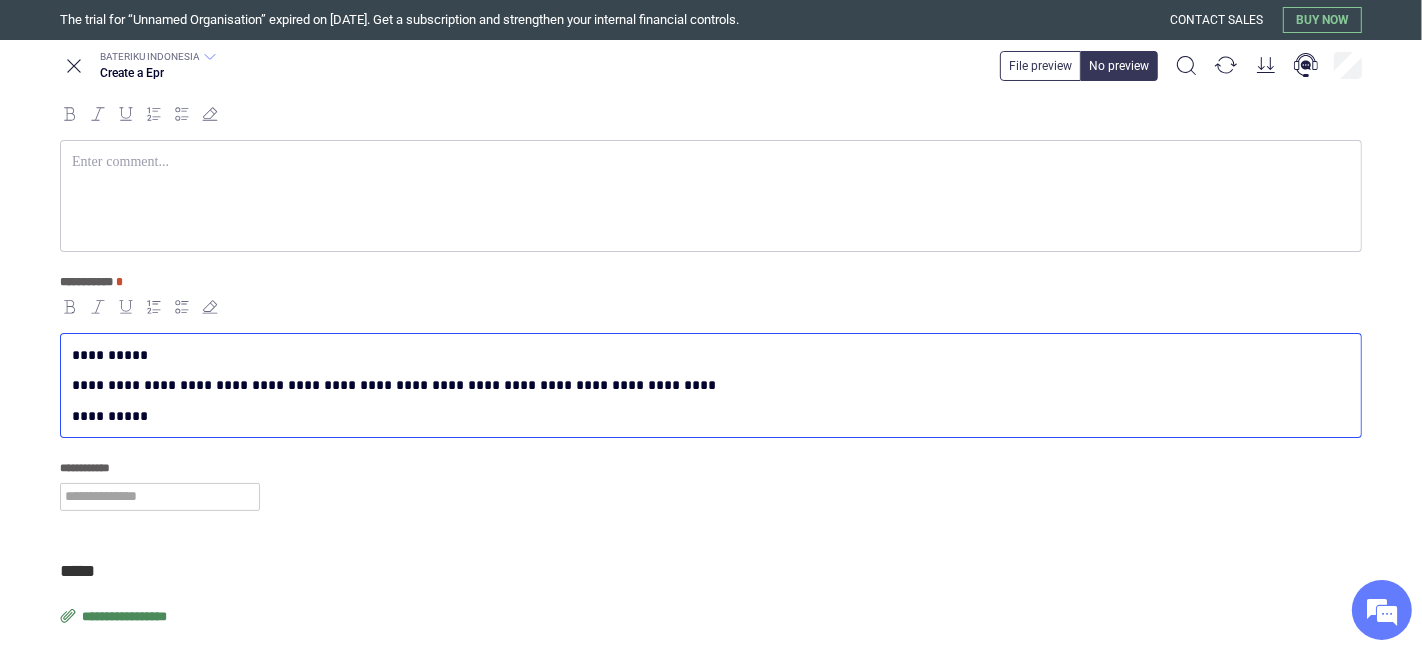 scroll, scrollTop: 121, scrollLeft: 0, axis: vertical 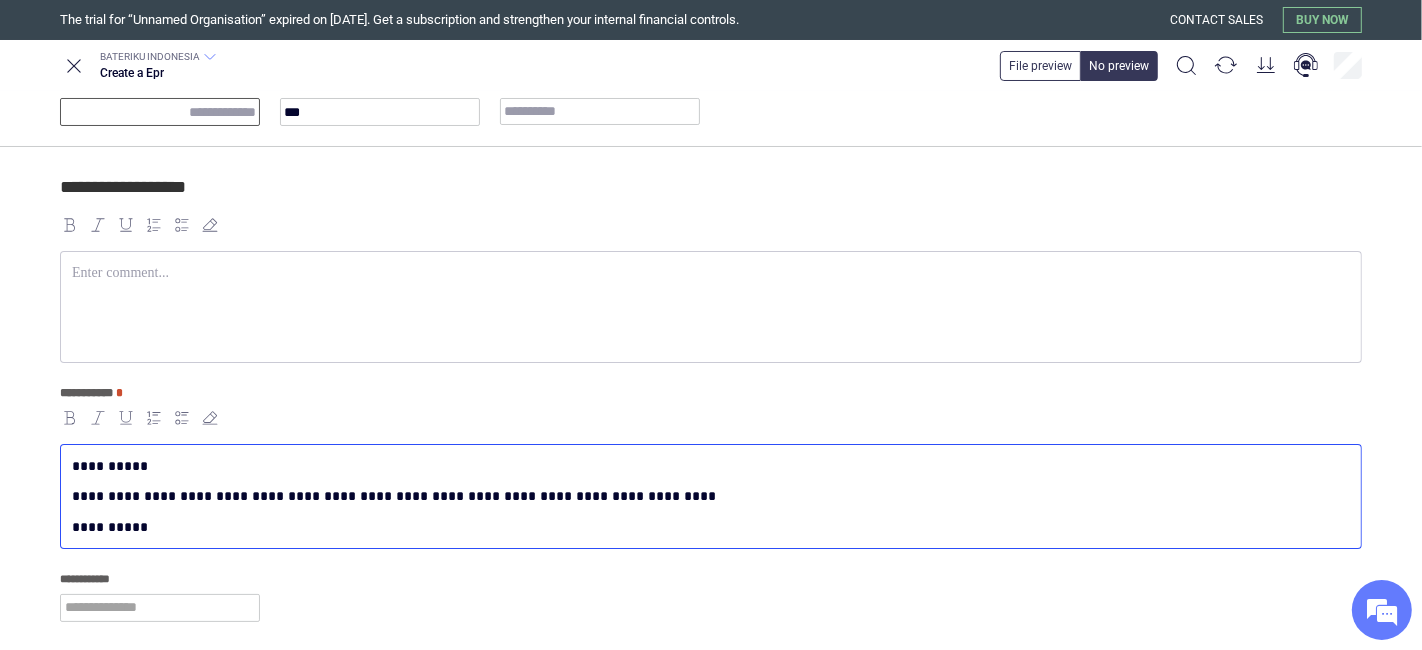 click on "Amount" at bounding box center [160, 112] 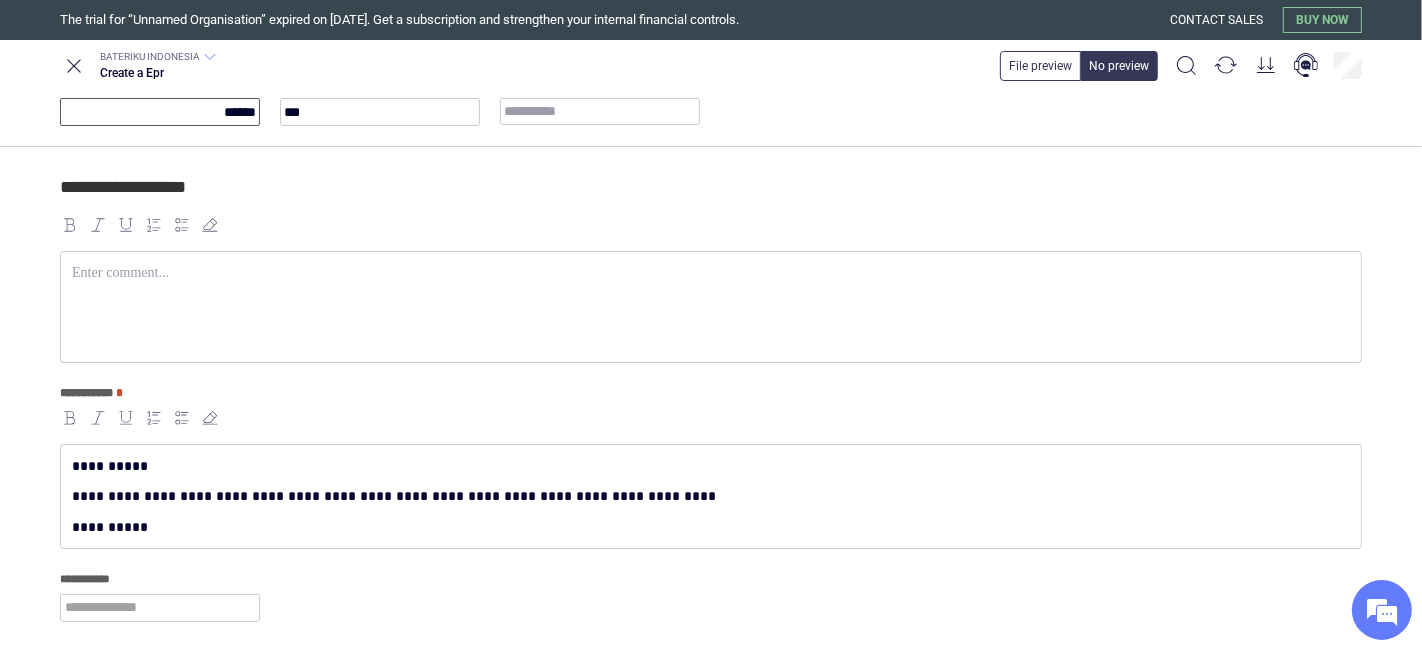 type on "******" 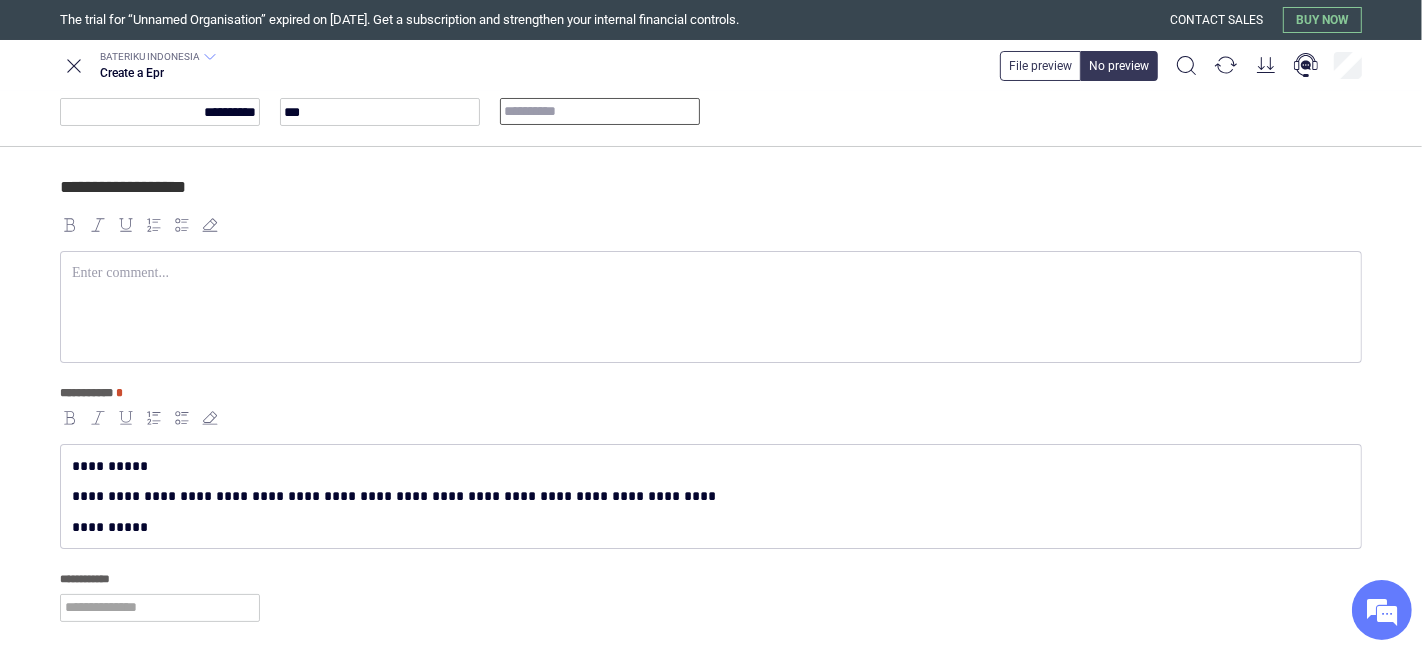 click on "Date" at bounding box center (600, 111) 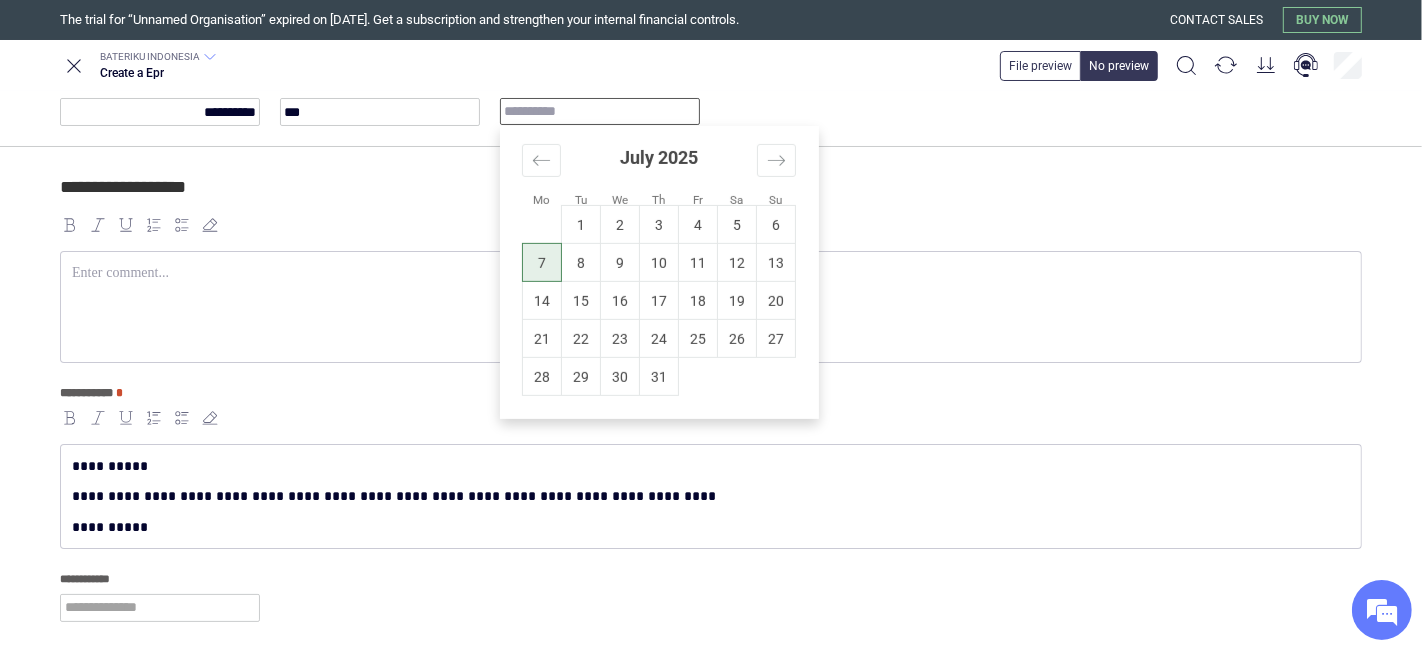 click on "7" at bounding box center [542, 262] 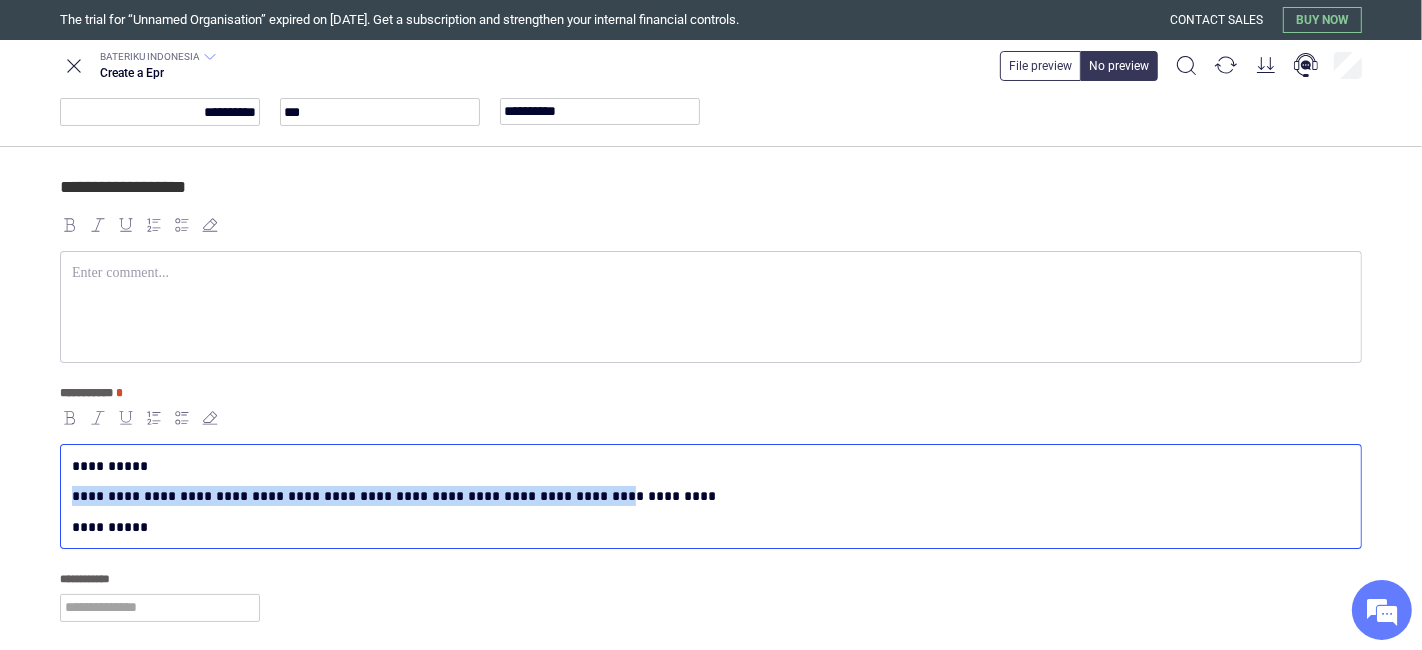 copy on "**********" 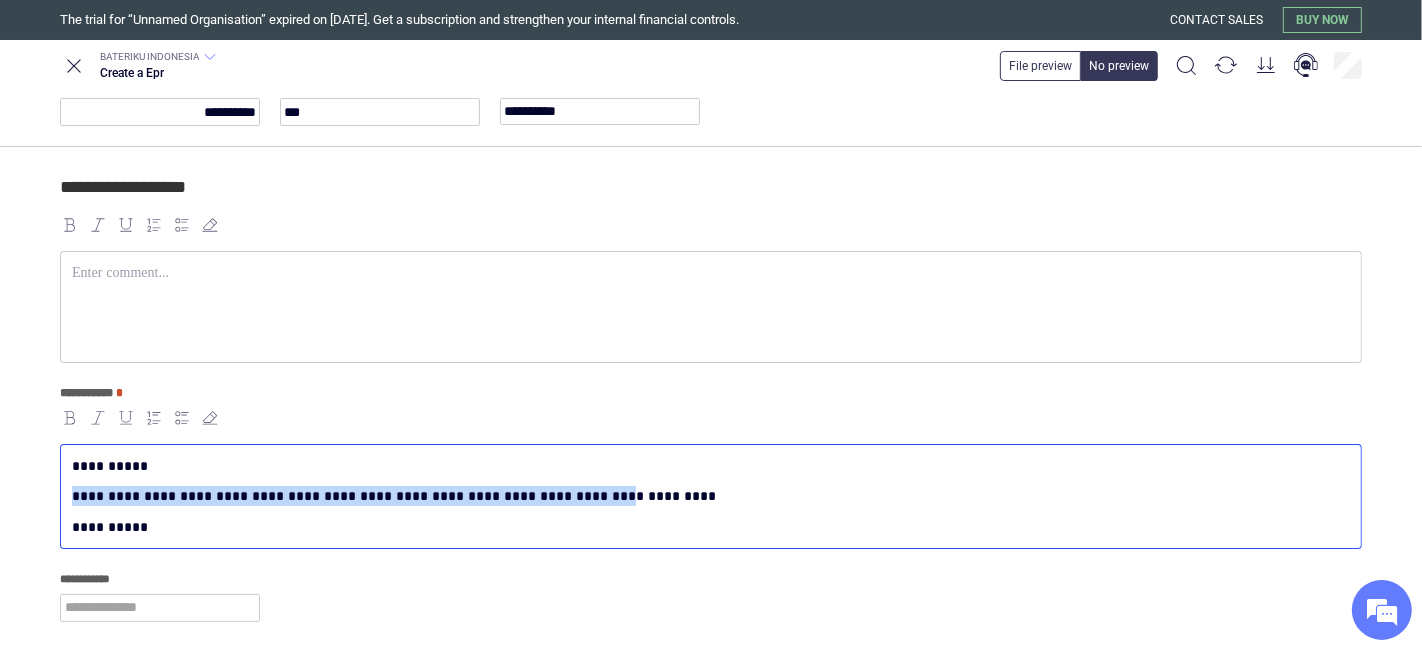 drag, startPoint x: 537, startPoint y: 490, endPoint x: 0, endPoint y: 480, distance: 537.0931 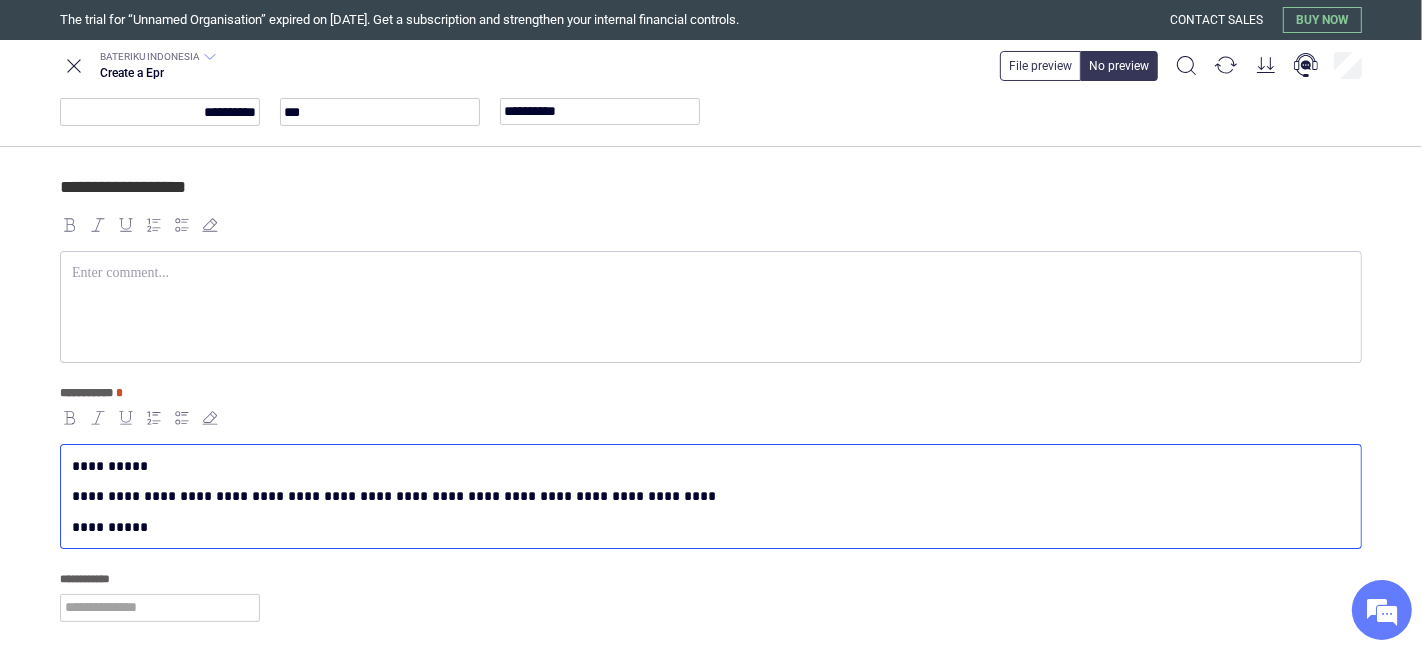 click at bounding box center (711, 307) 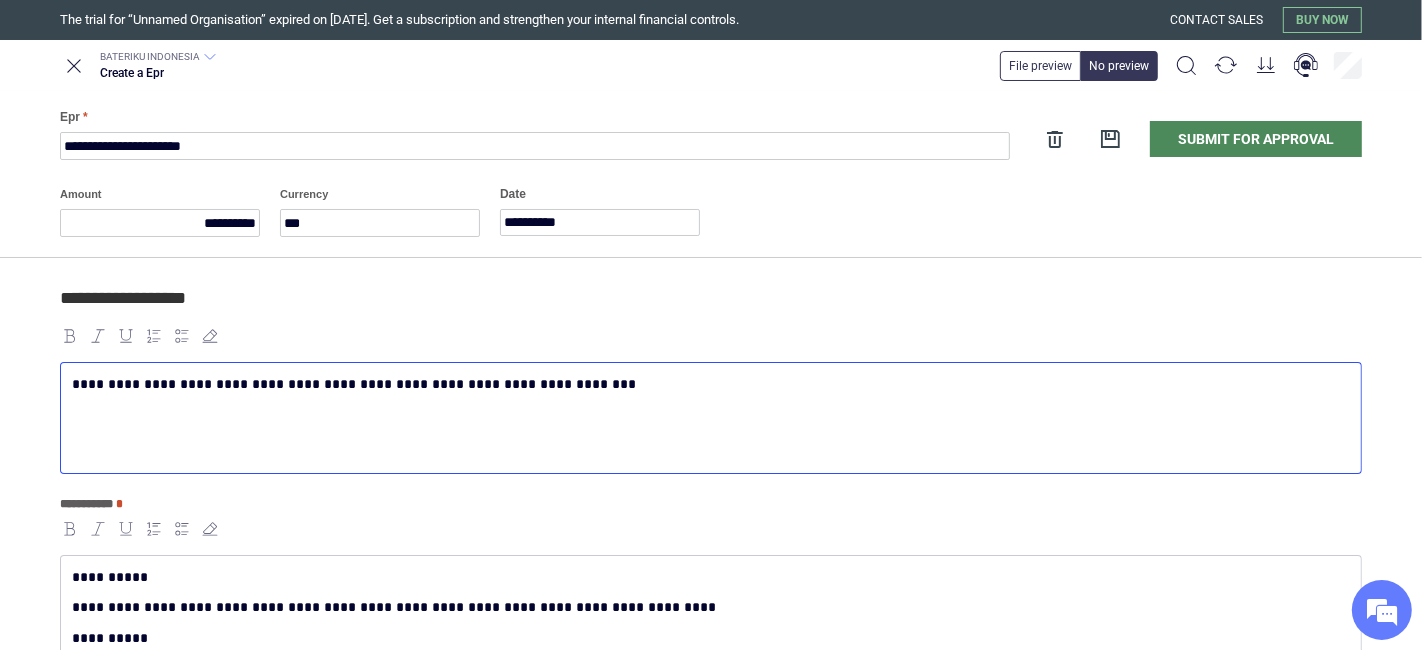 scroll, scrollTop: 0, scrollLeft: 0, axis: both 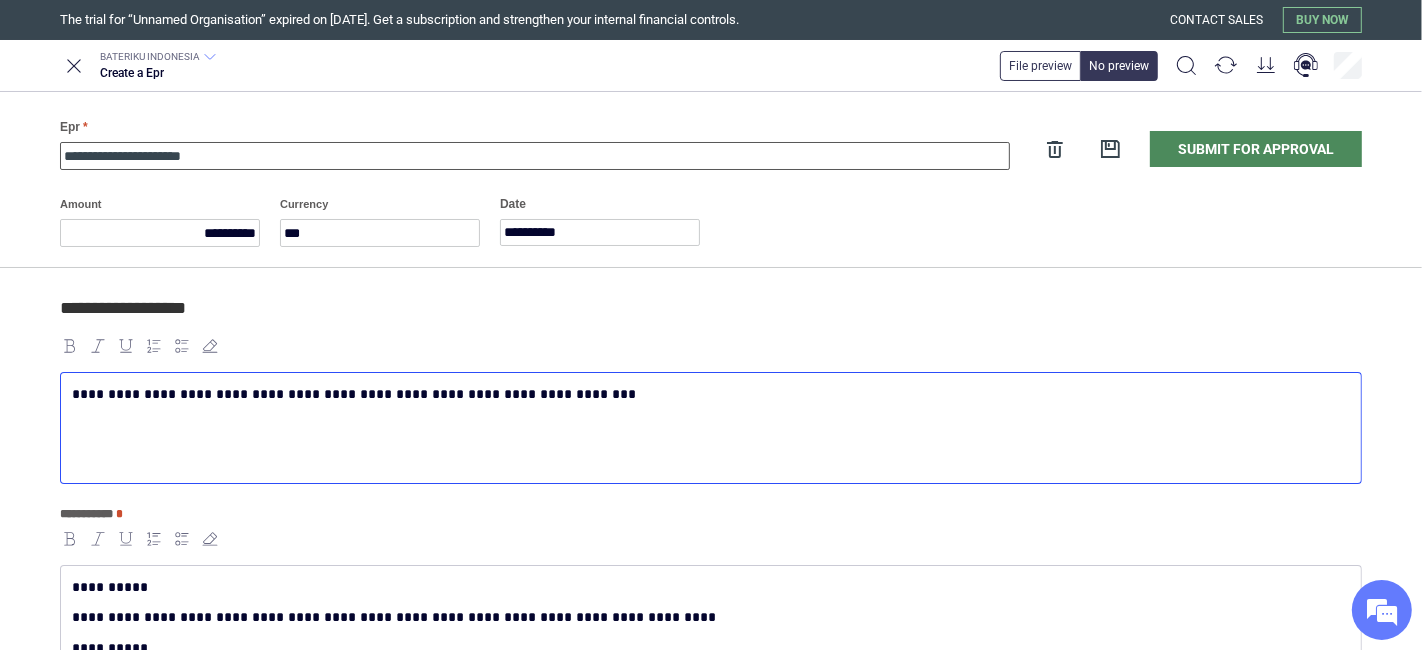 click on "**********" at bounding box center (535, 156) 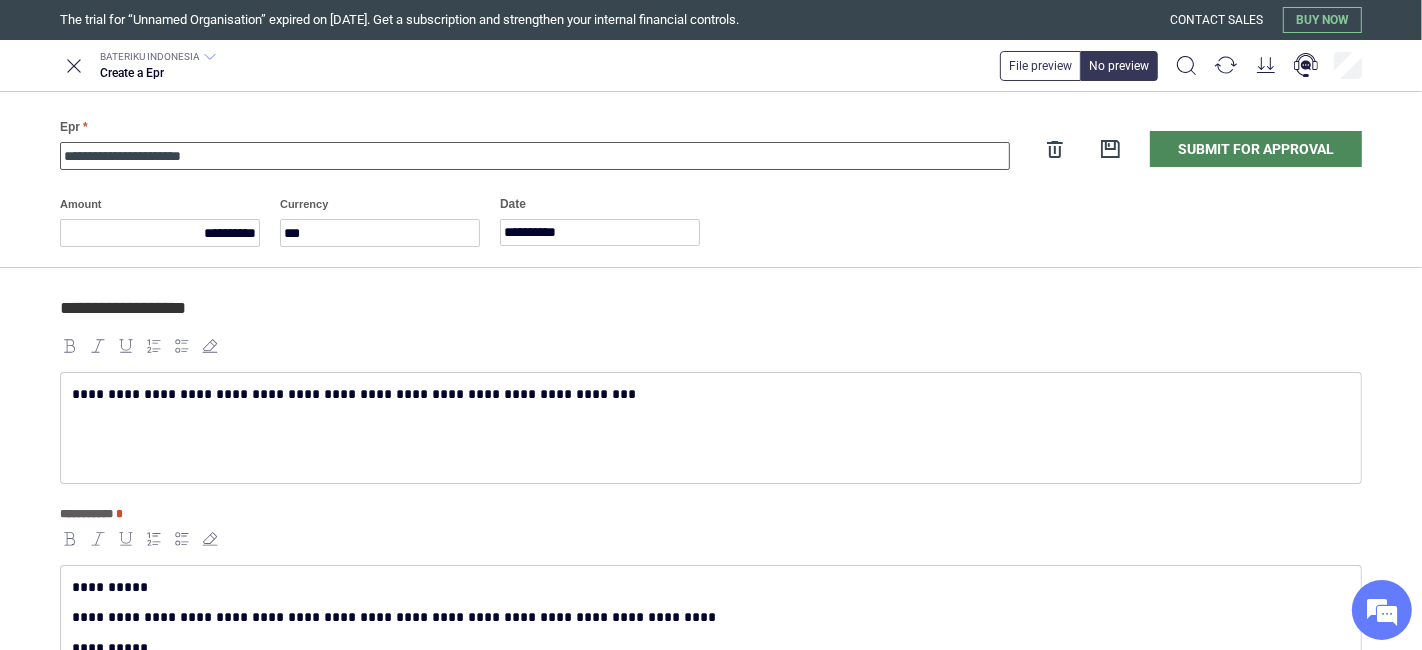 paste on "**********" 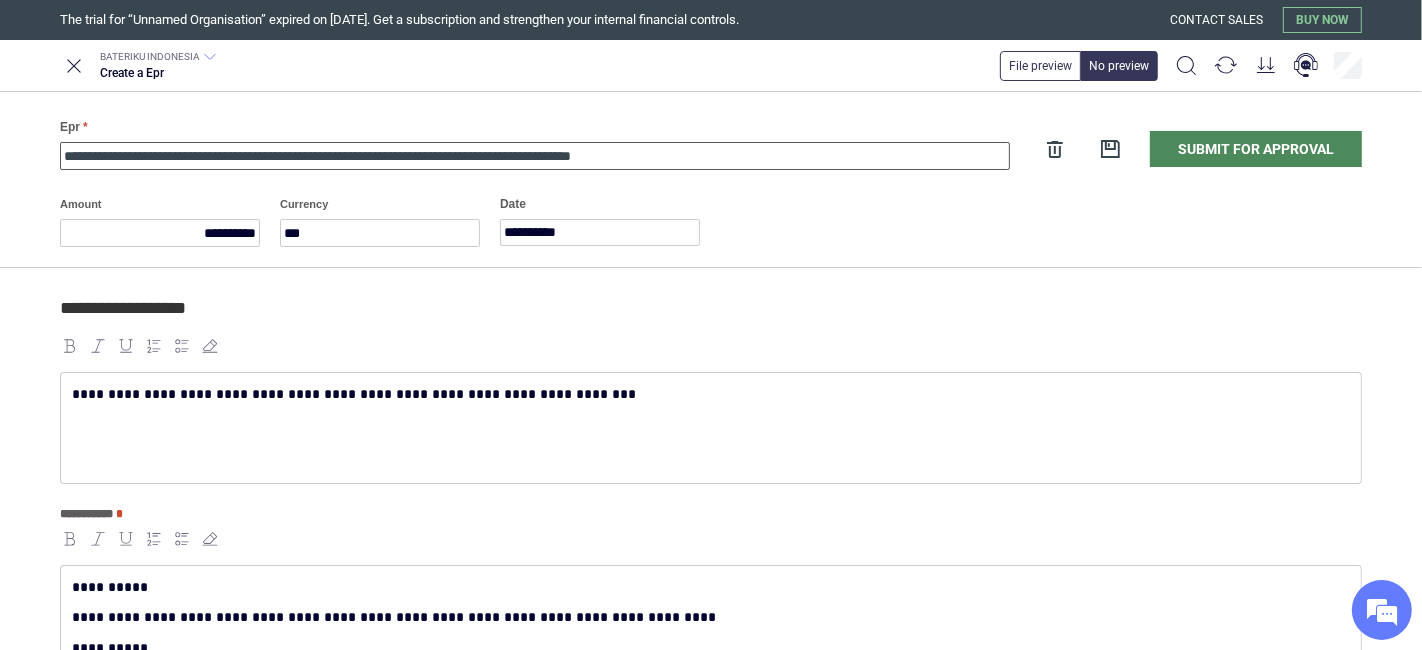 type on "**********" 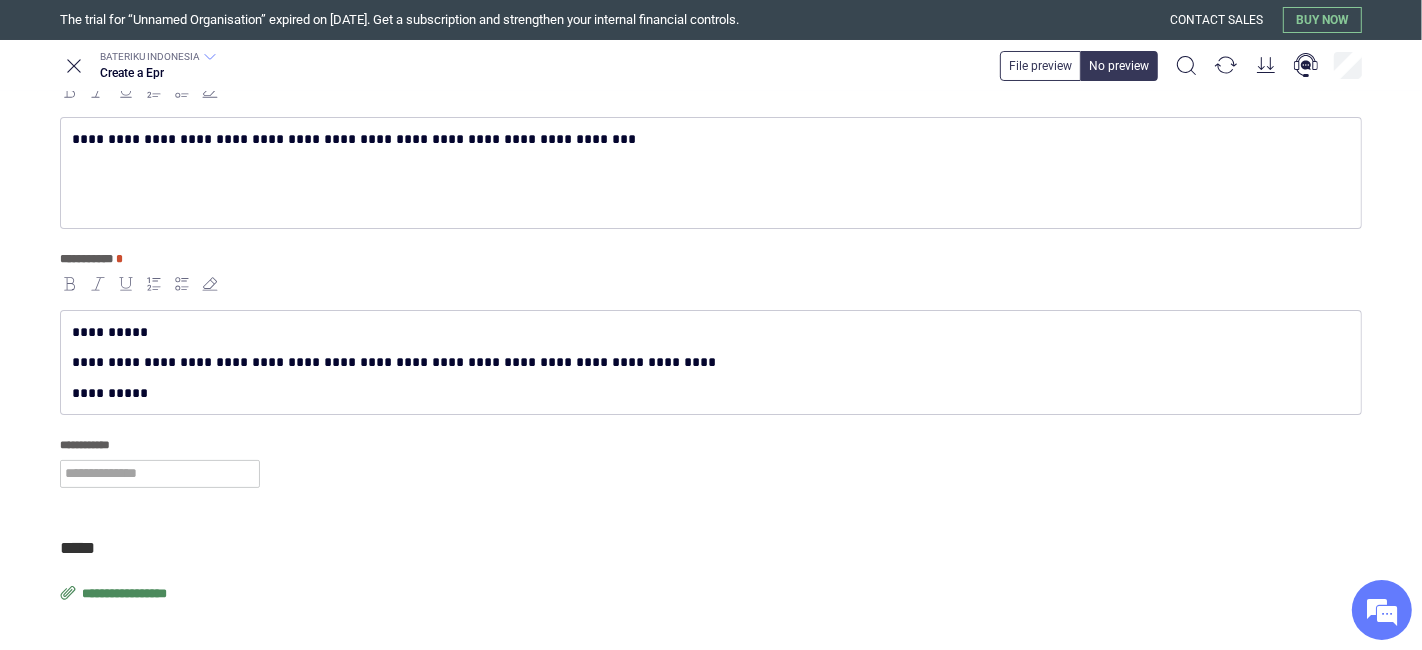 scroll, scrollTop: 265, scrollLeft: 0, axis: vertical 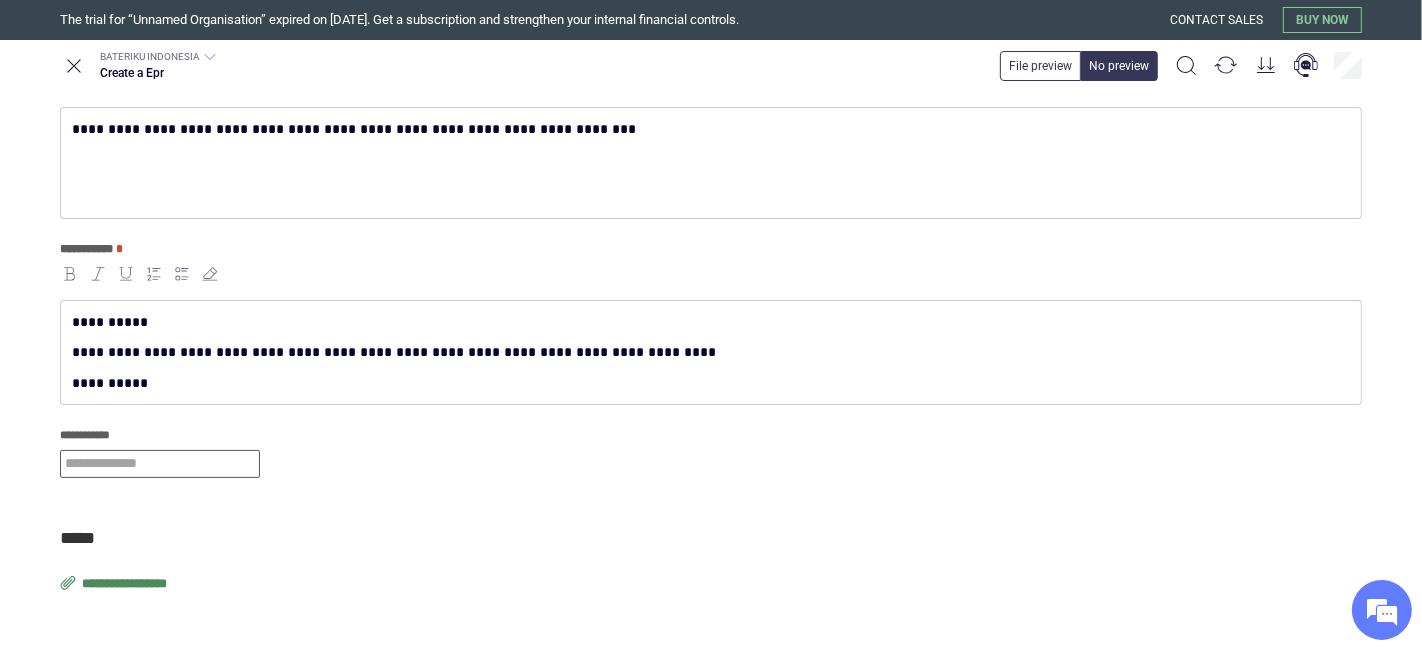 click at bounding box center (160, 464) 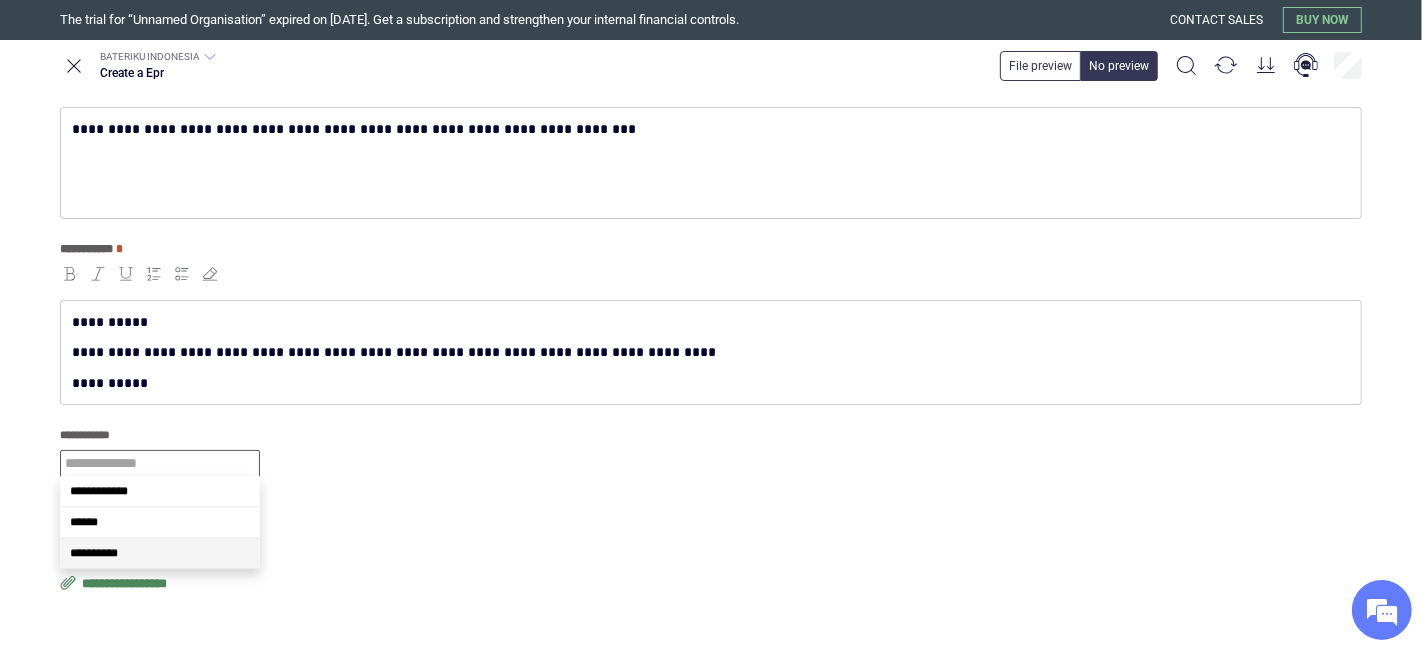 drag, startPoint x: 157, startPoint y: 541, endPoint x: 147, endPoint y: 531, distance: 14.142136 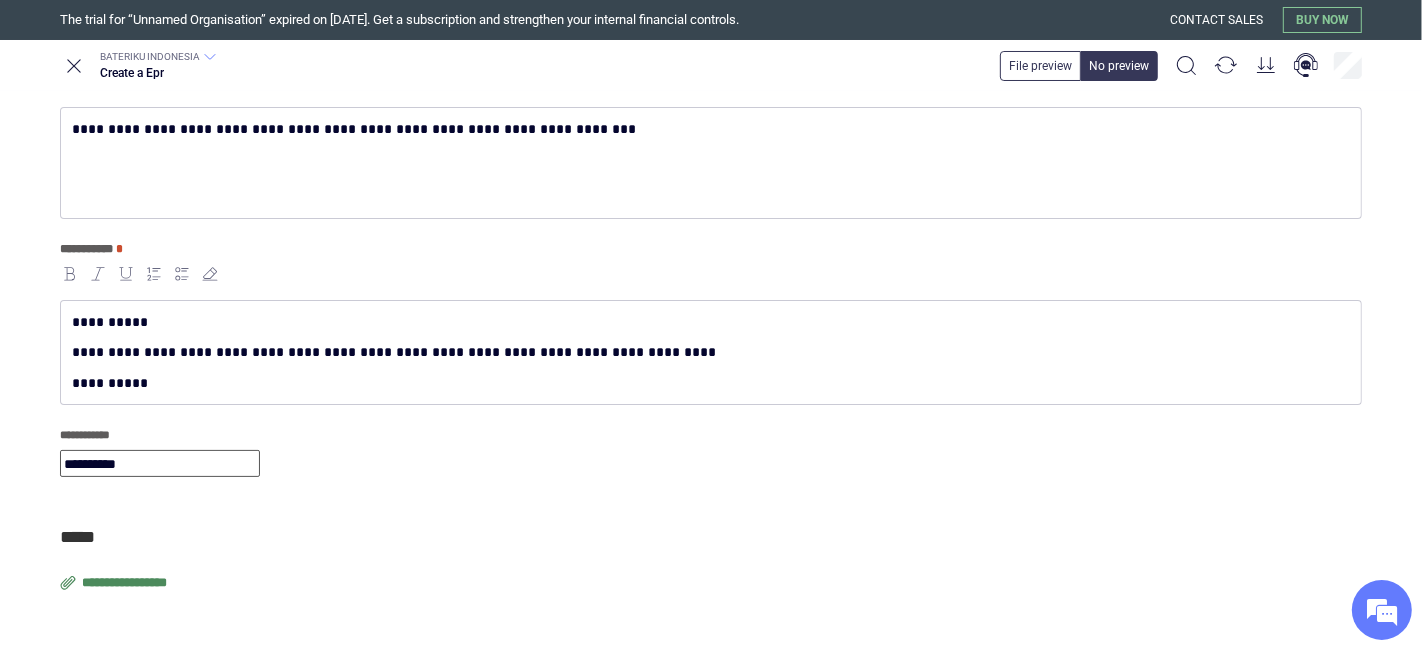 click on "**********" at bounding box center [126, 583] 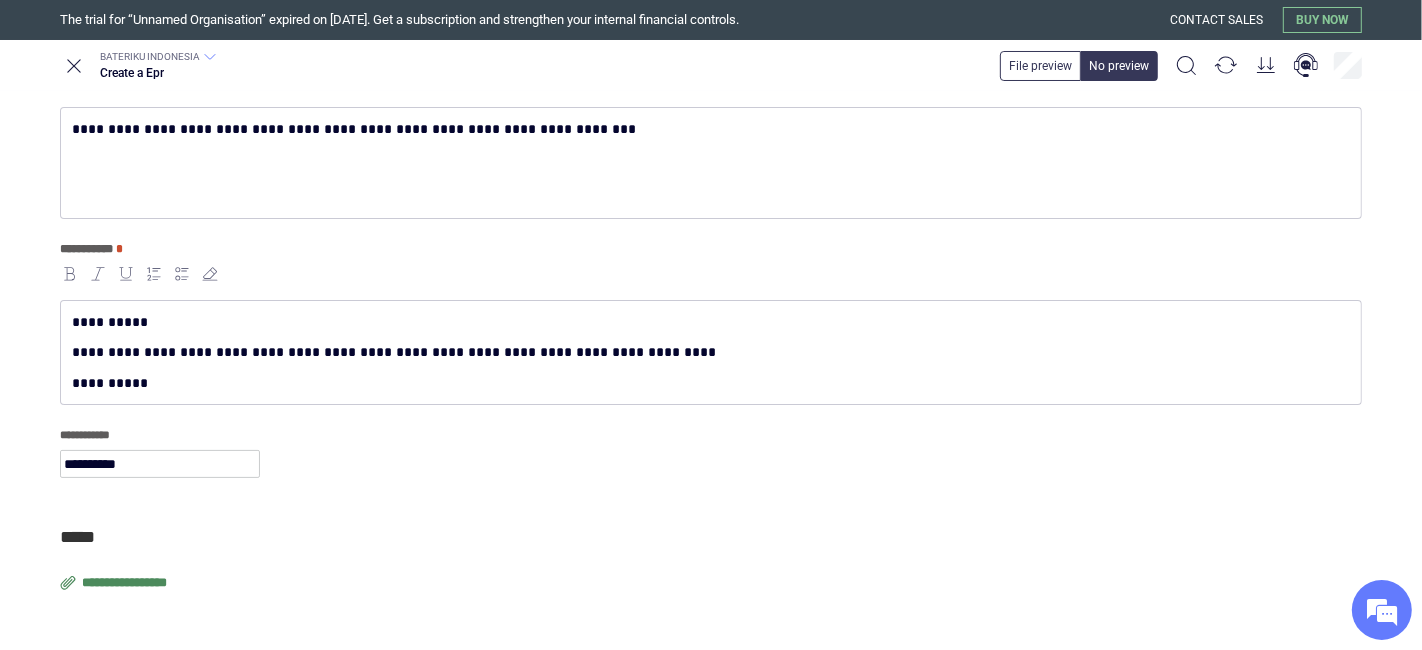type on "**********" 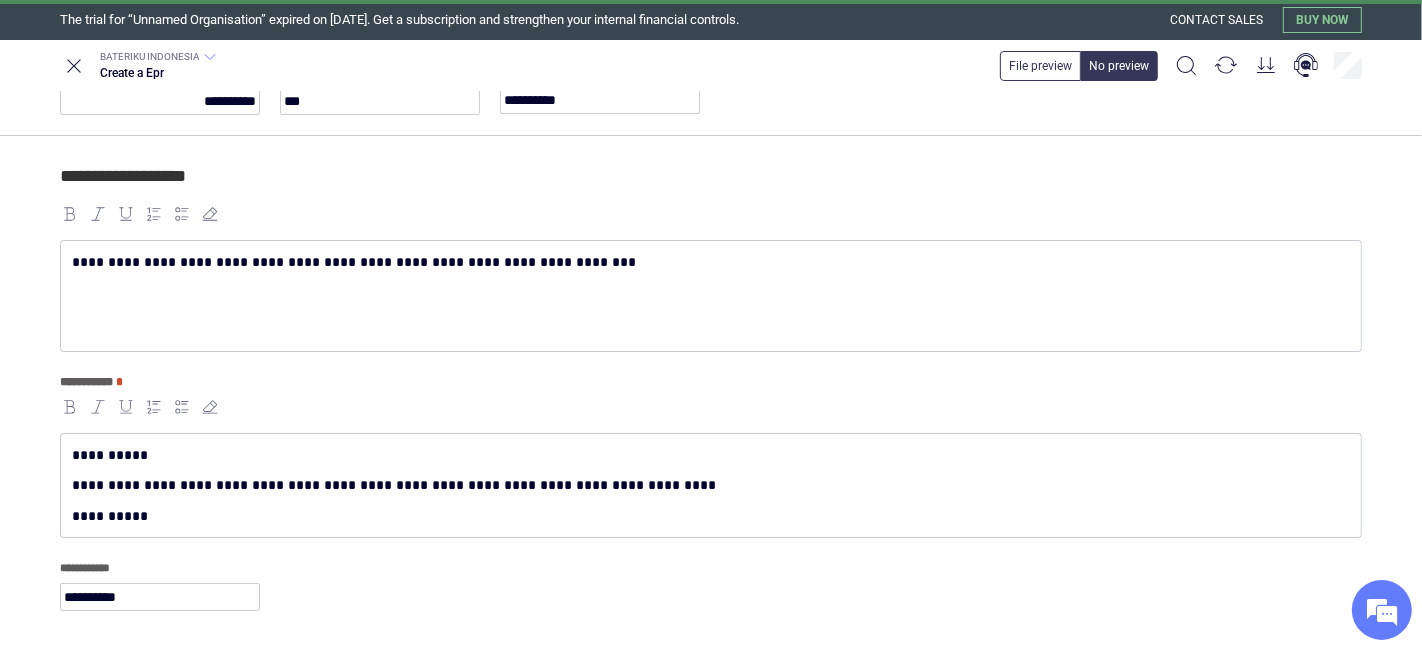 scroll, scrollTop: 0, scrollLeft: 0, axis: both 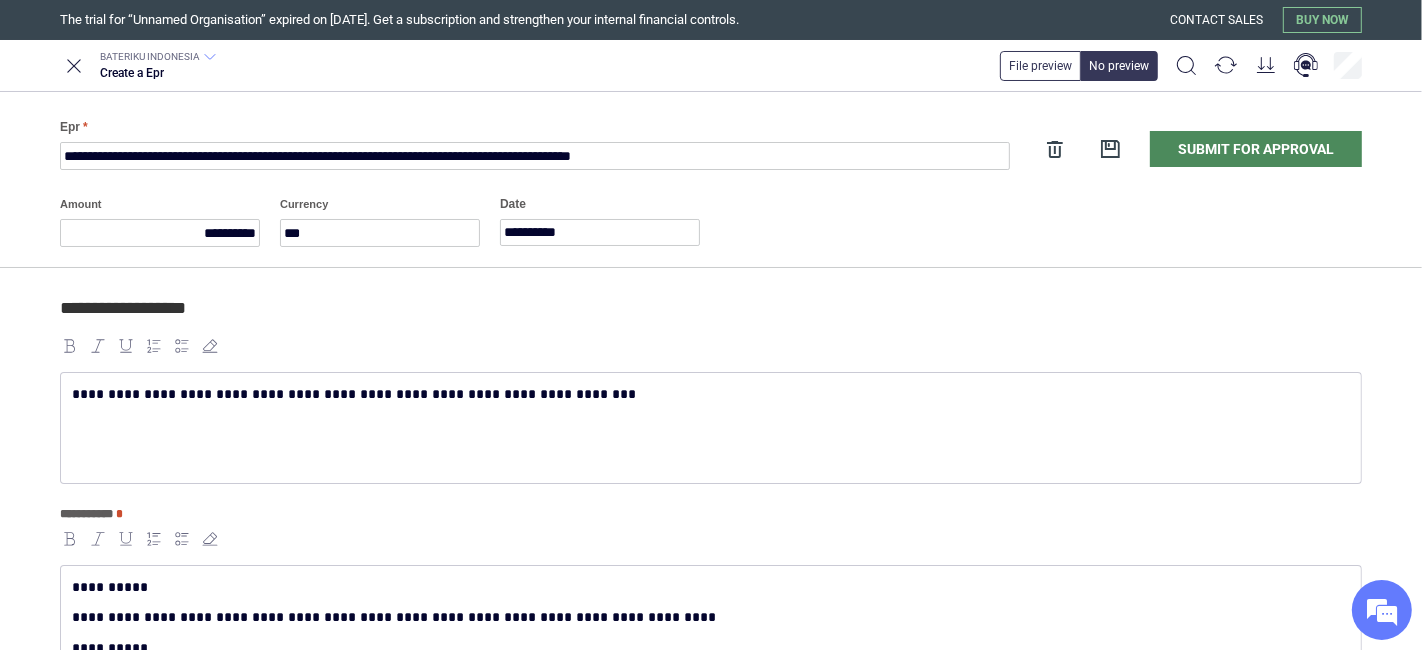 click on "**********" at bounding box center (721, 210) 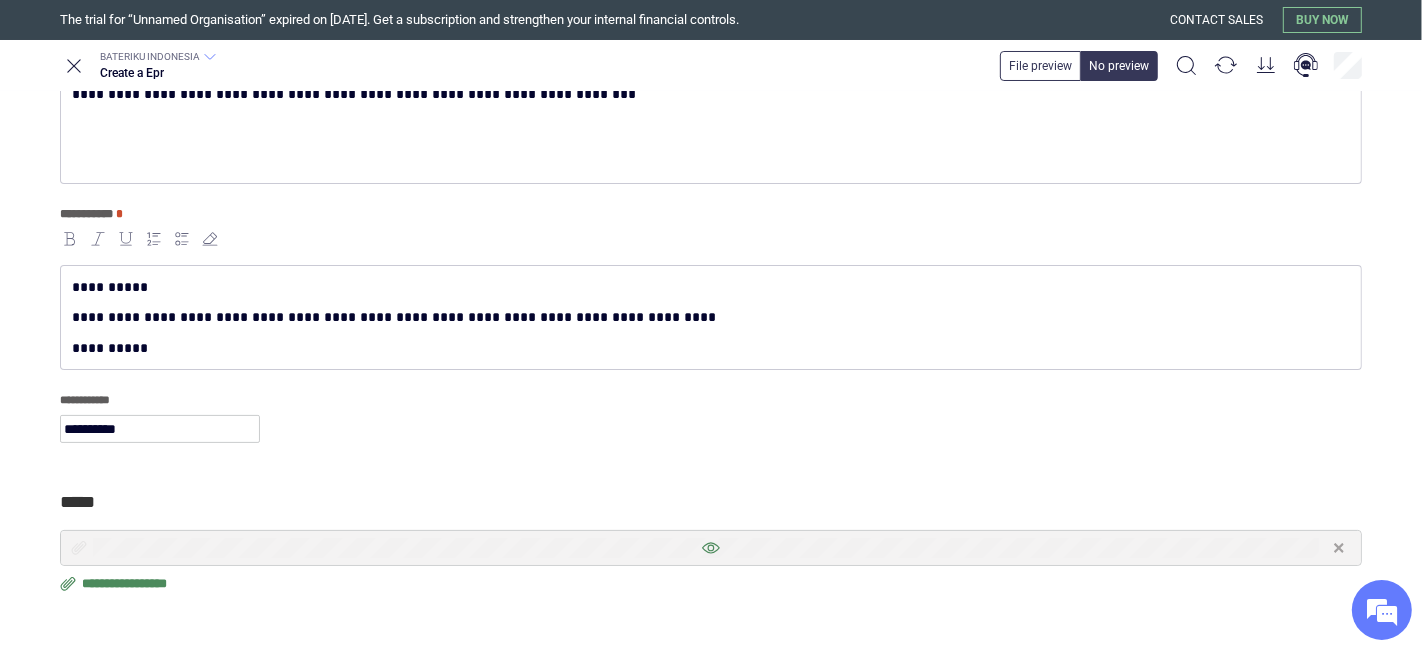 click at bounding box center [711, 548] 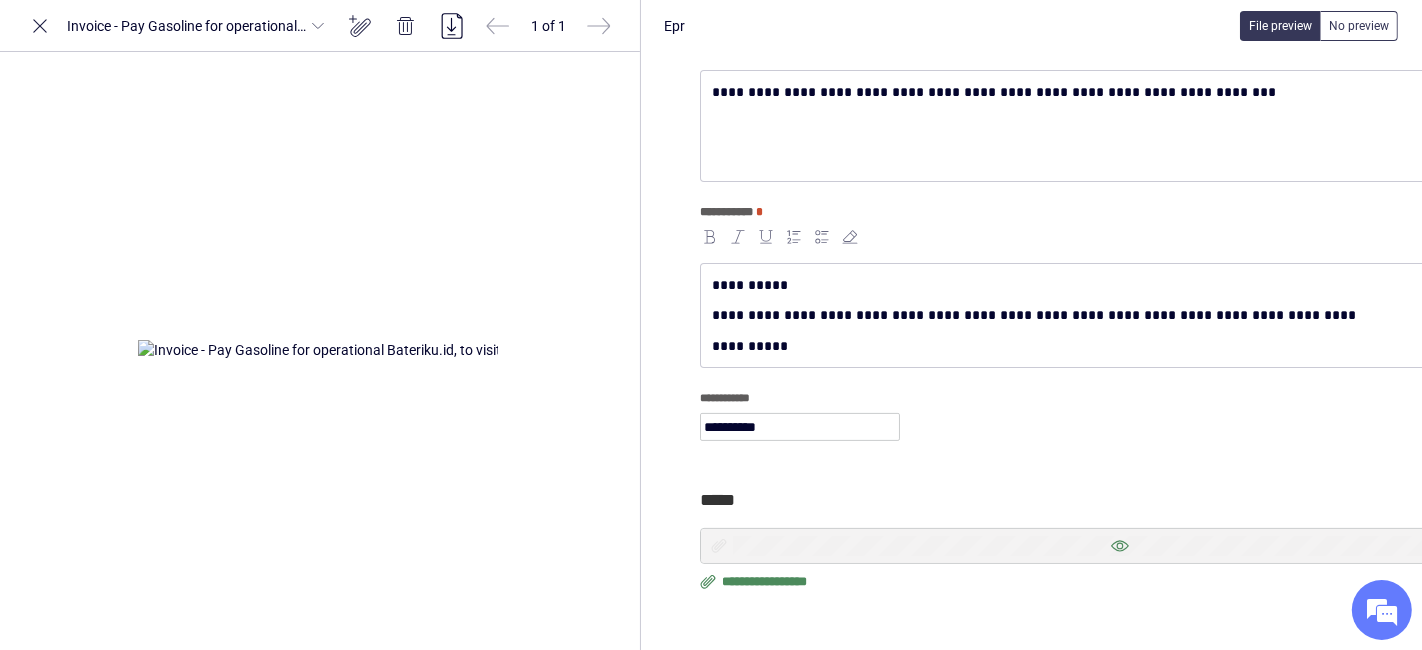 scroll, scrollTop: 268, scrollLeft: 0, axis: vertical 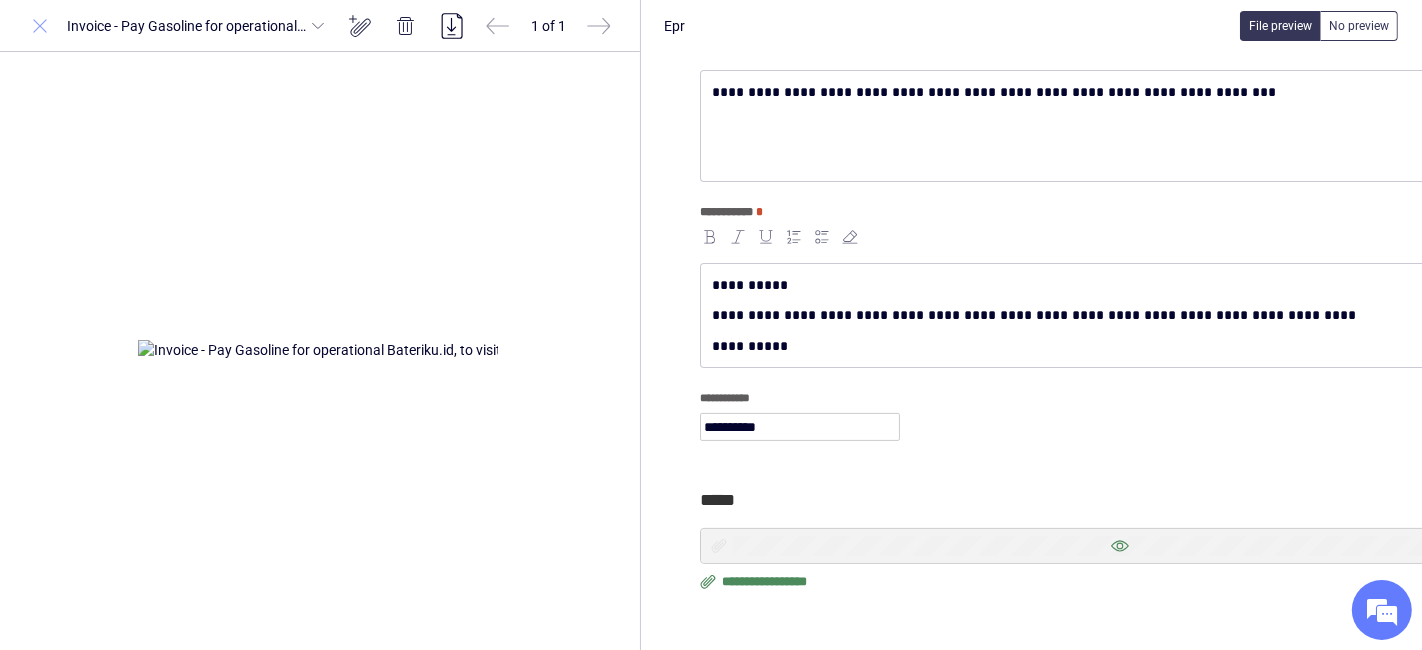 click at bounding box center (40, 26) 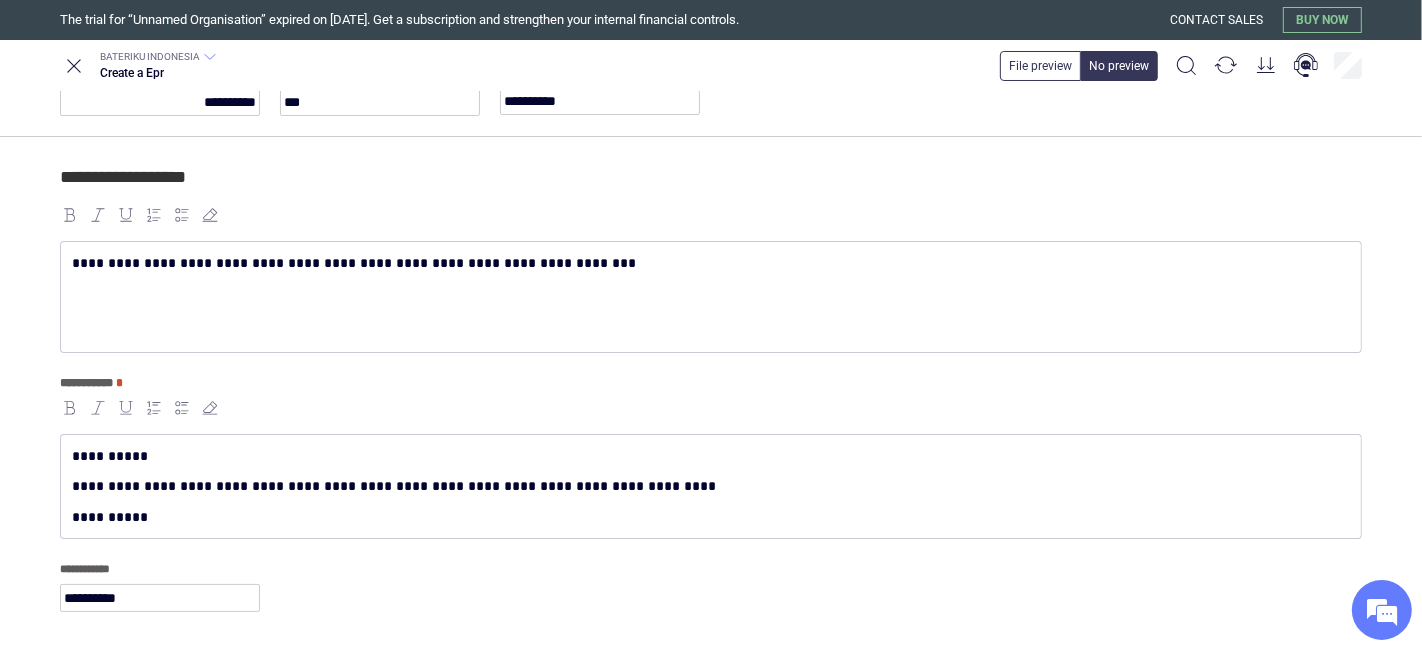 scroll, scrollTop: 0, scrollLeft: 0, axis: both 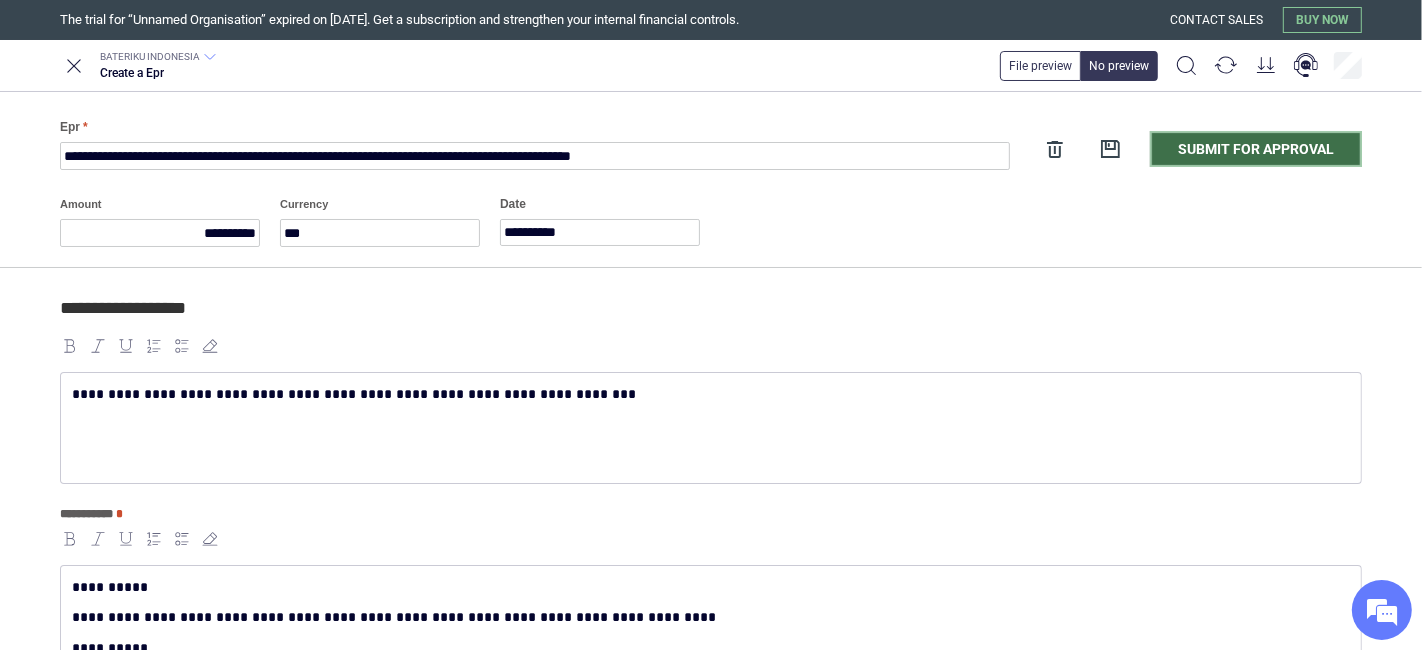 click on "Submit for approval" at bounding box center (1256, 149) 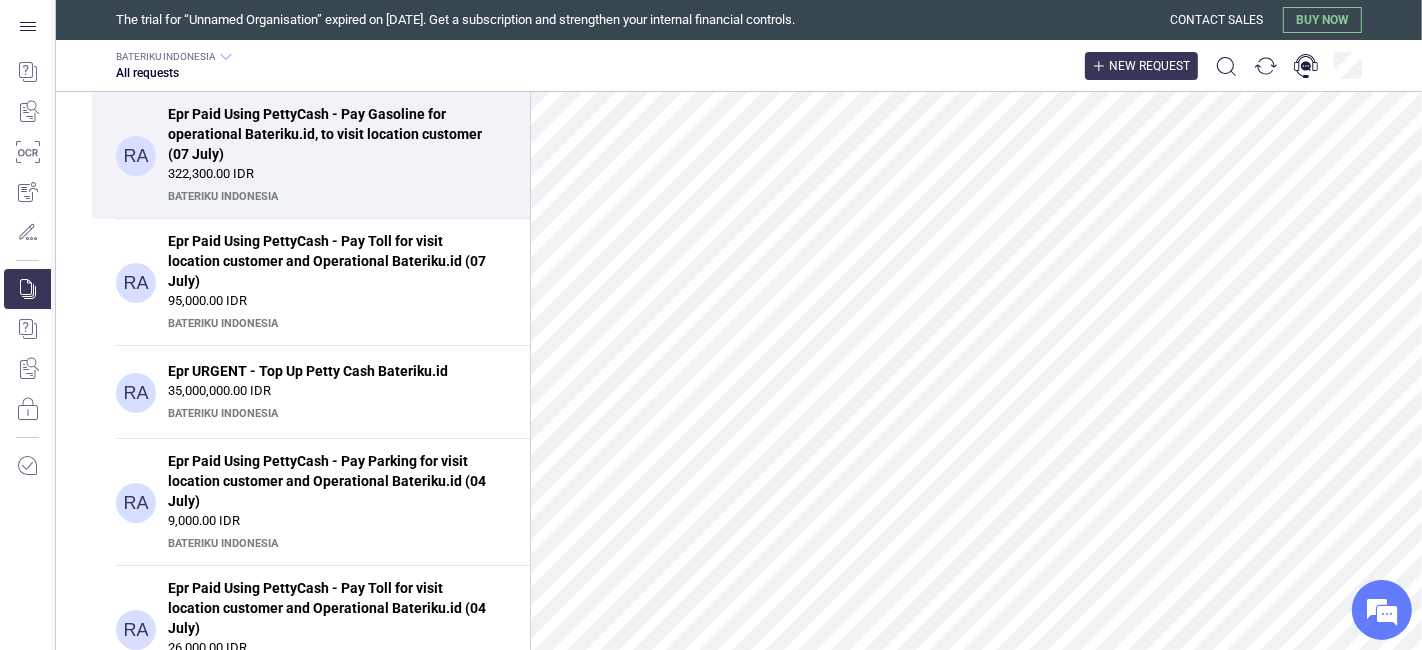 click on "New request" at bounding box center [1141, 66] 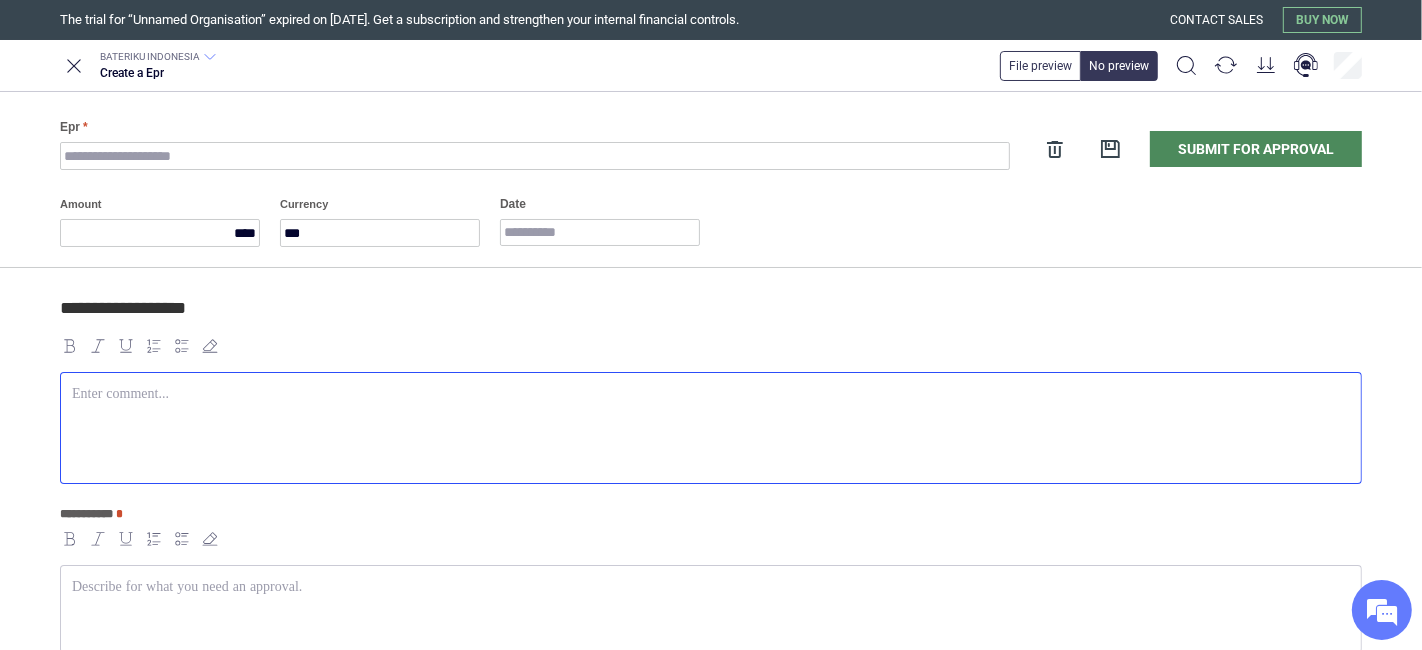 click at bounding box center (711, 428) 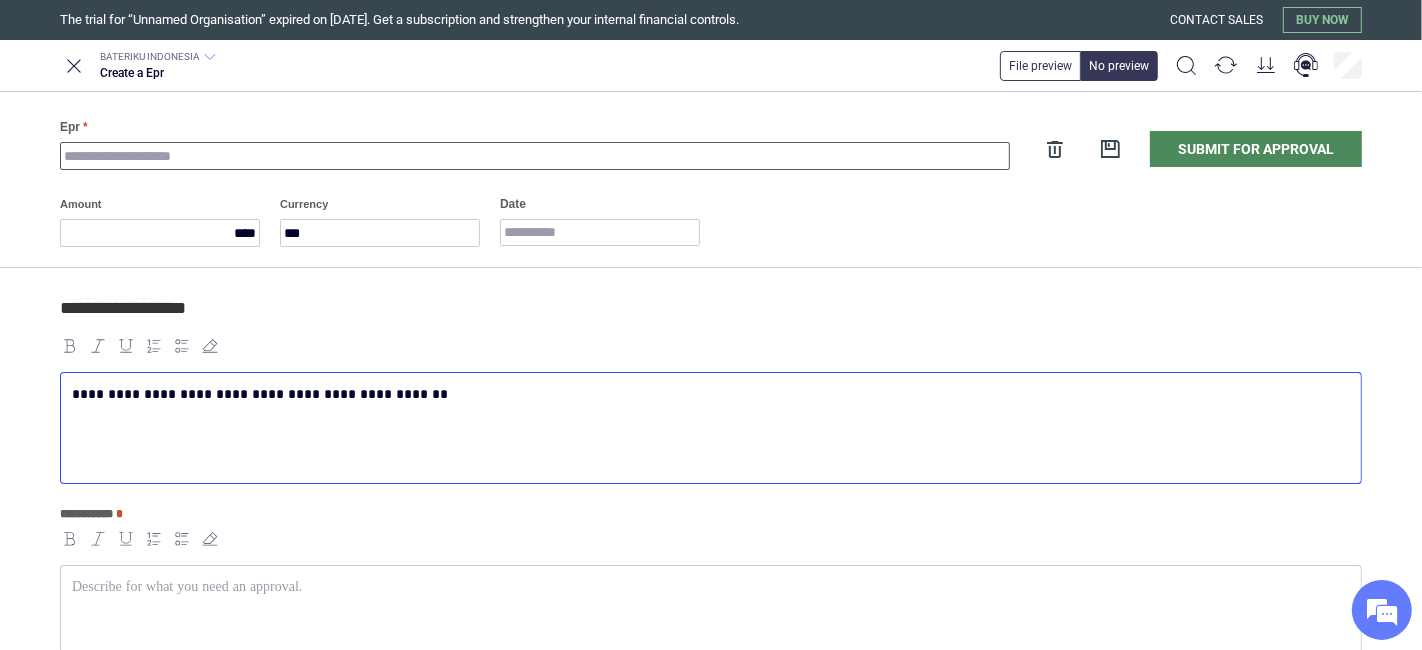 click on "Epr" at bounding box center (535, 156) 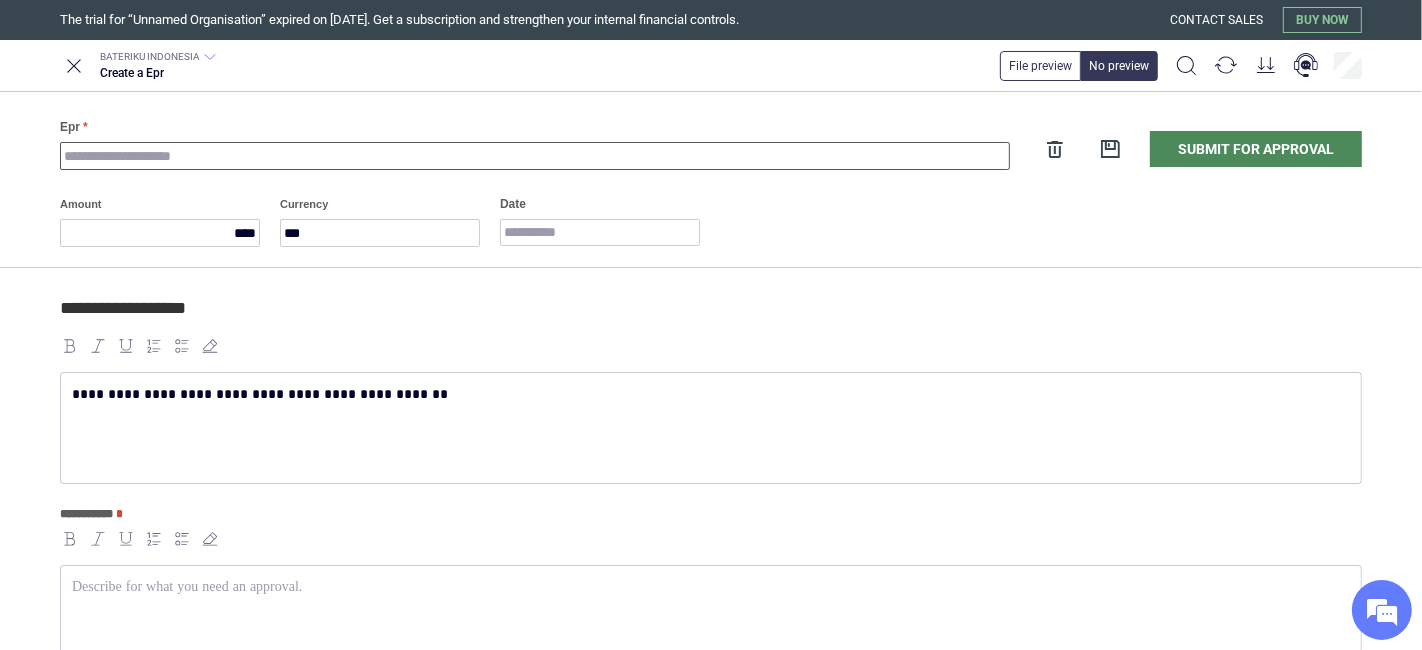 paste on "**********" 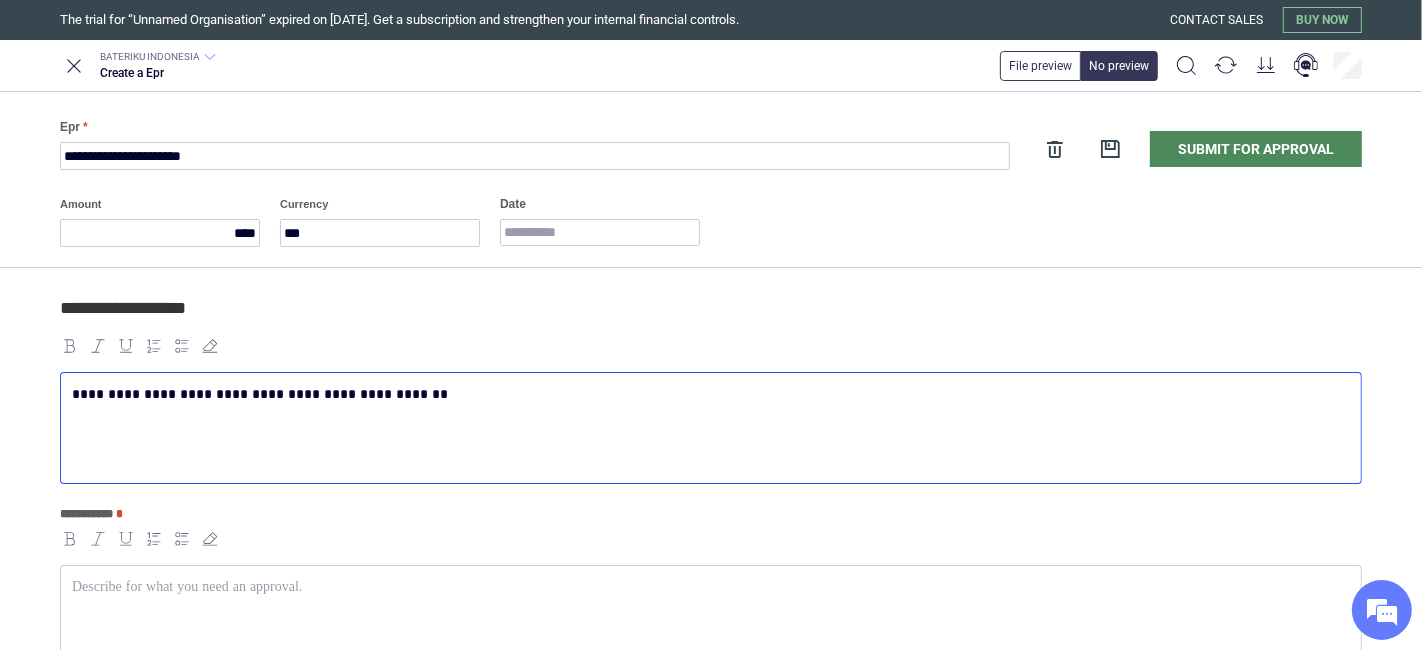 click on "**********" at bounding box center (711, 428) 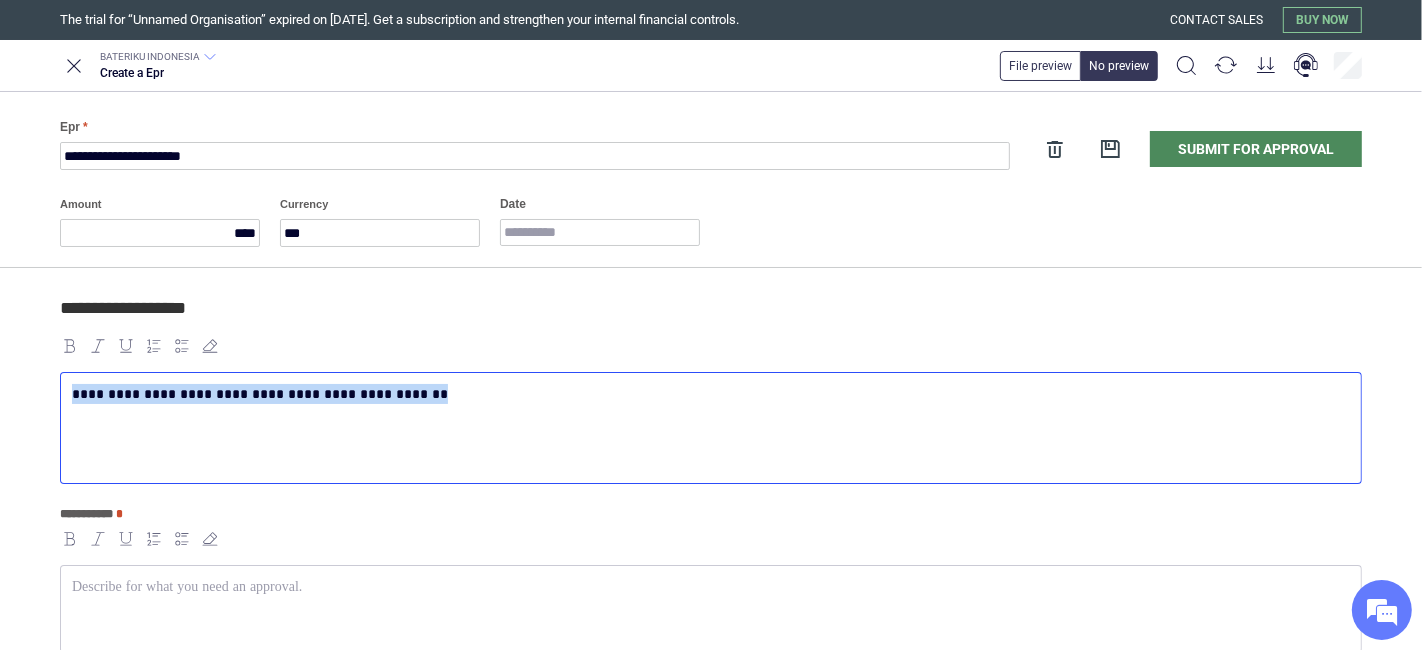 copy on "**********" 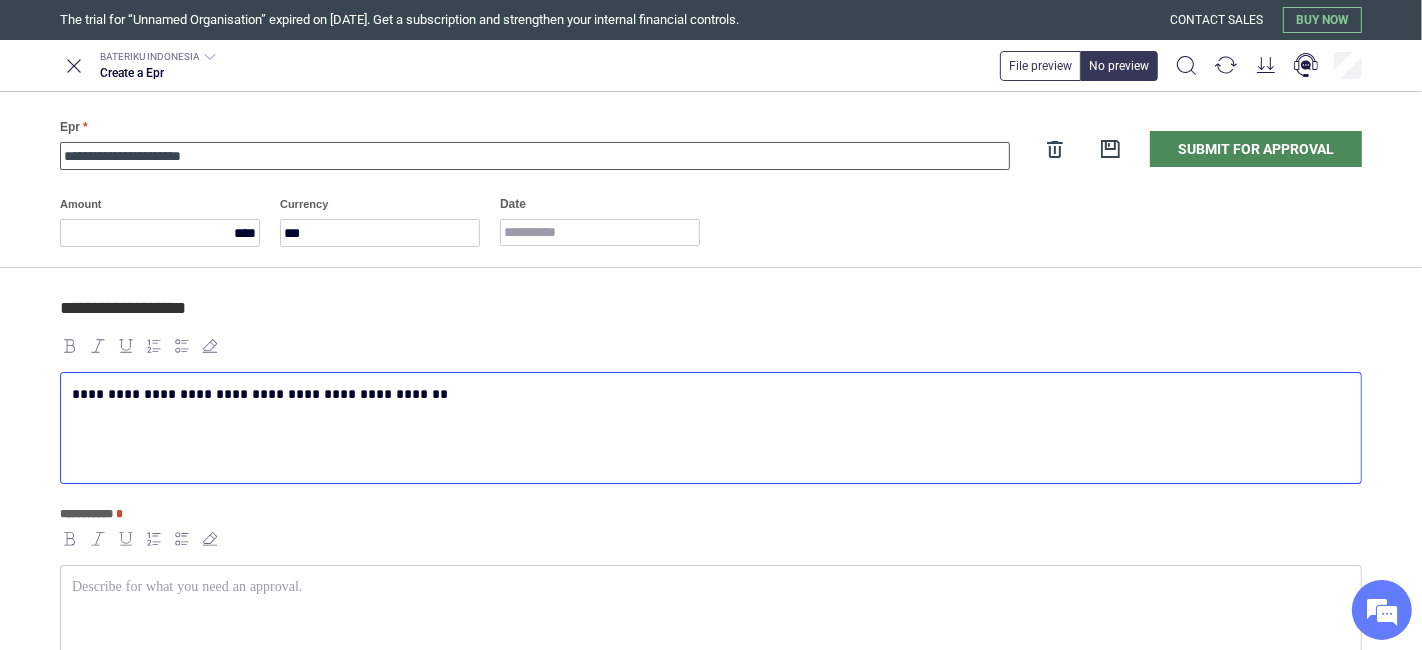 click on "**********" at bounding box center (535, 156) 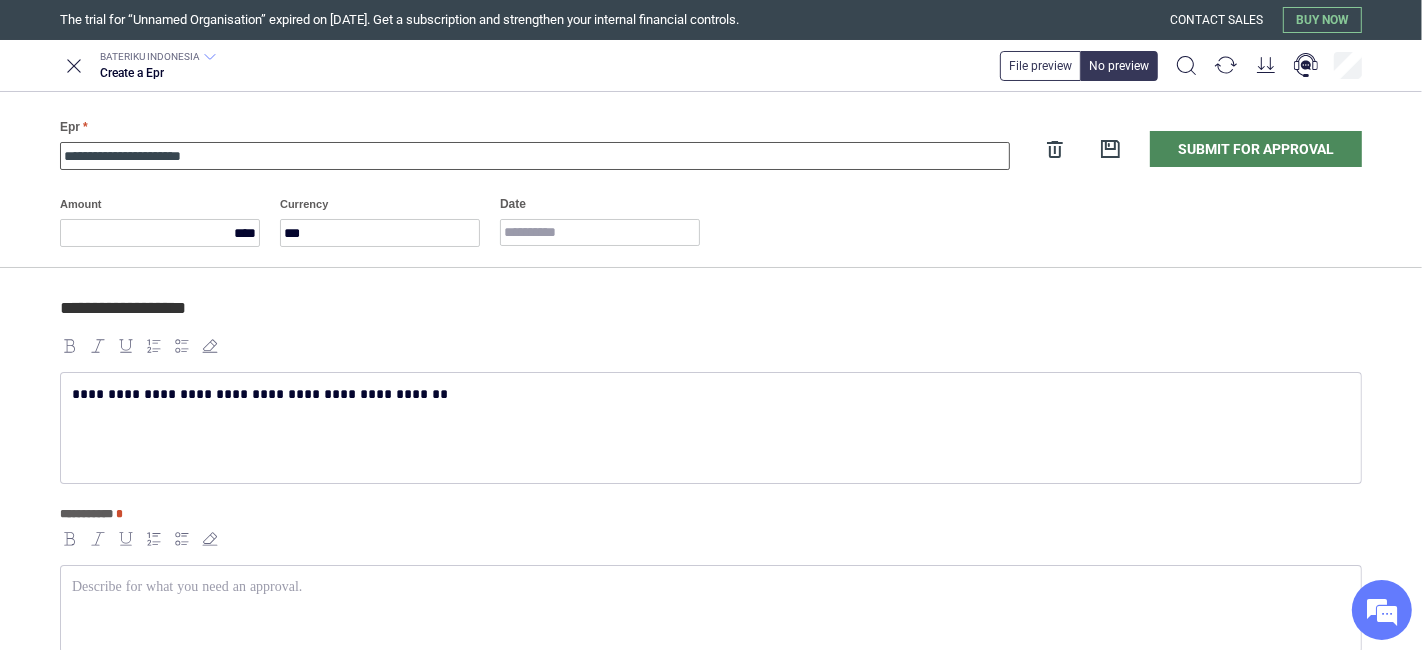 paste on "**********" 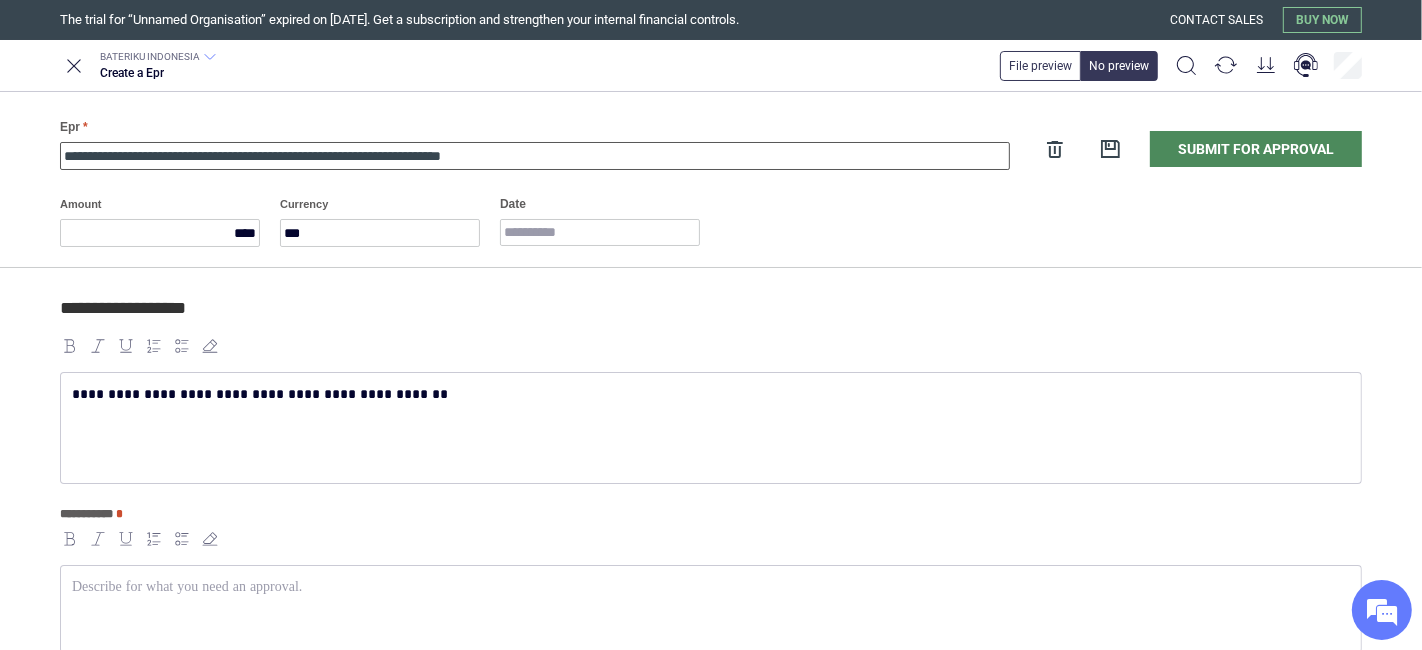 type on "**********" 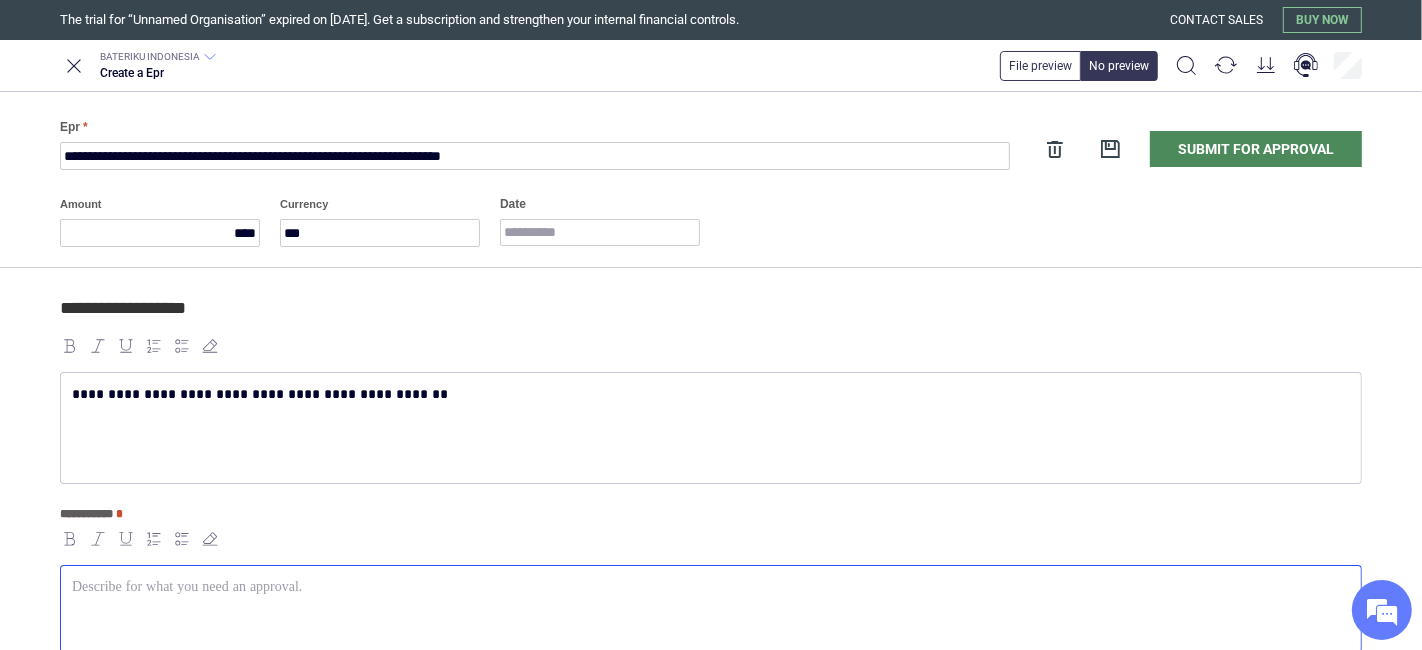 click at bounding box center [711, 587] 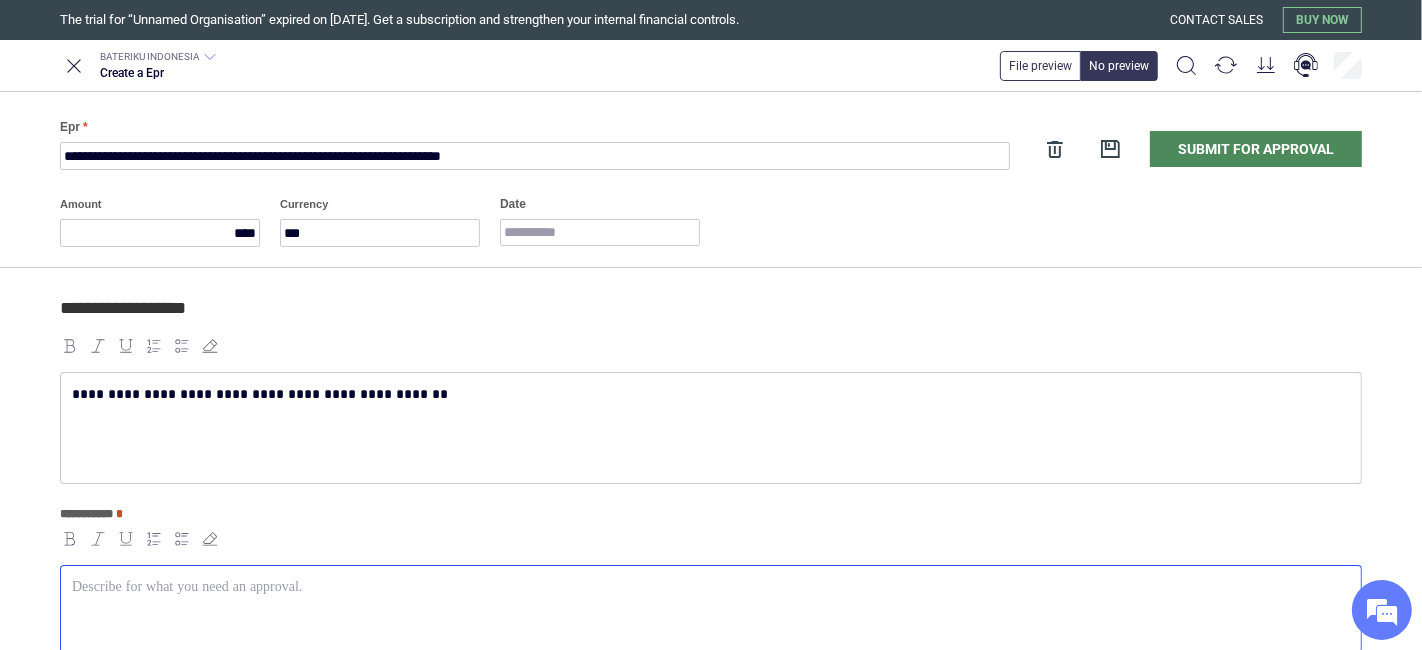 scroll, scrollTop: 10, scrollLeft: 0, axis: vertical 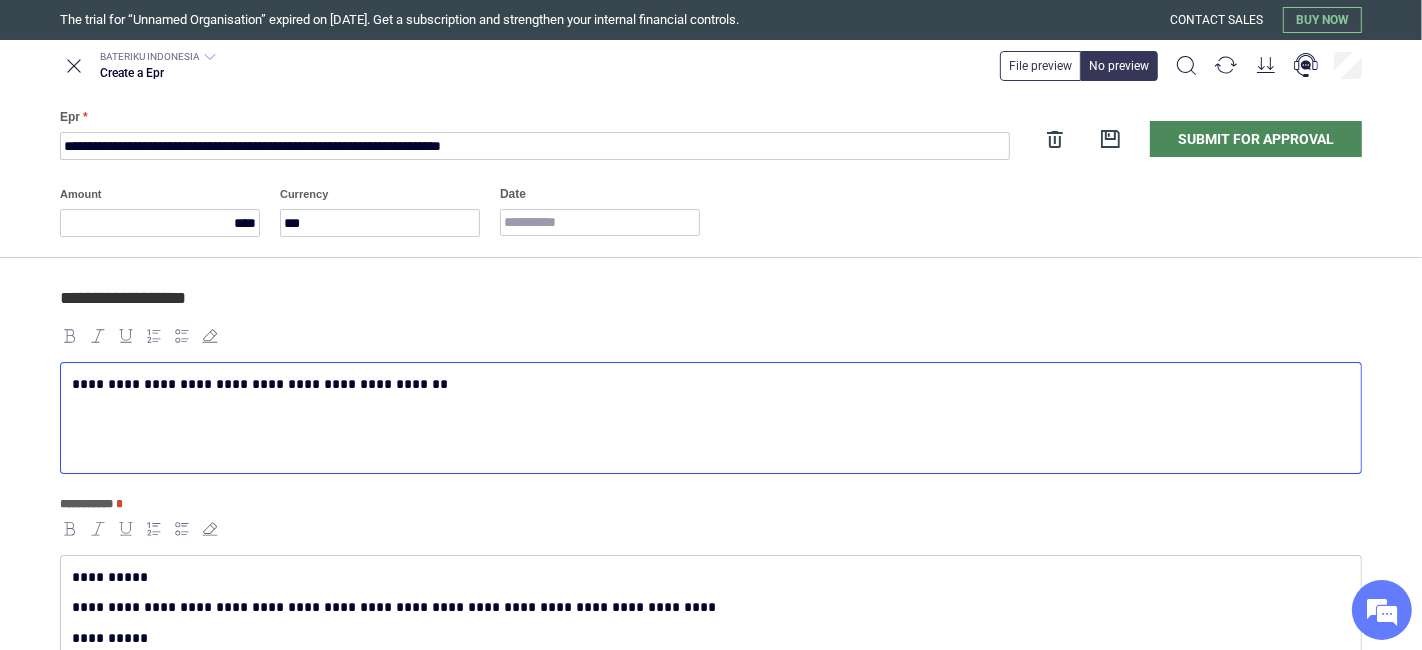 click on "**********" at bounding box center [707, 384] 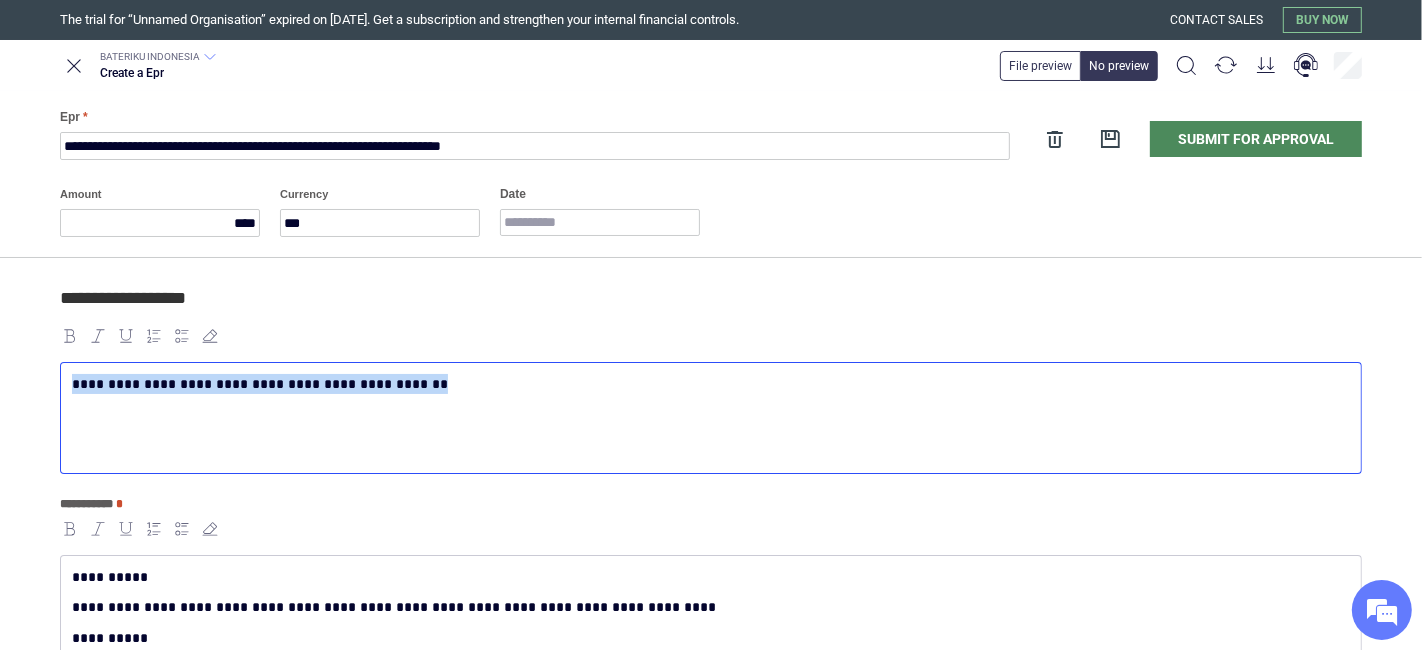 copy on "**********" 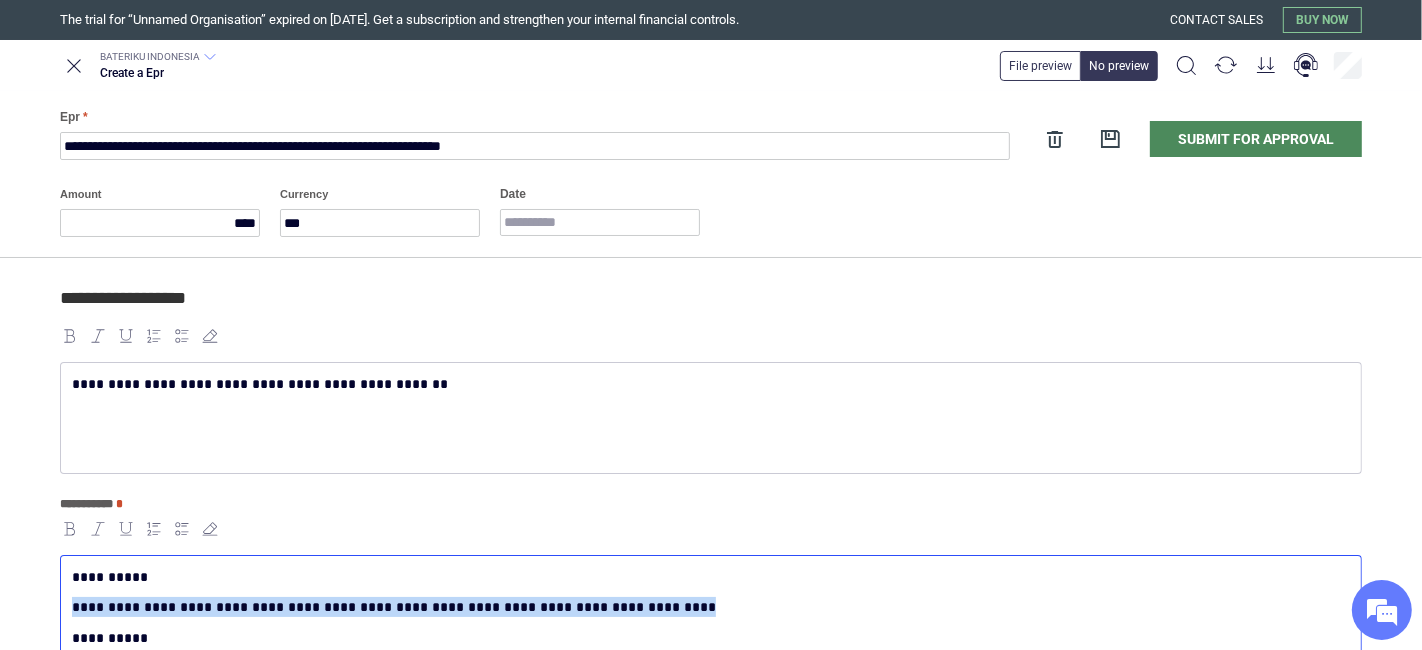drag, startPoint x: 668, startPoint y: 604, endPoint x: 0, endPoint y: 594, distance: 668.0748 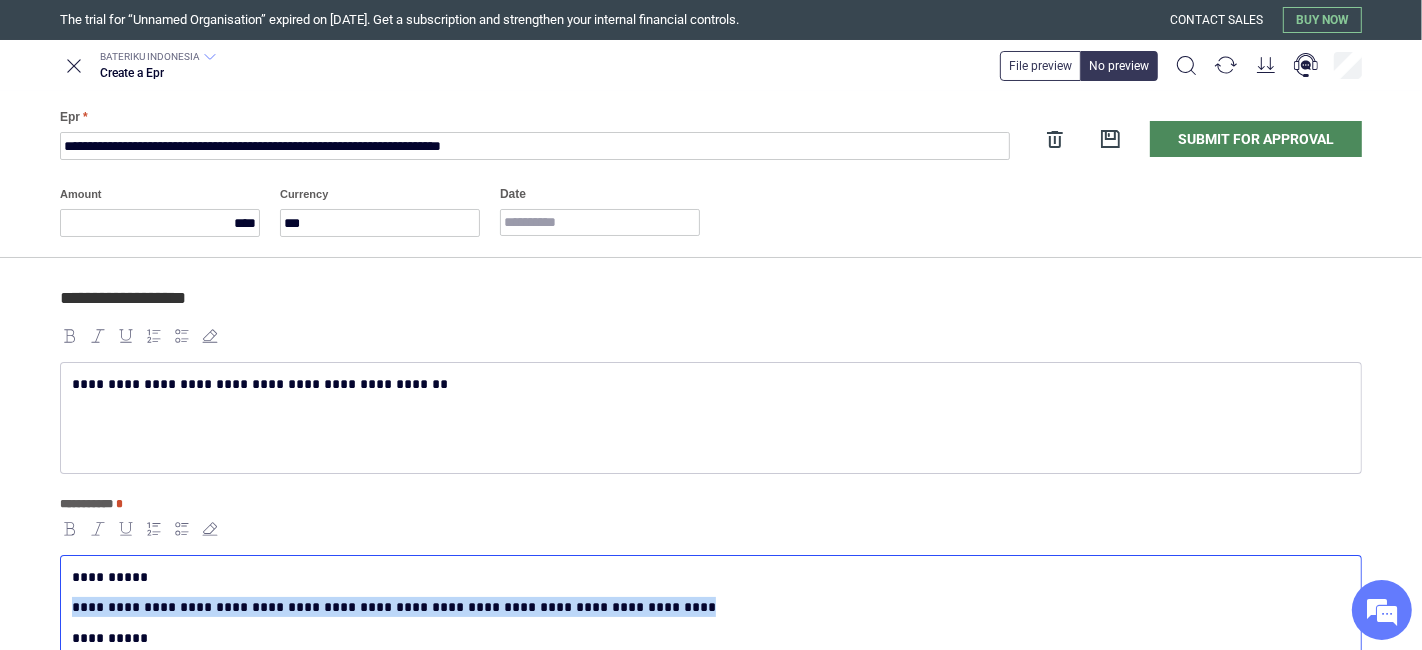 click on "**********" at bounding box center [711, 613] 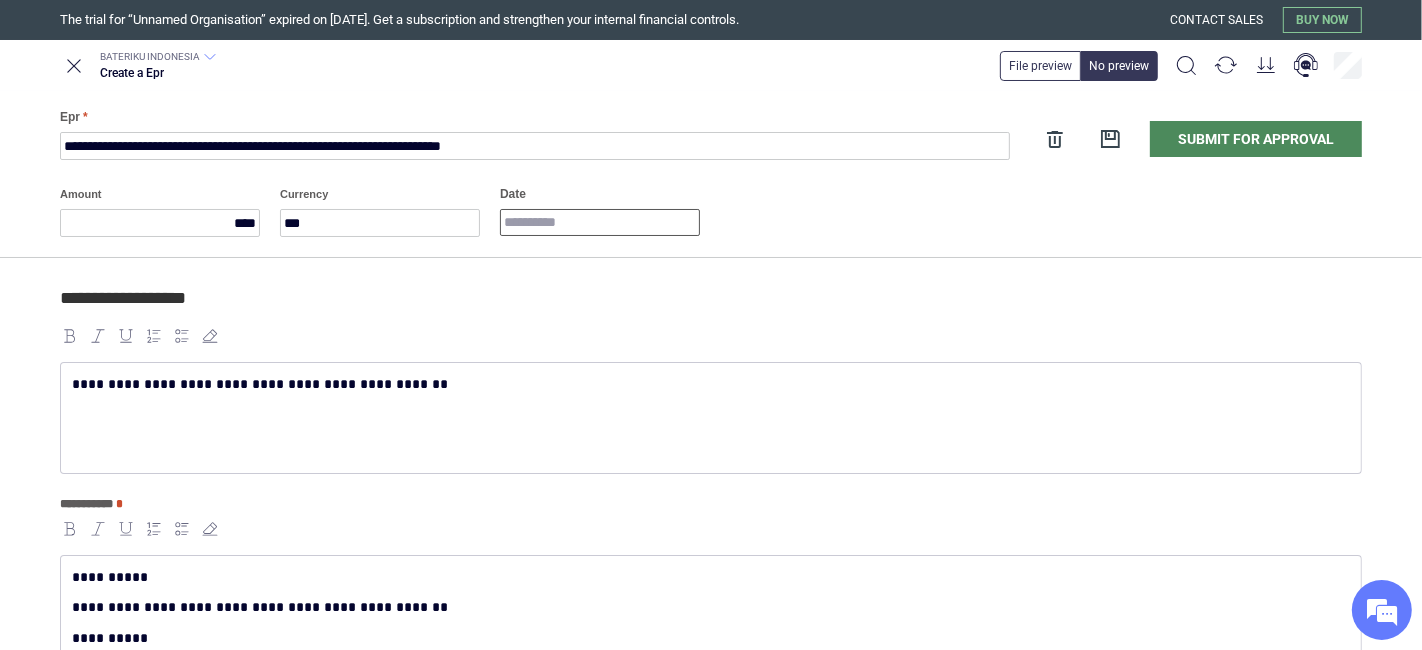 click on "Date" at bounding box center [600, 222] 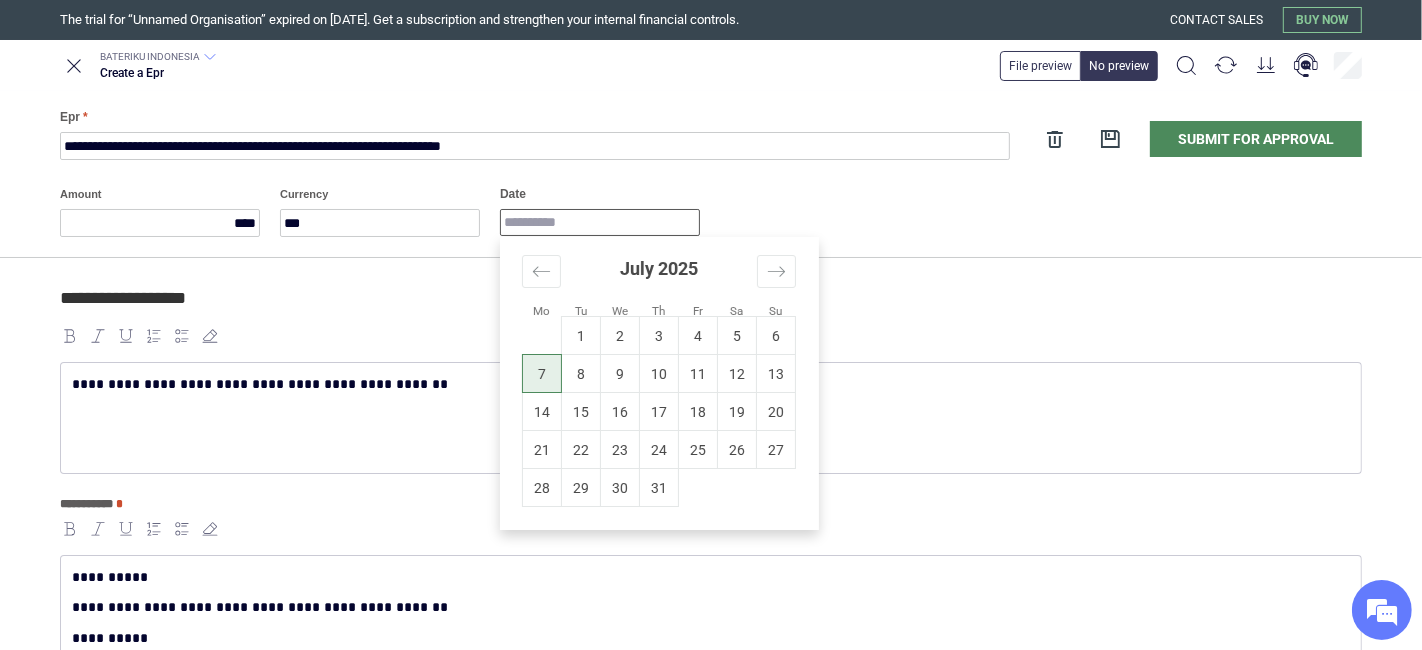 click on "7" at bounding box center [542, 374] 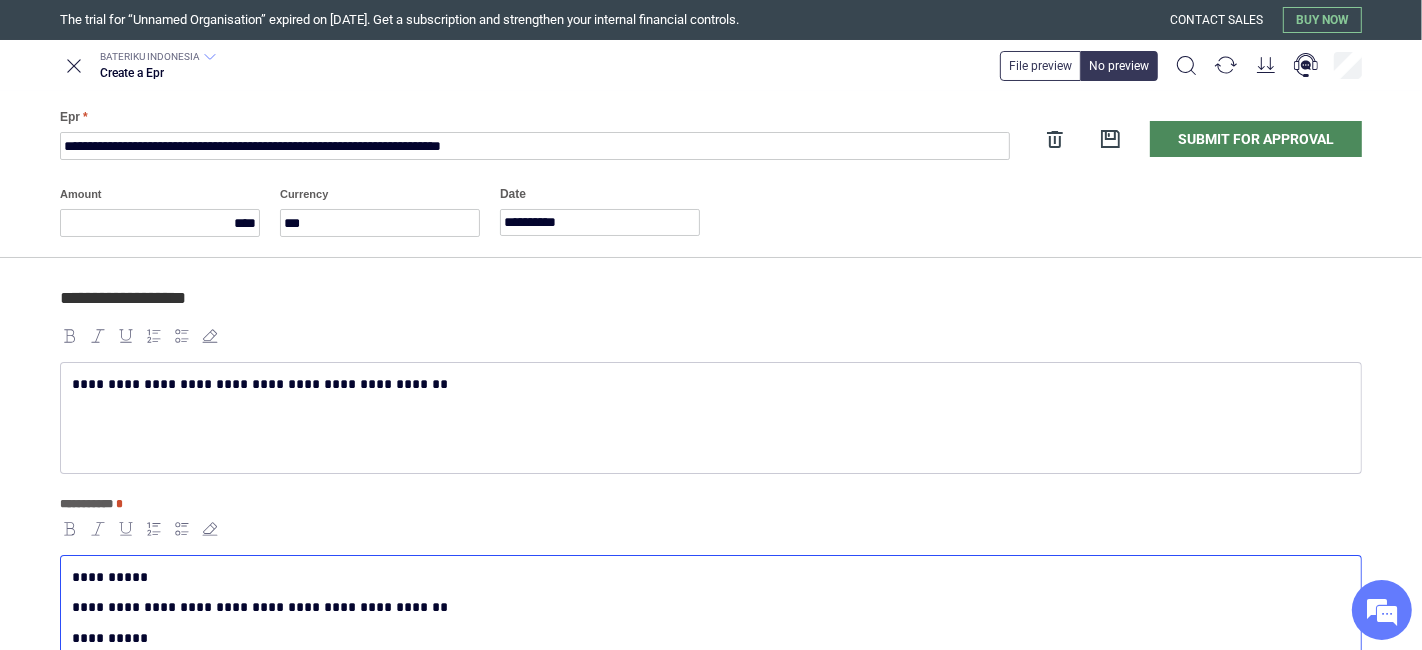 click on "**********" at bounding box center [707, 607] 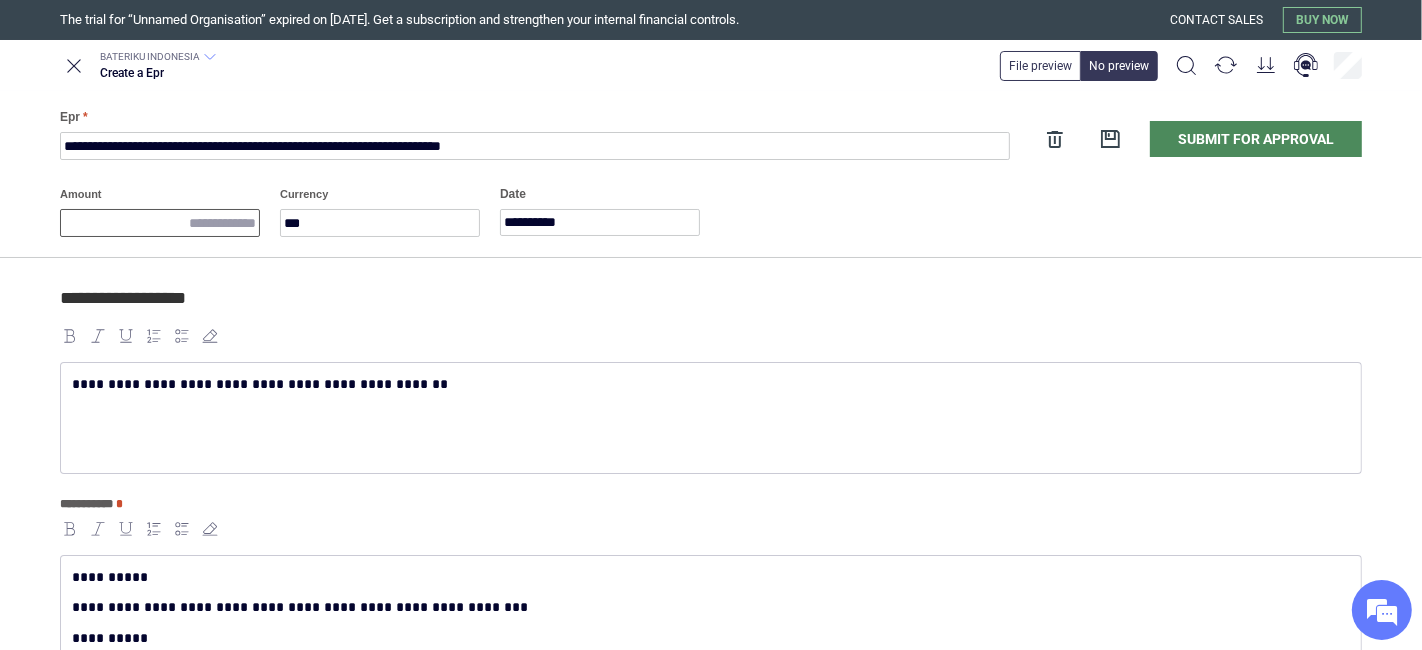 click on "Amount" at bounding box center [160, 223] 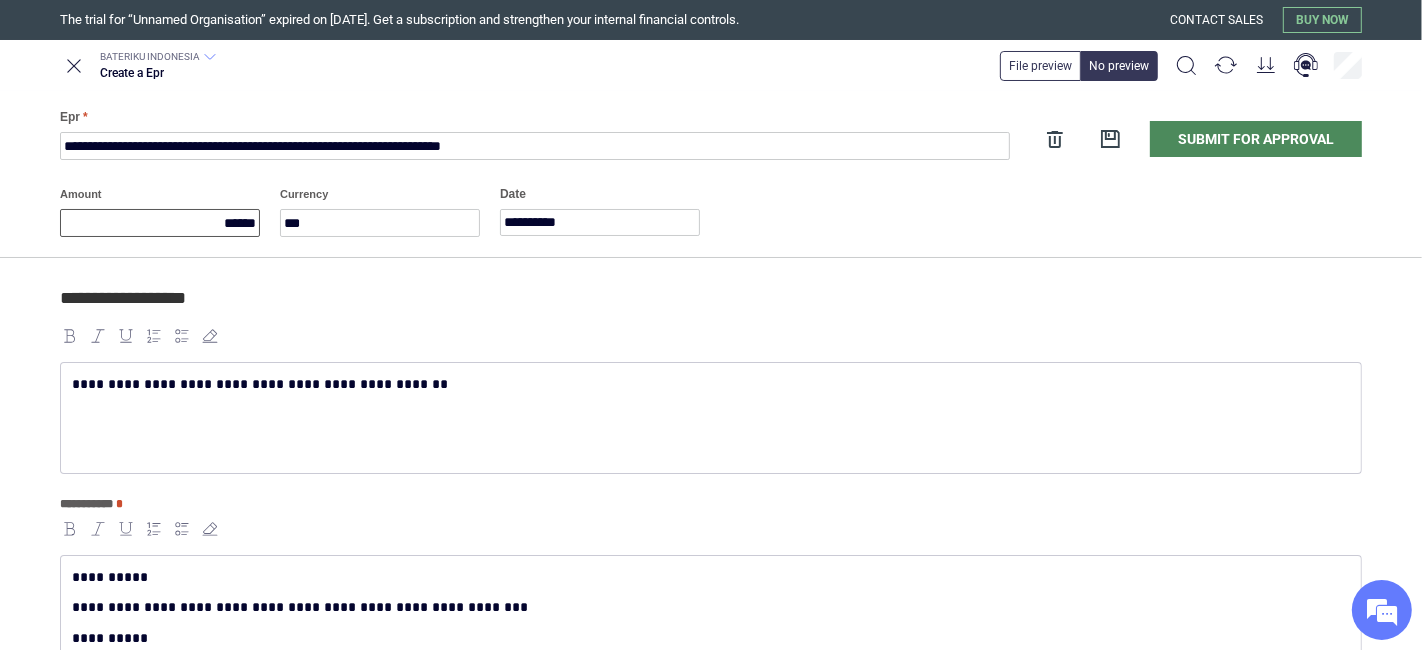 type on "******" 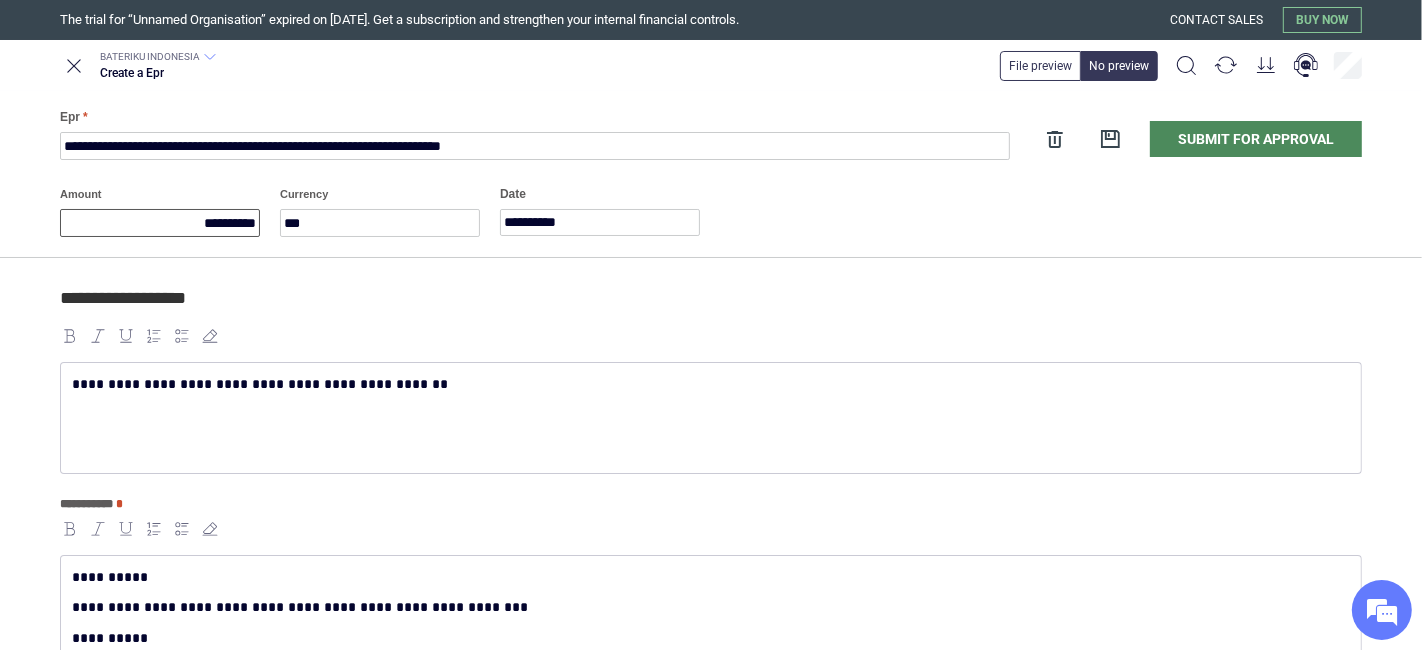 click on "**********" at bounding box center (711, 582) 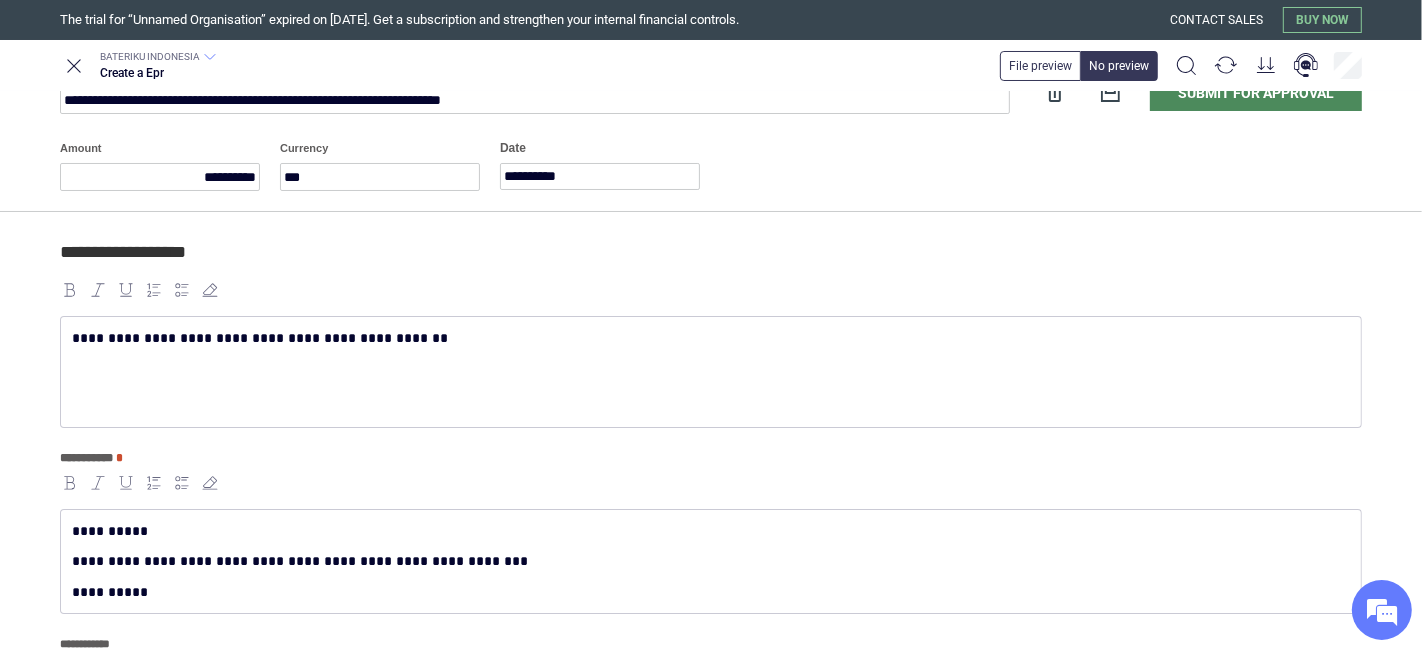 scroll, scrollTop: 121, scrollLeft: 0, axis: vertical 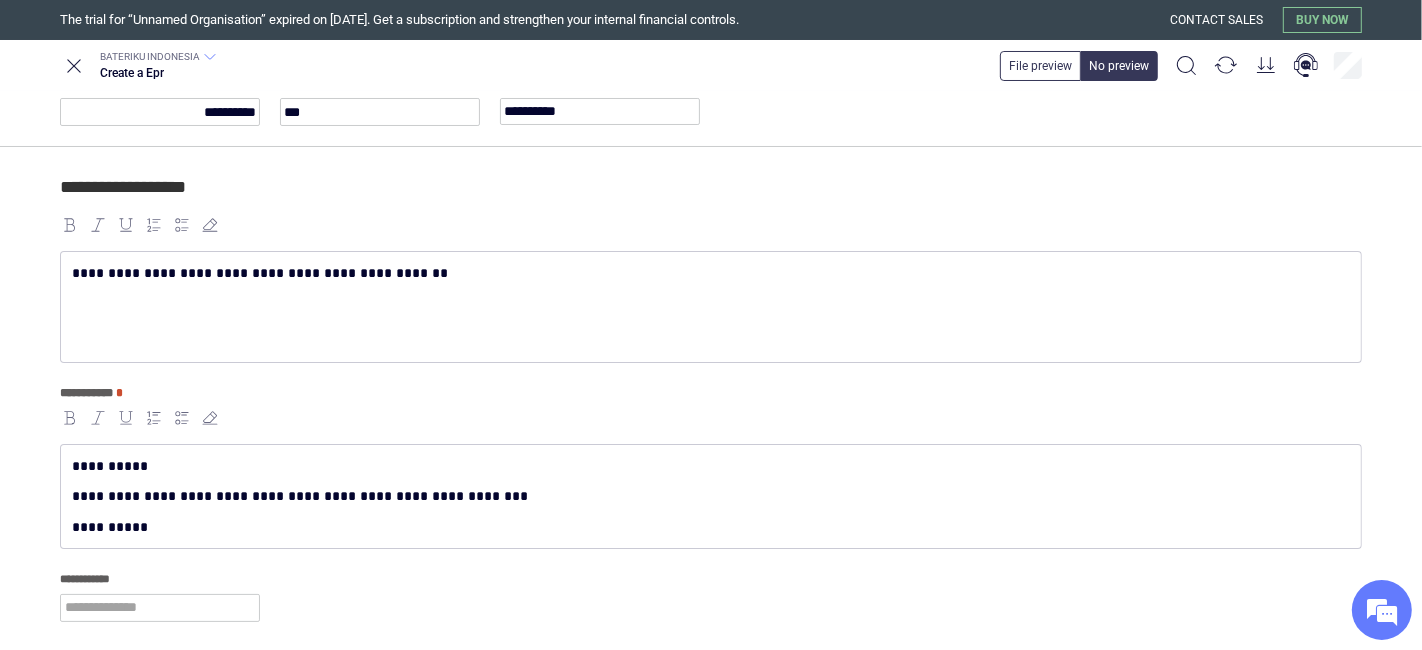click on "**********" at bounding box center [160, 595] 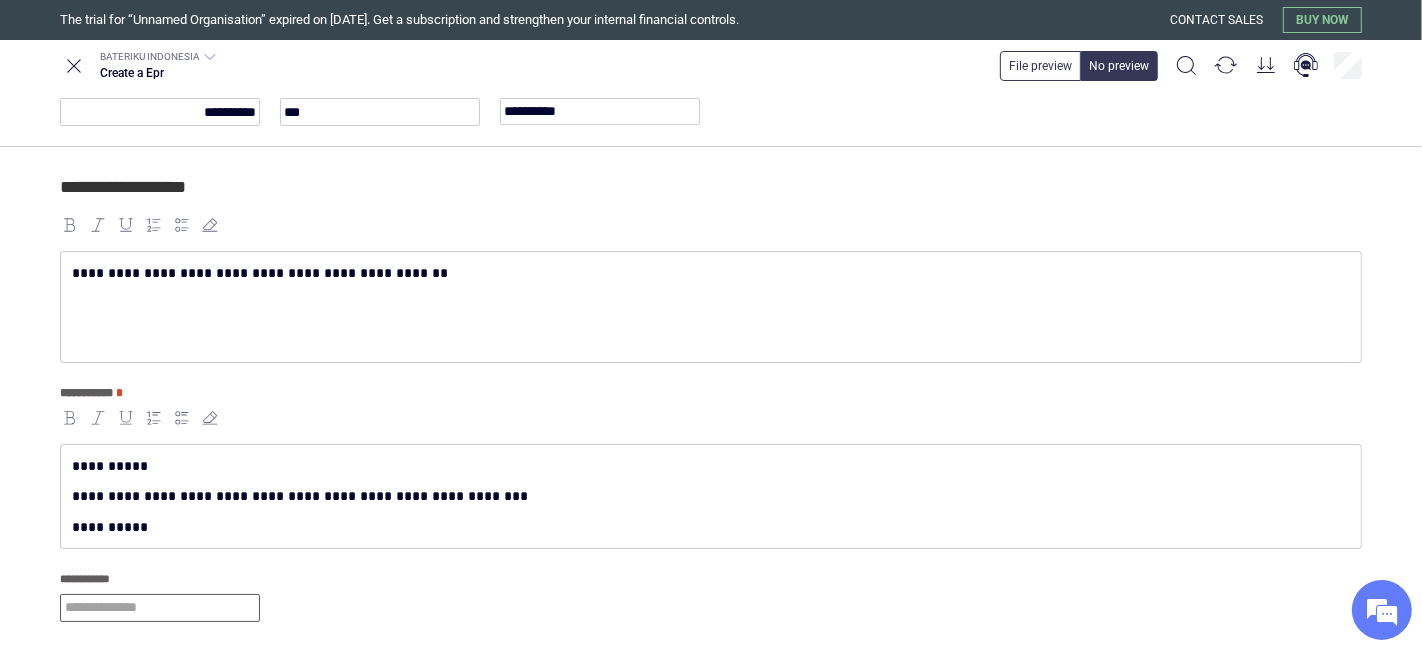 click at bounding box center [160, 608] 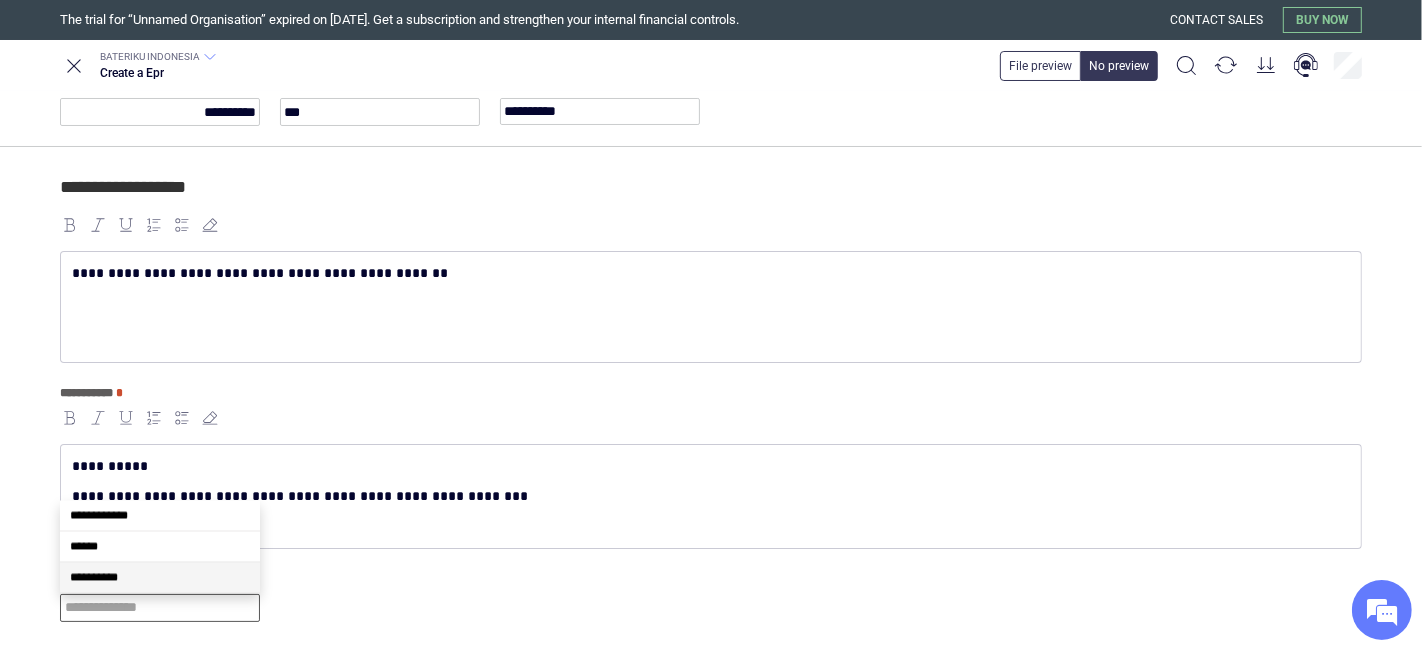 click on "**********" at bounding box center (160, 578) 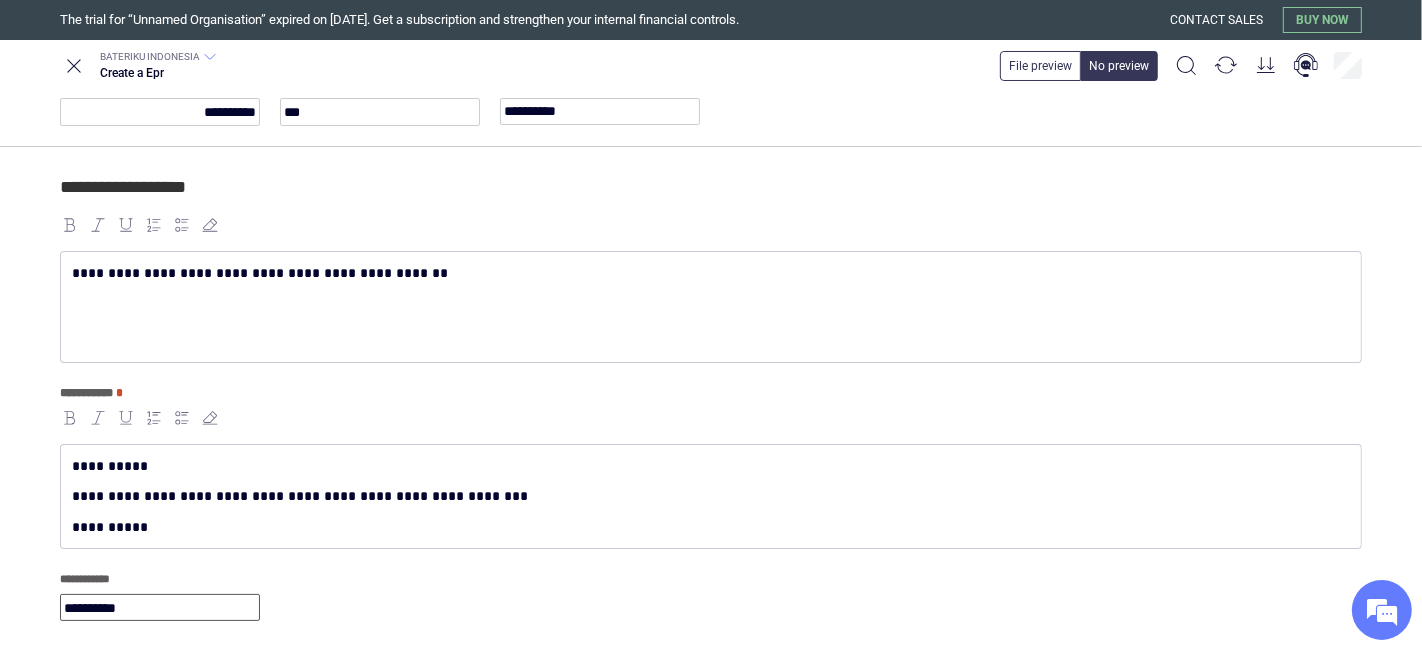 scroll, scrollTop: 232, scrollLeft: 0, axis: vertical 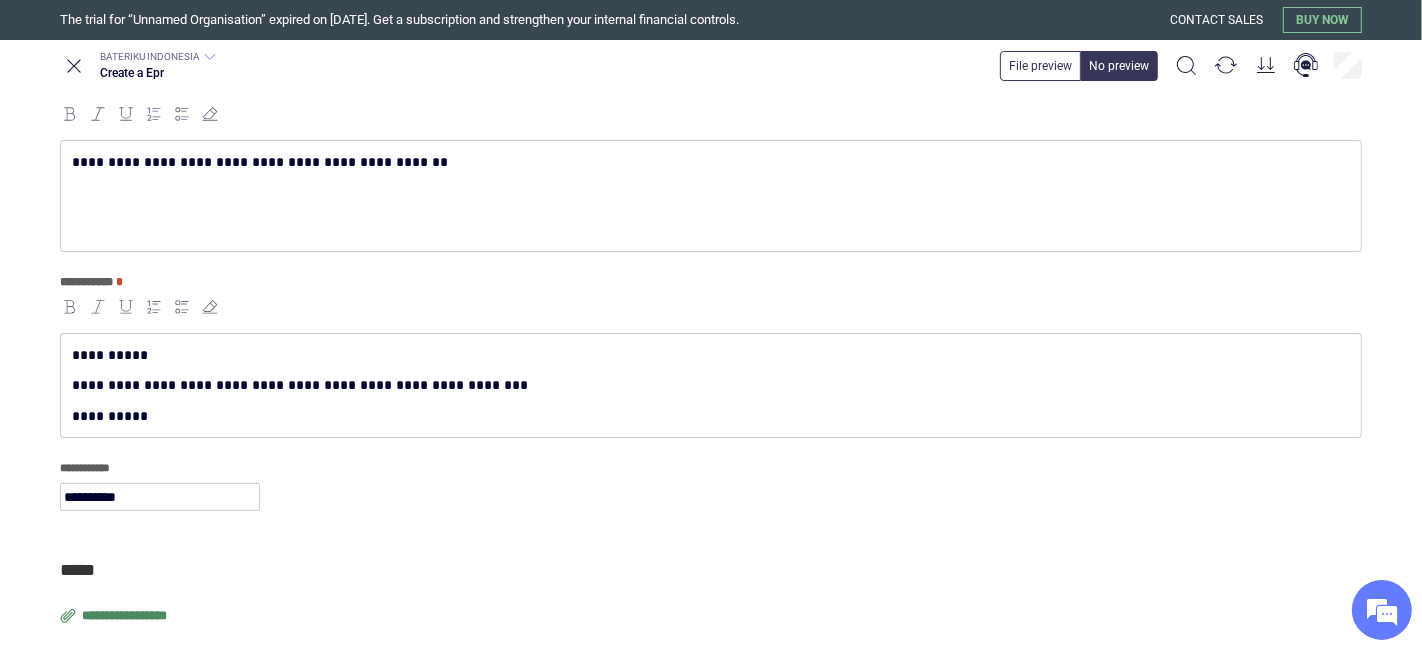 click on "**********" at bounding box center [126, 616] 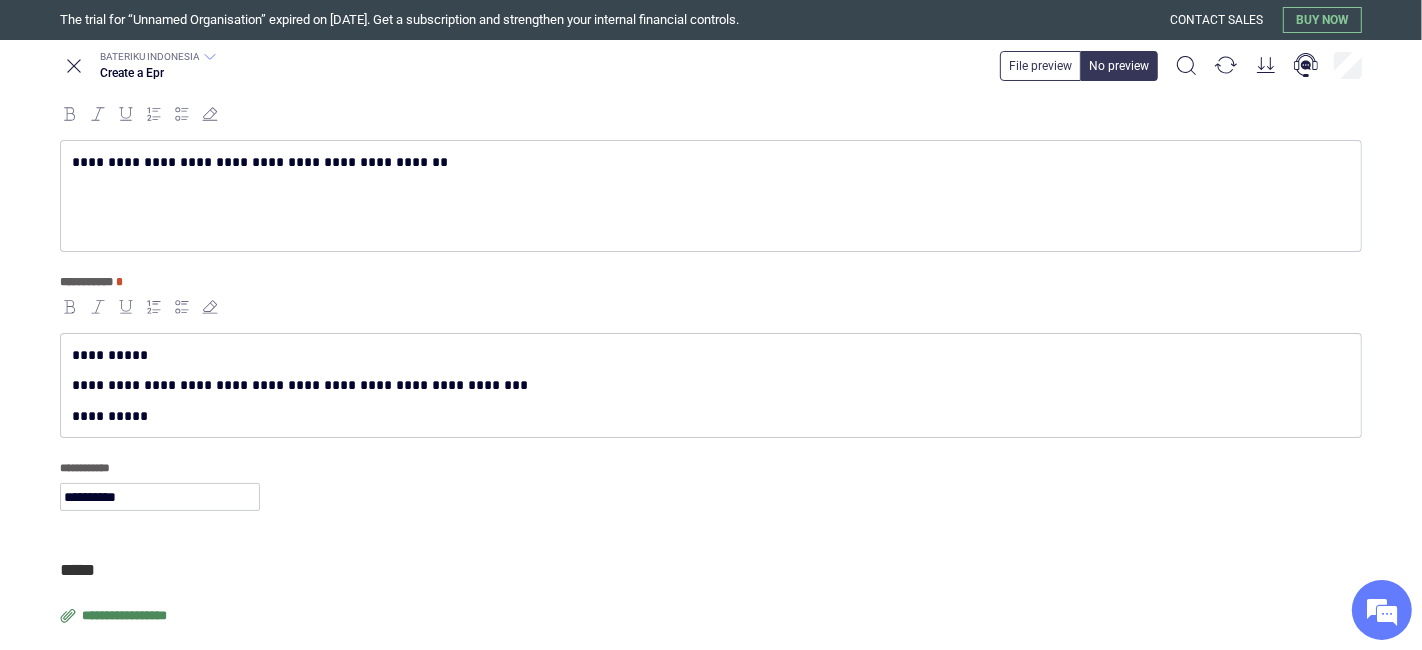 type on "**********" 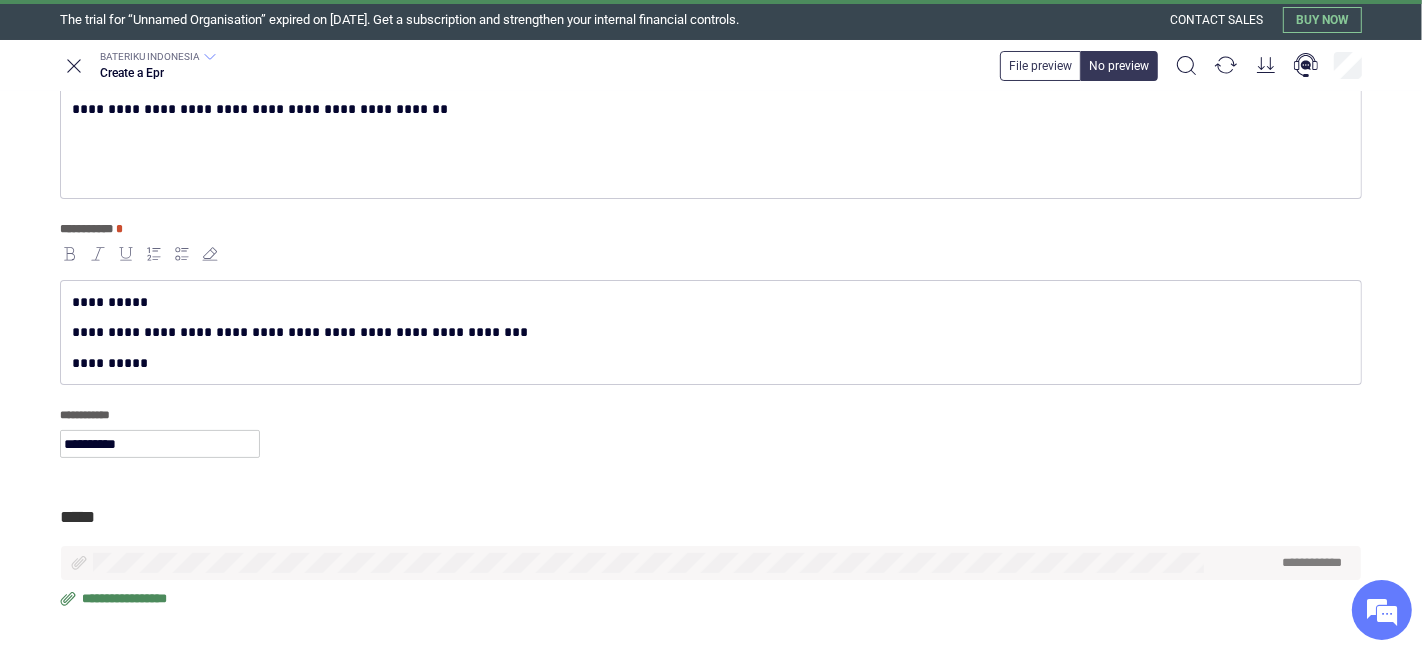 scroll, scrollTop: 300, scrollLeft: 0, axis: vertical 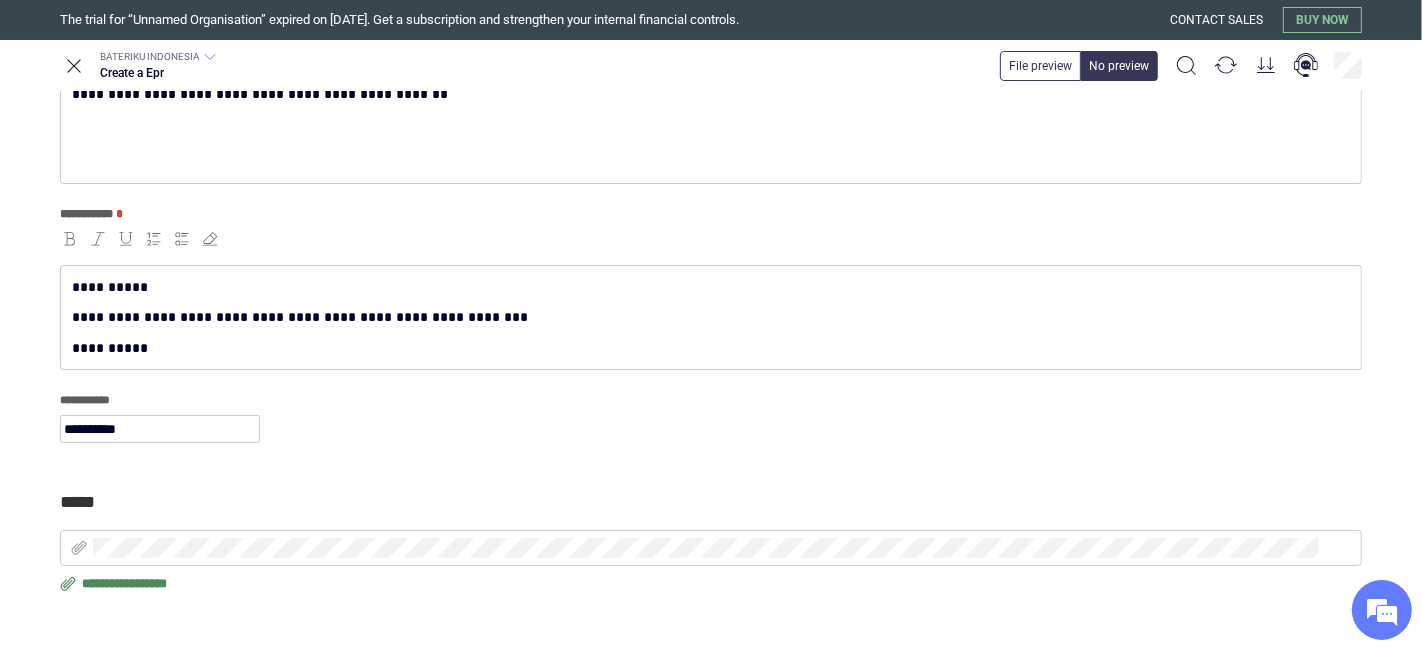 click at bounding box center [711, 548] 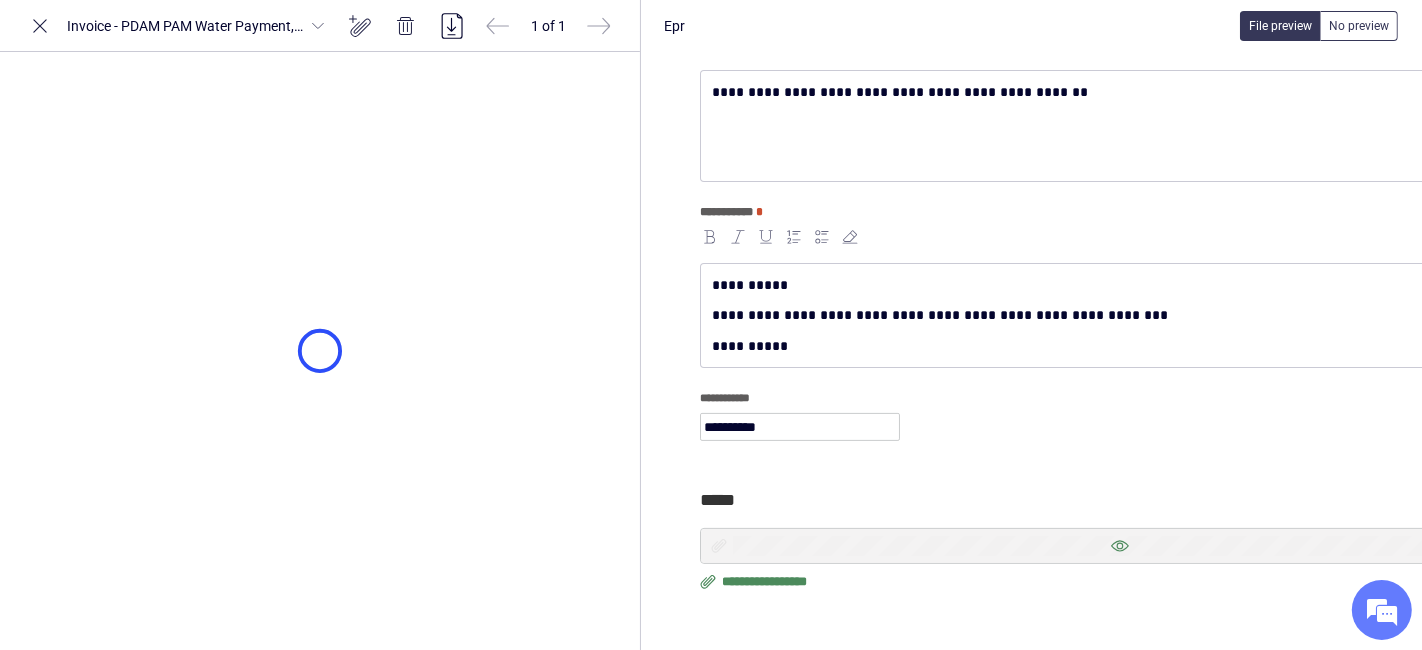 scroll, scrollTop: 268, scrollLeft: 0, axis: vertical 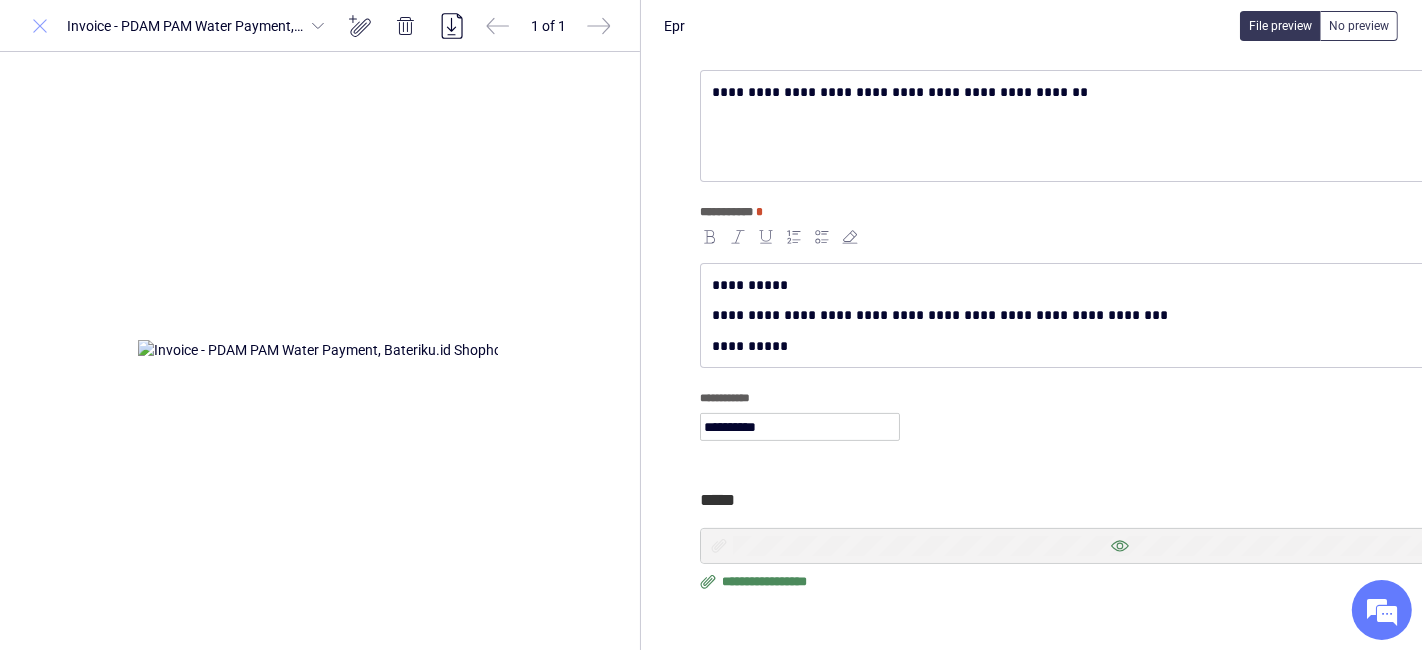 click at bounding box center (40, 26) 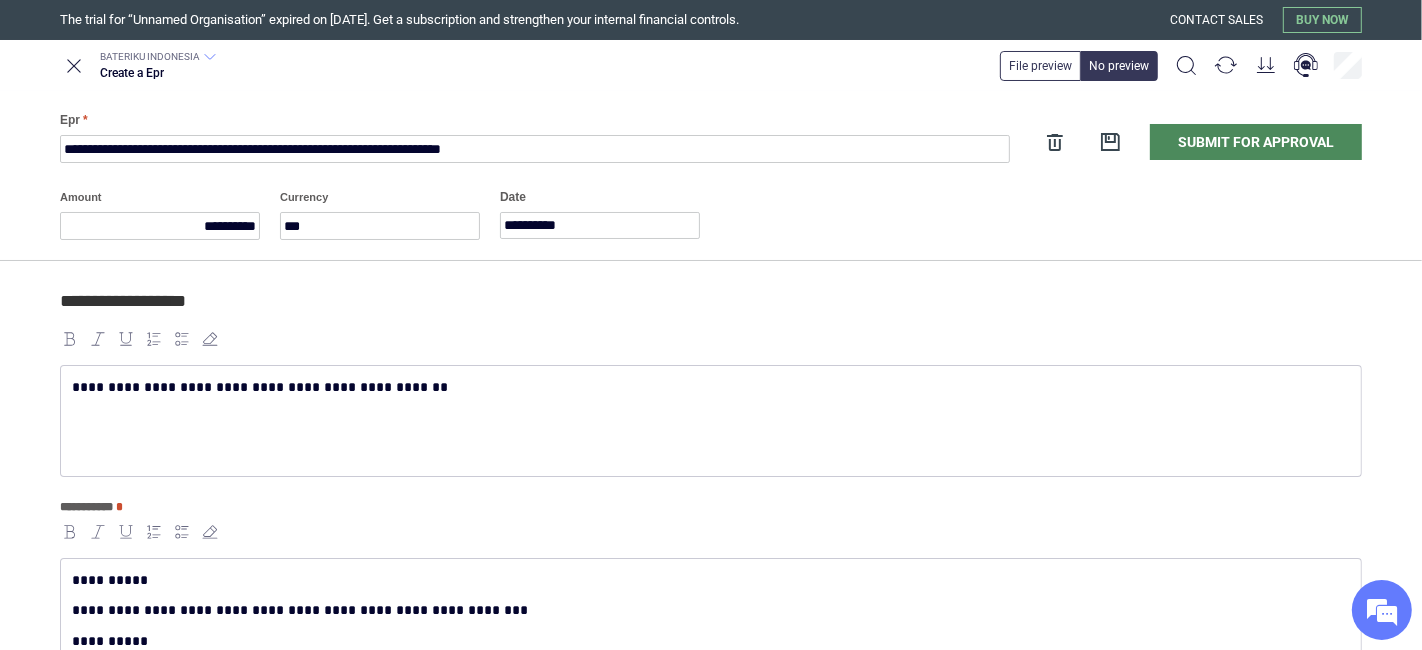 scroll, scrollTop: 0, scrollLeft: 0, axis: both 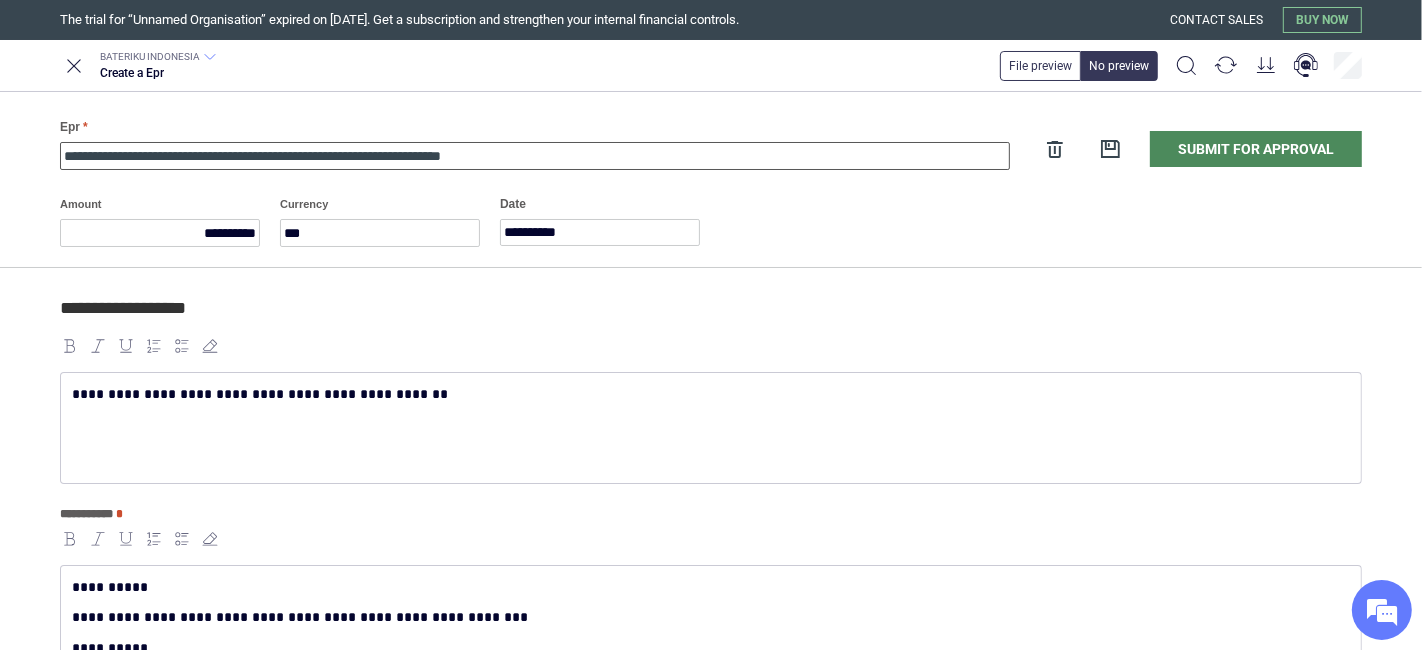 drag, startPoint x: 208, startPoint y: 150, endPoint x: 0, endPoint y: 135, distance: 208.54016 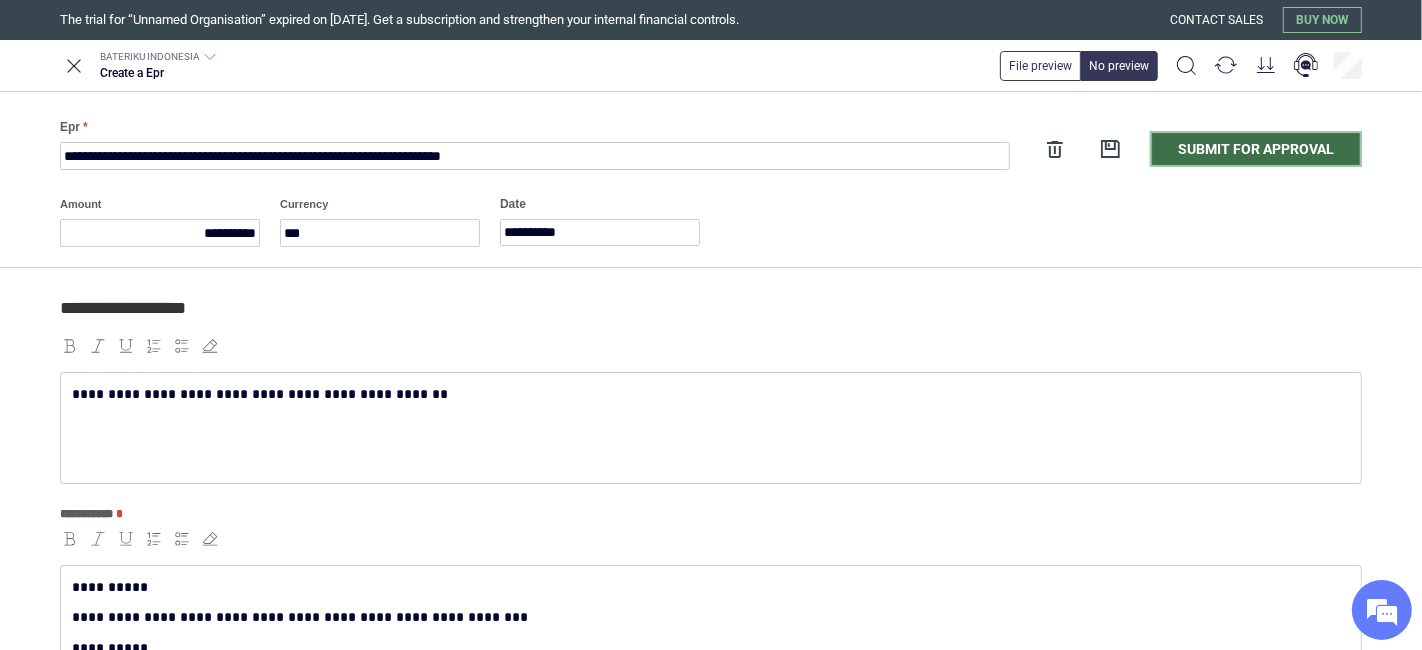 click on "Submit for approval" at bounding box center (1256, 149) 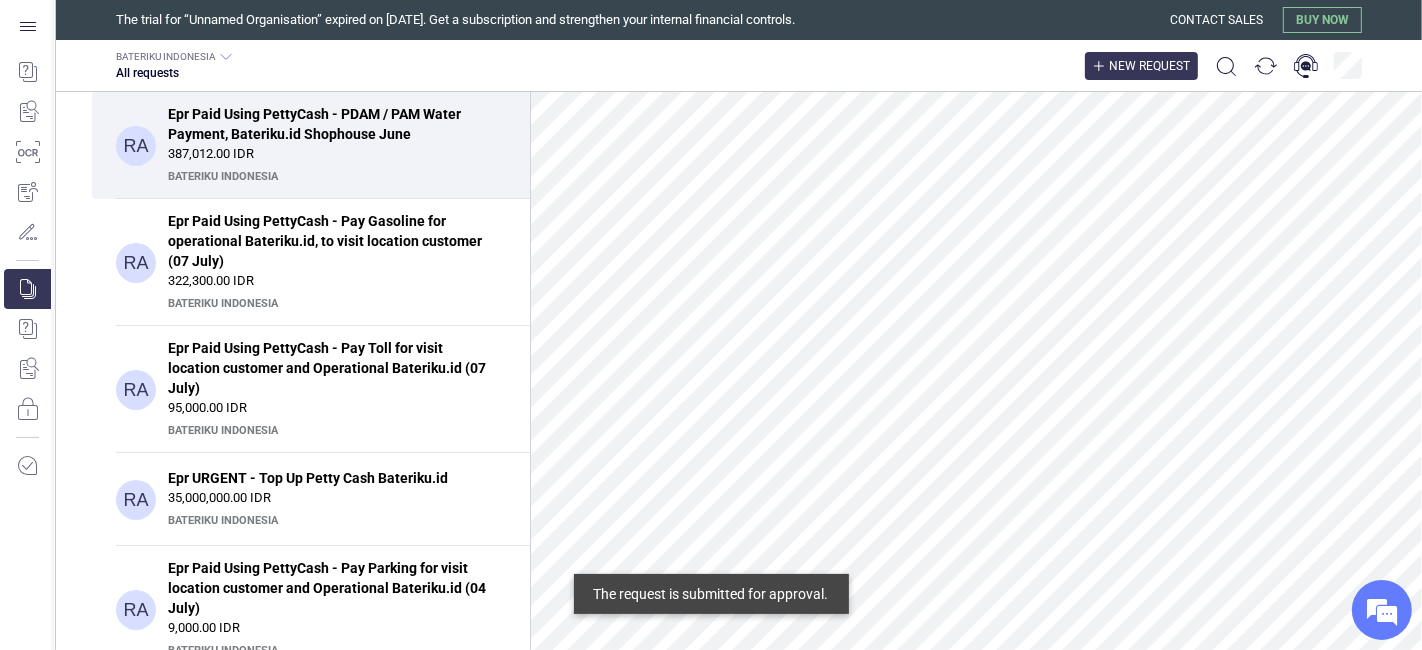click on "New request" at bounding box center [1149, 66] 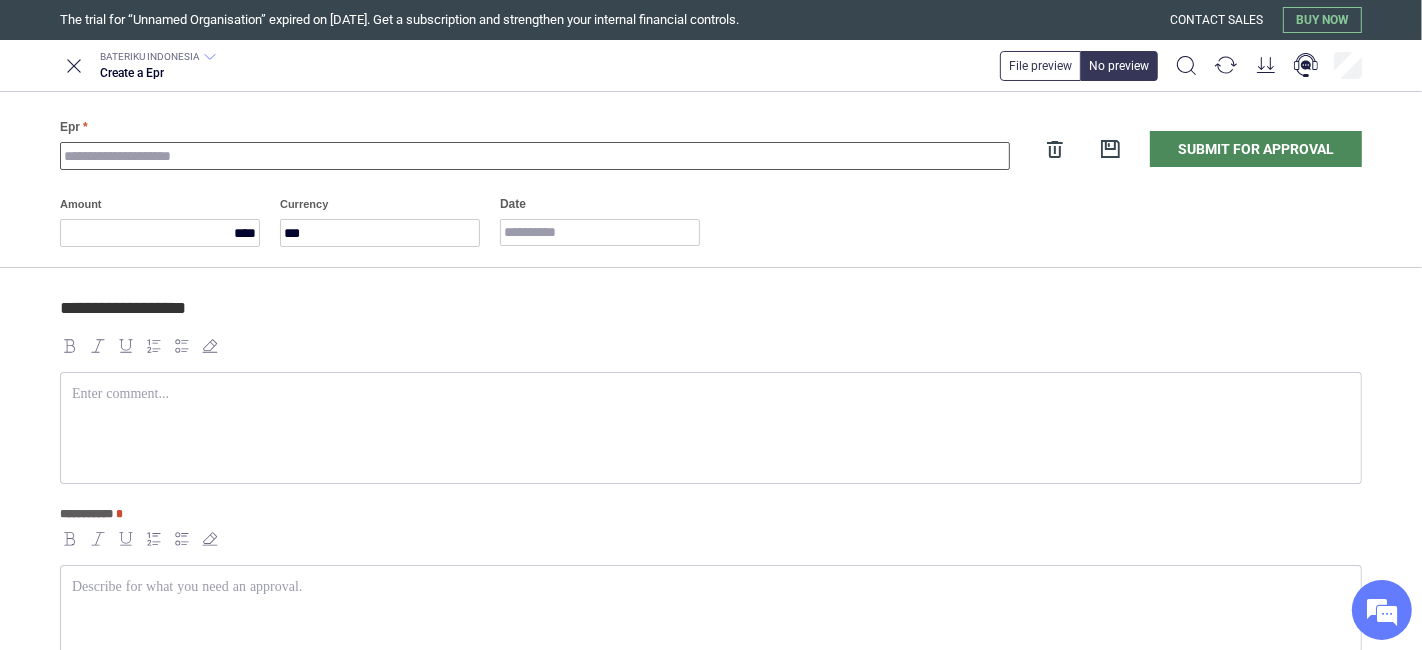 click on "Epr" at bounding box center (535, 156) 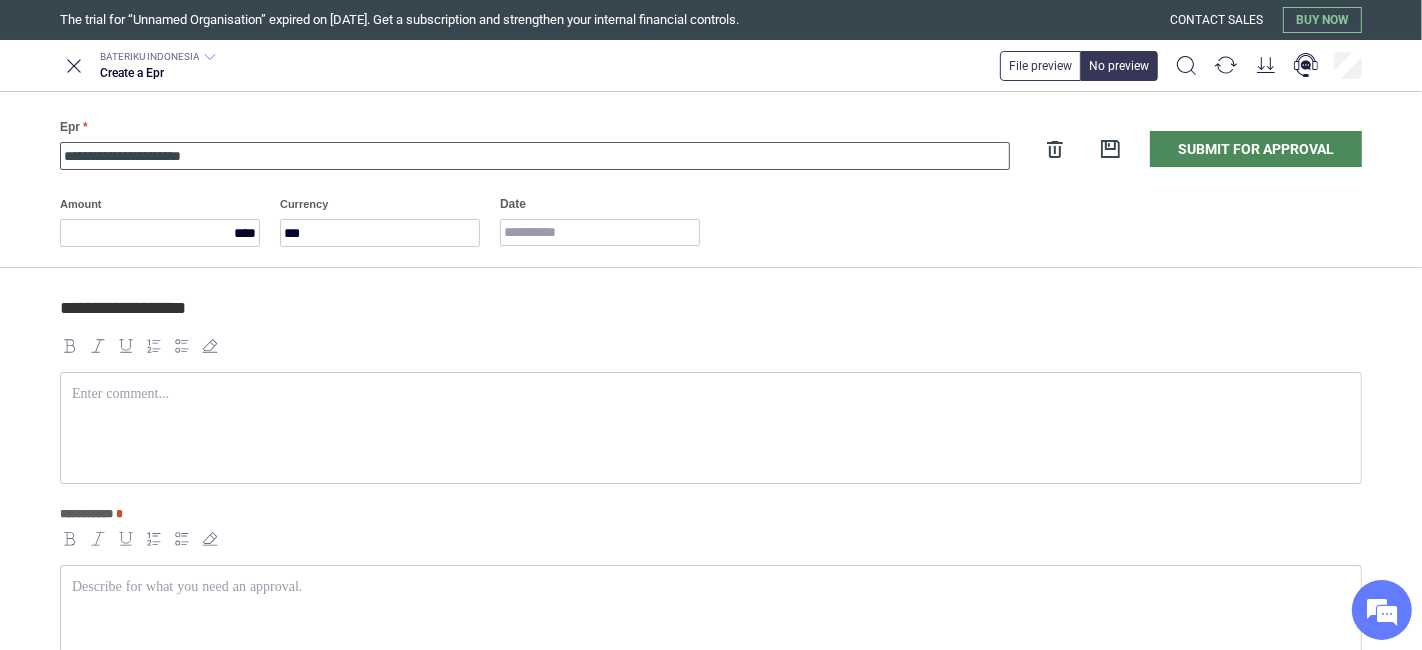 paste on "**********" 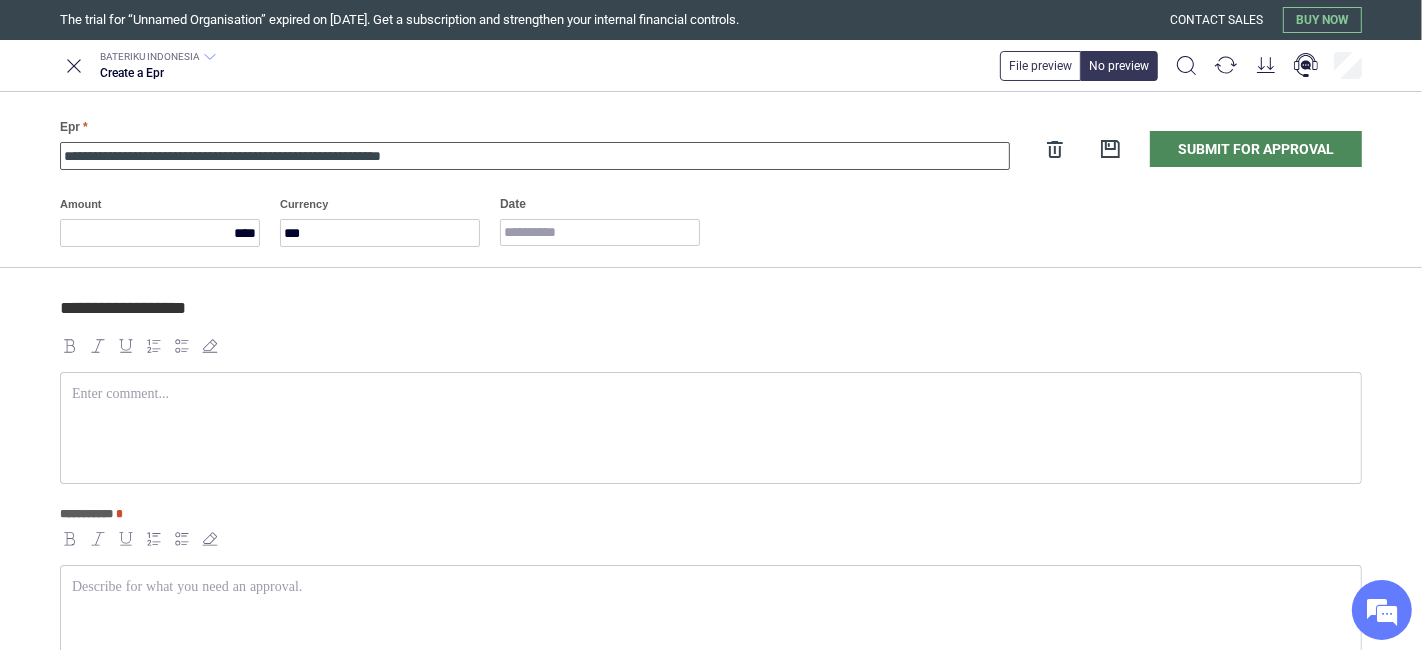 type on "**********" 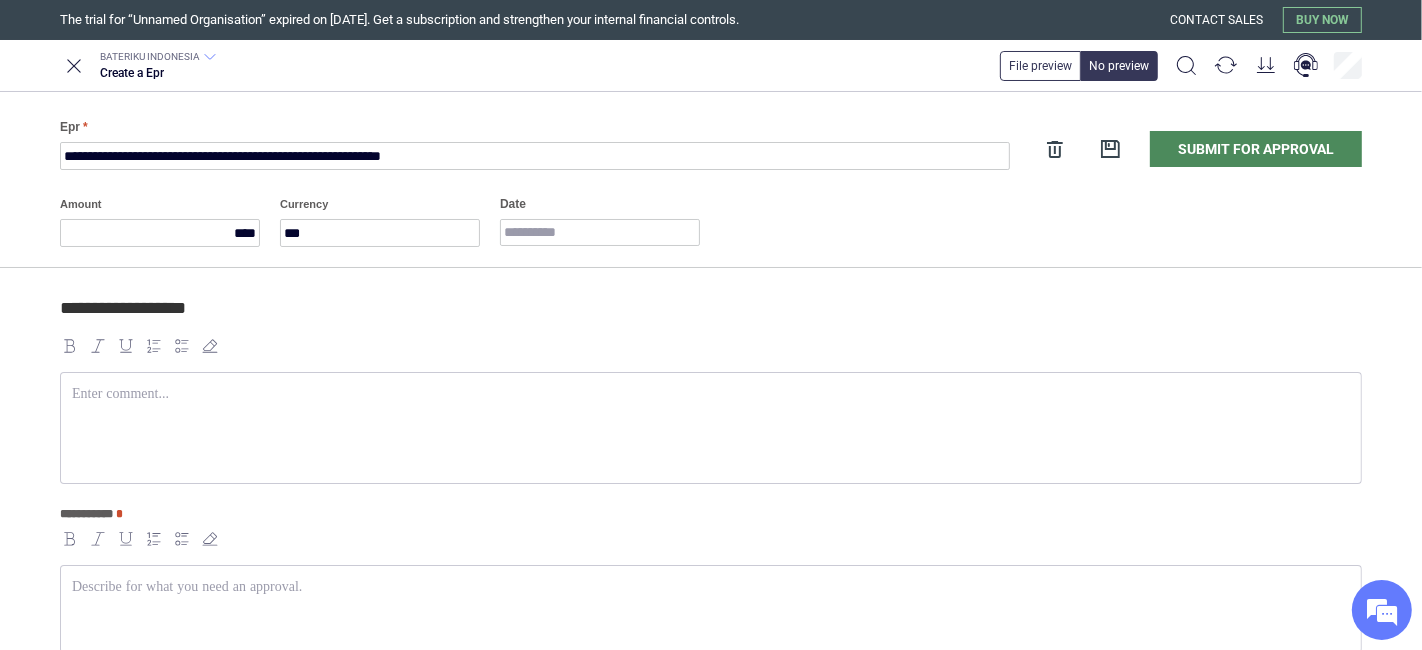 click at bounding box center [711, 428] 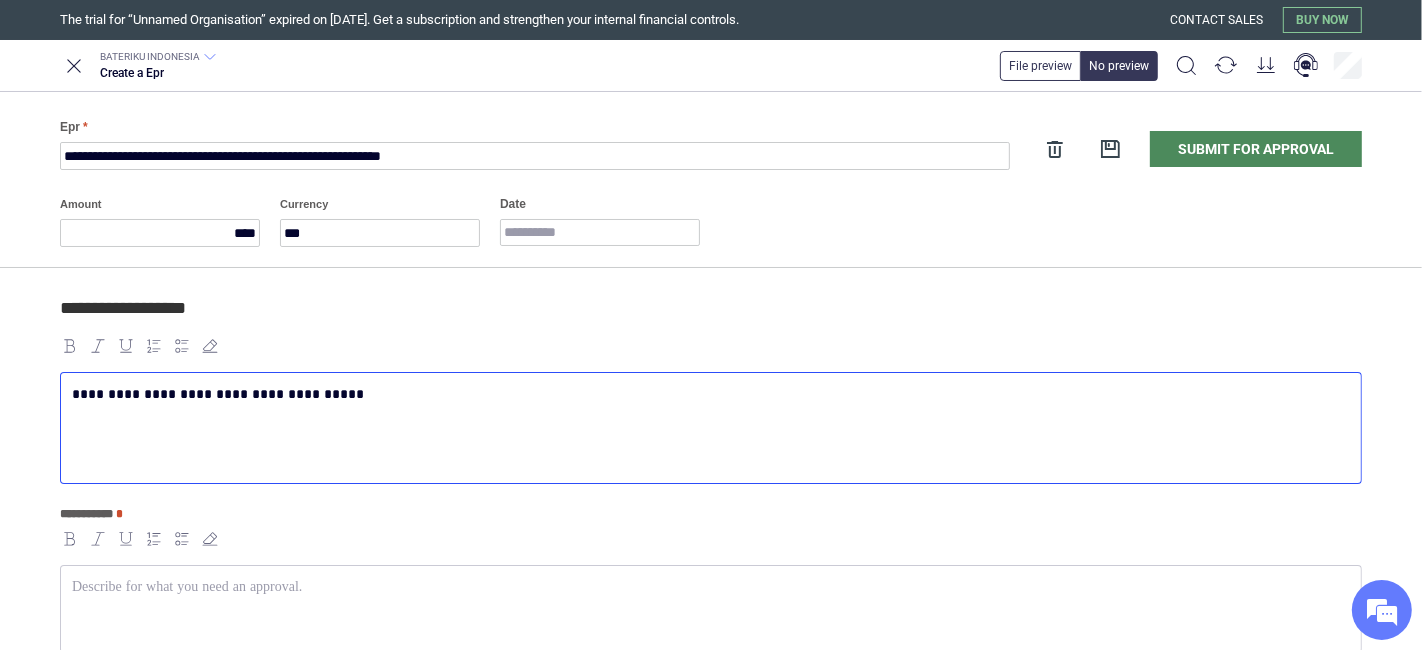 click at bounding box center [711, 609] 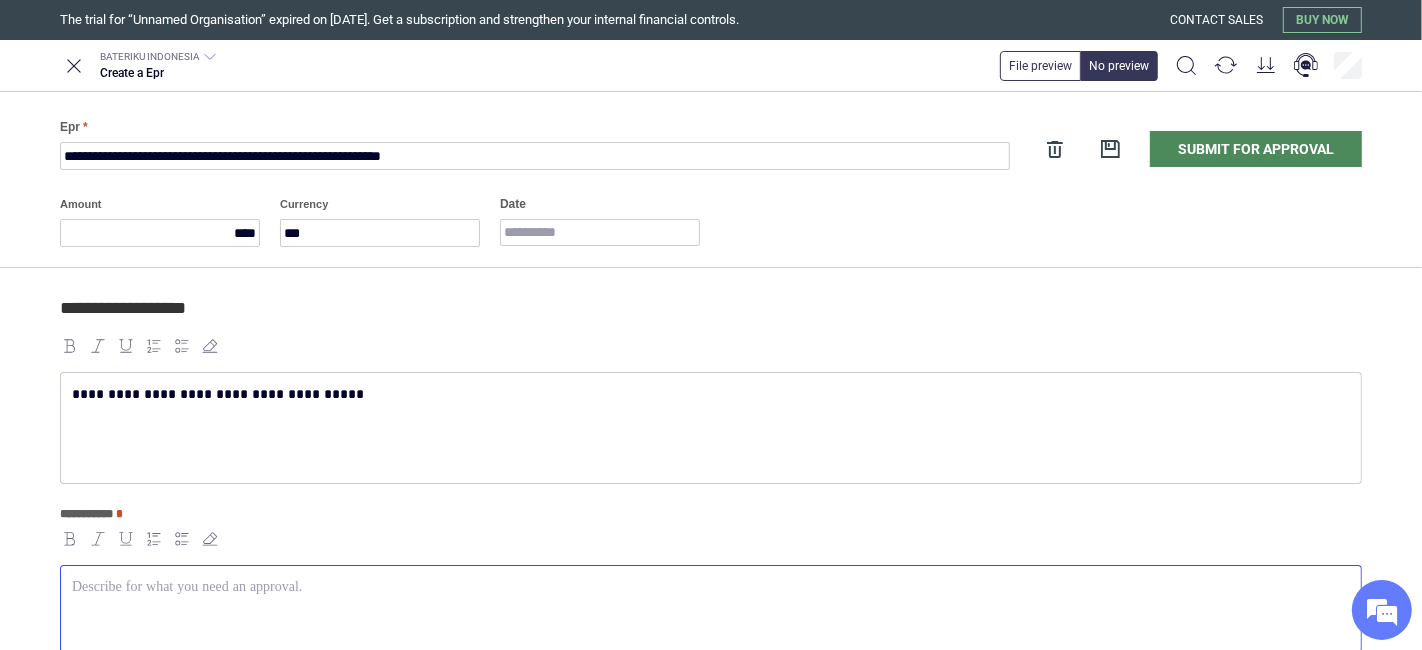 scroll, scrollTop: 10, scrollLeft: 0, axis: vertical 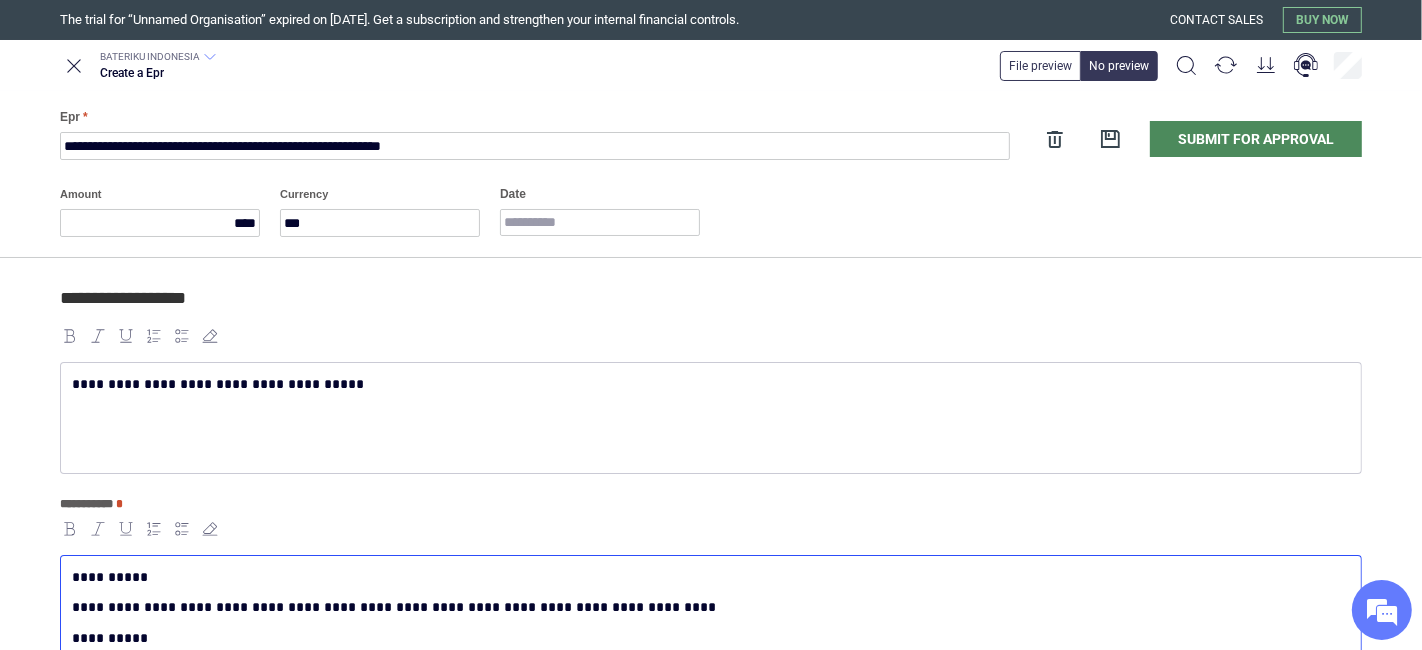 click on "**********" at bounding box center (711, 418) 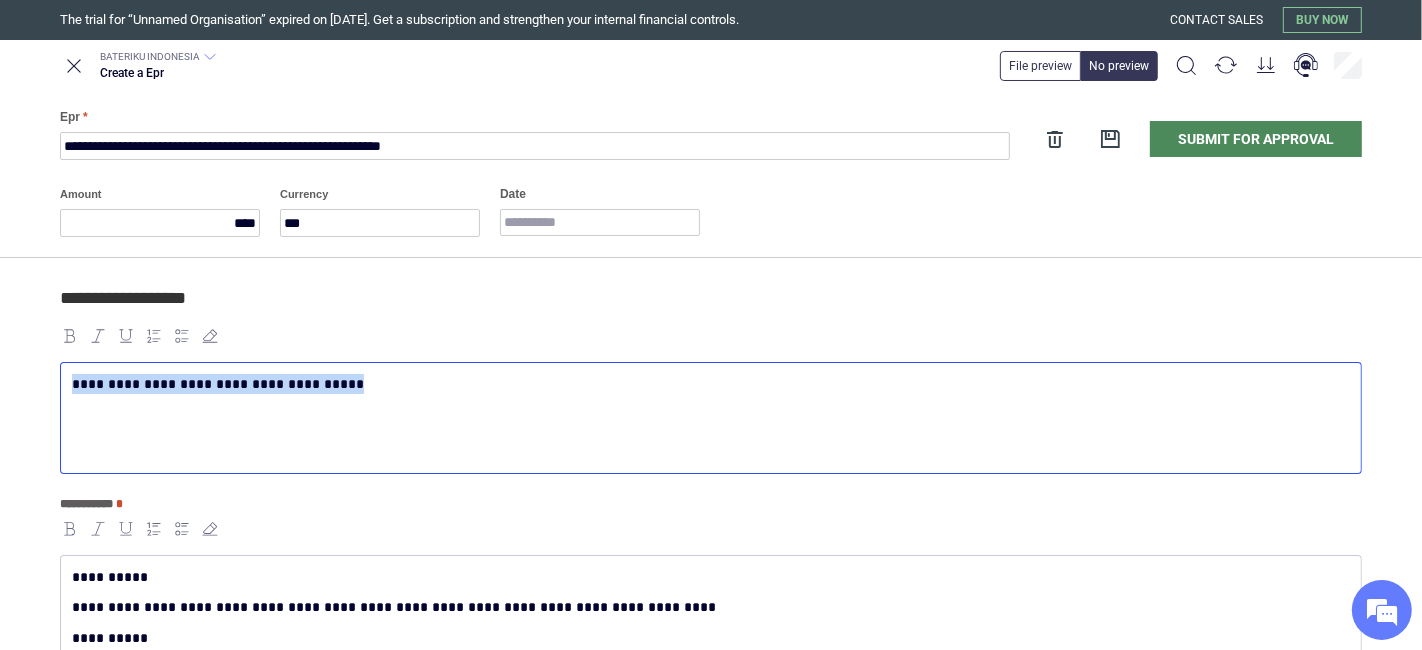 copy on "**********" 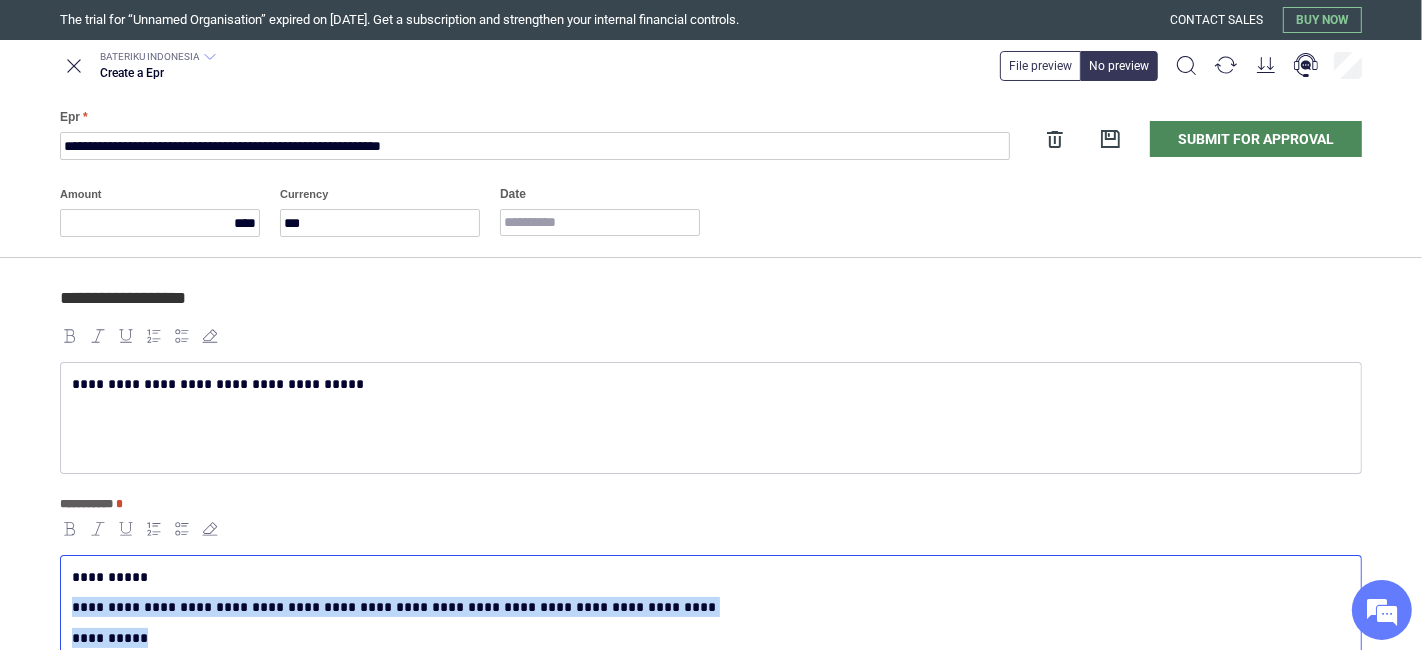 drag, startPoint x: 505, startPoint y: 587, endPoint x: 81, endPoint y: 594, distance: 424.05777 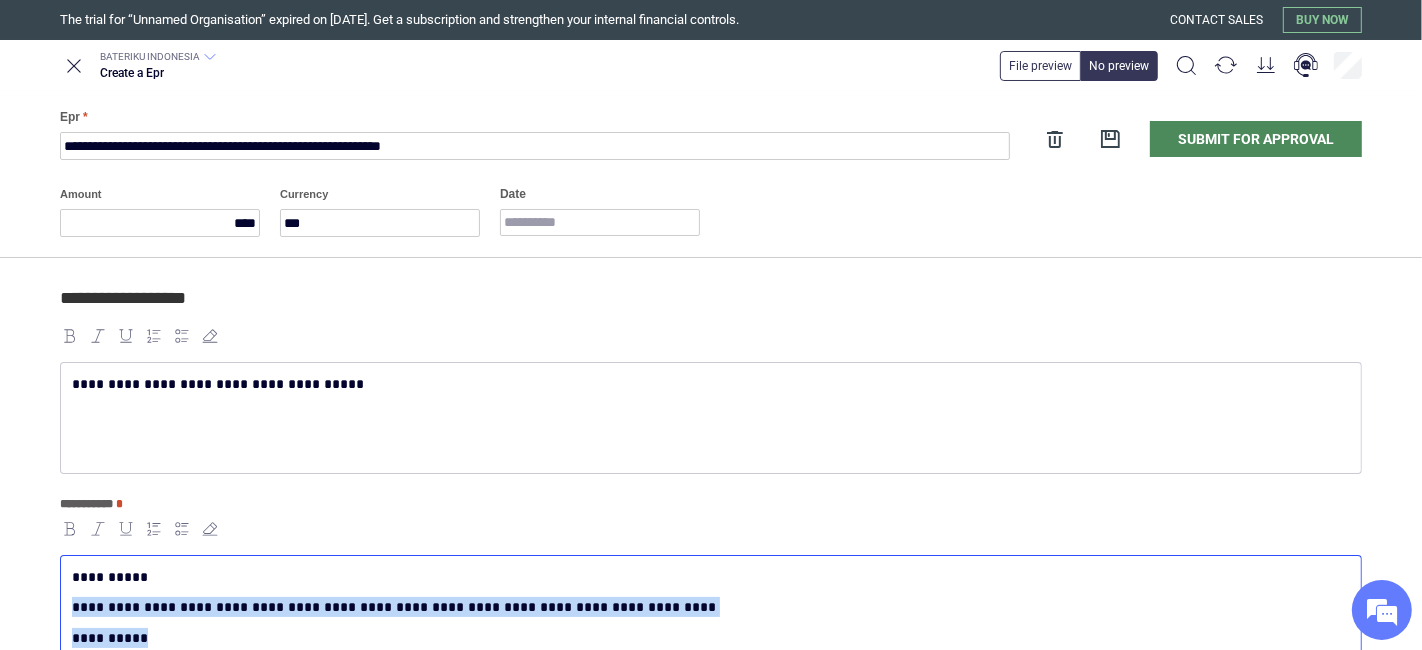 click on "**********" at bounding box center (711, 607) 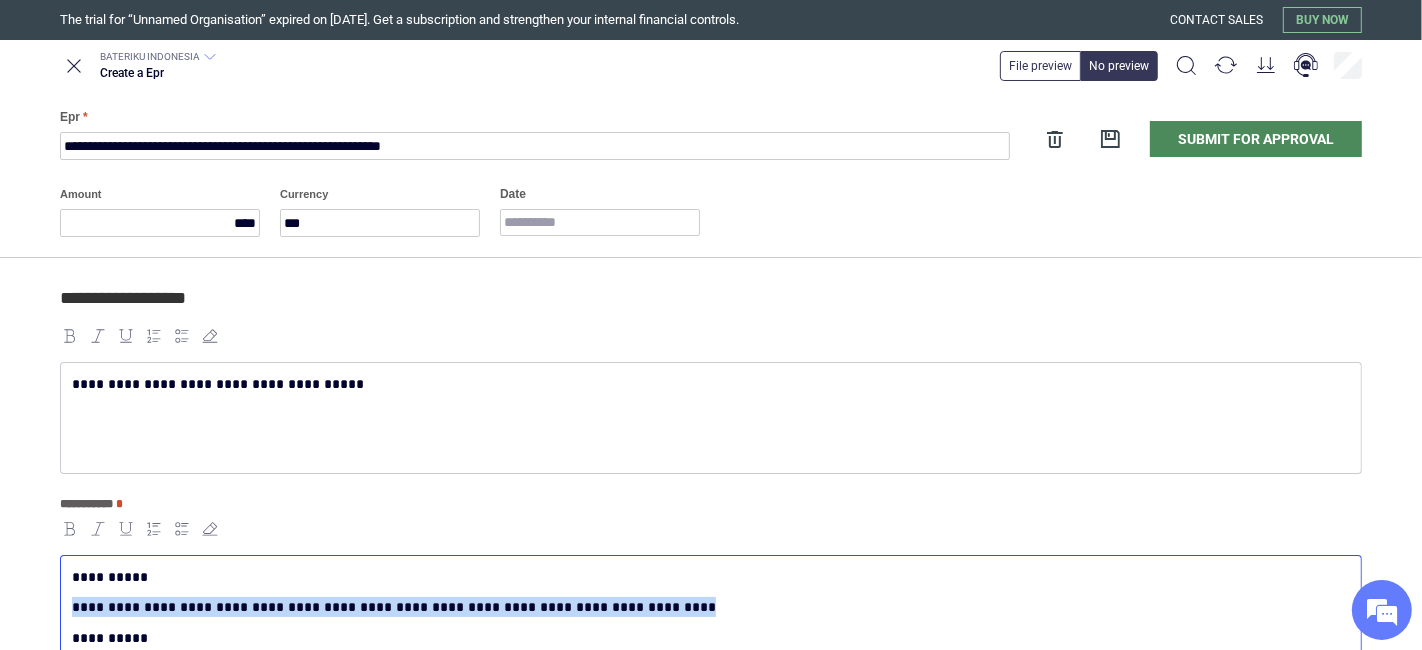 drag, startPoint x: 71, startPoint y: 606, endPoint x: 645, endPoint y: 594, distance: 574.1254 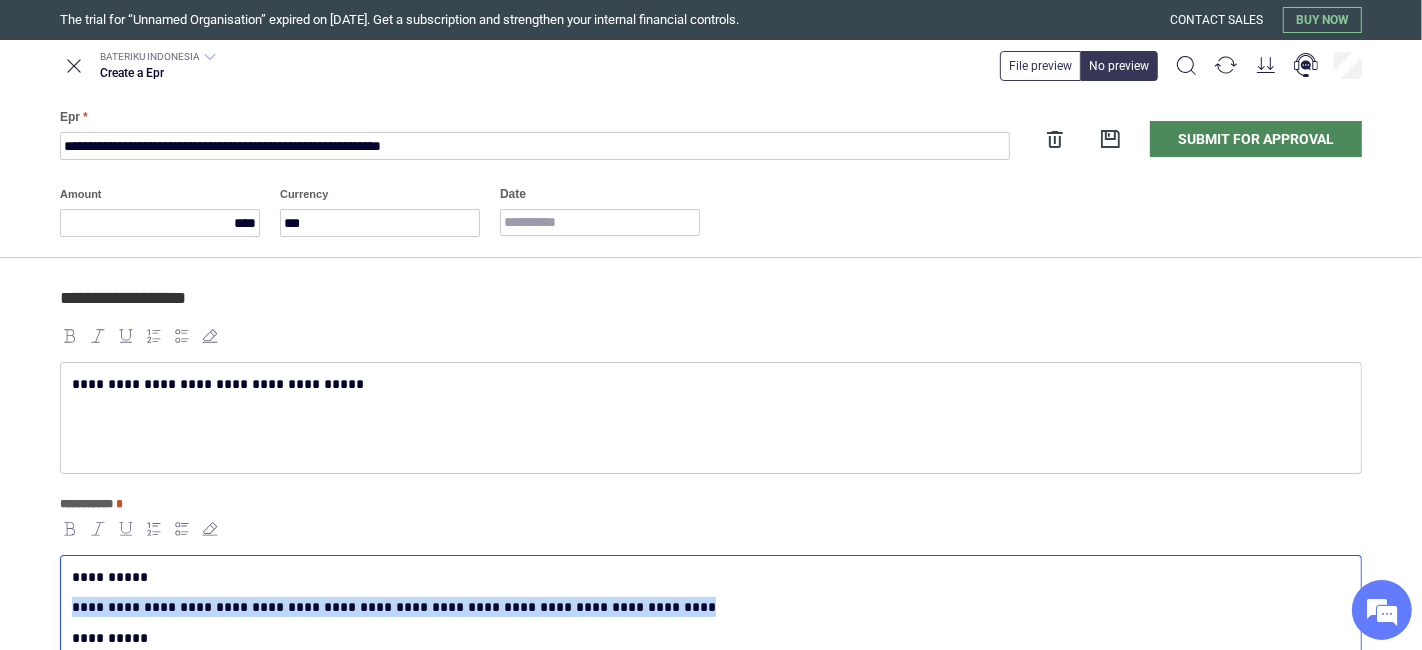 click on "**********" at bounding box center (711, 607) 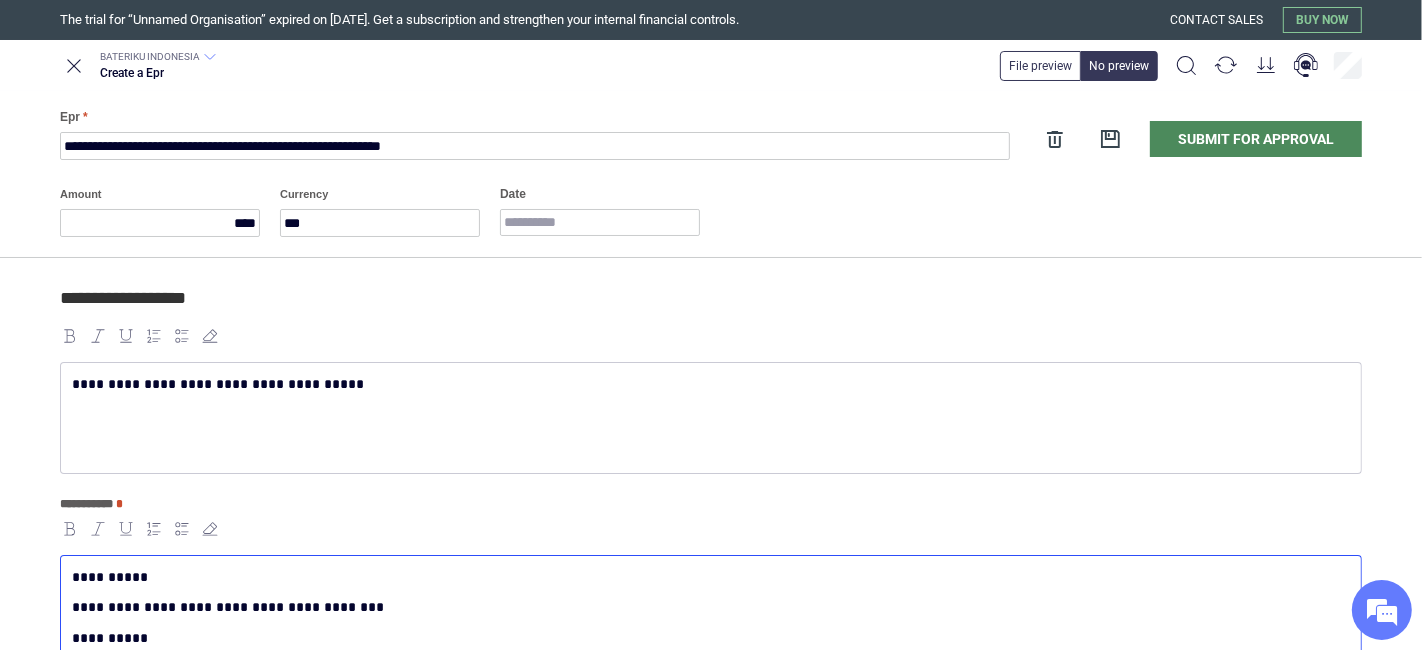 scroll, scrollTop: 0, scrollLeft: 0, axis: both 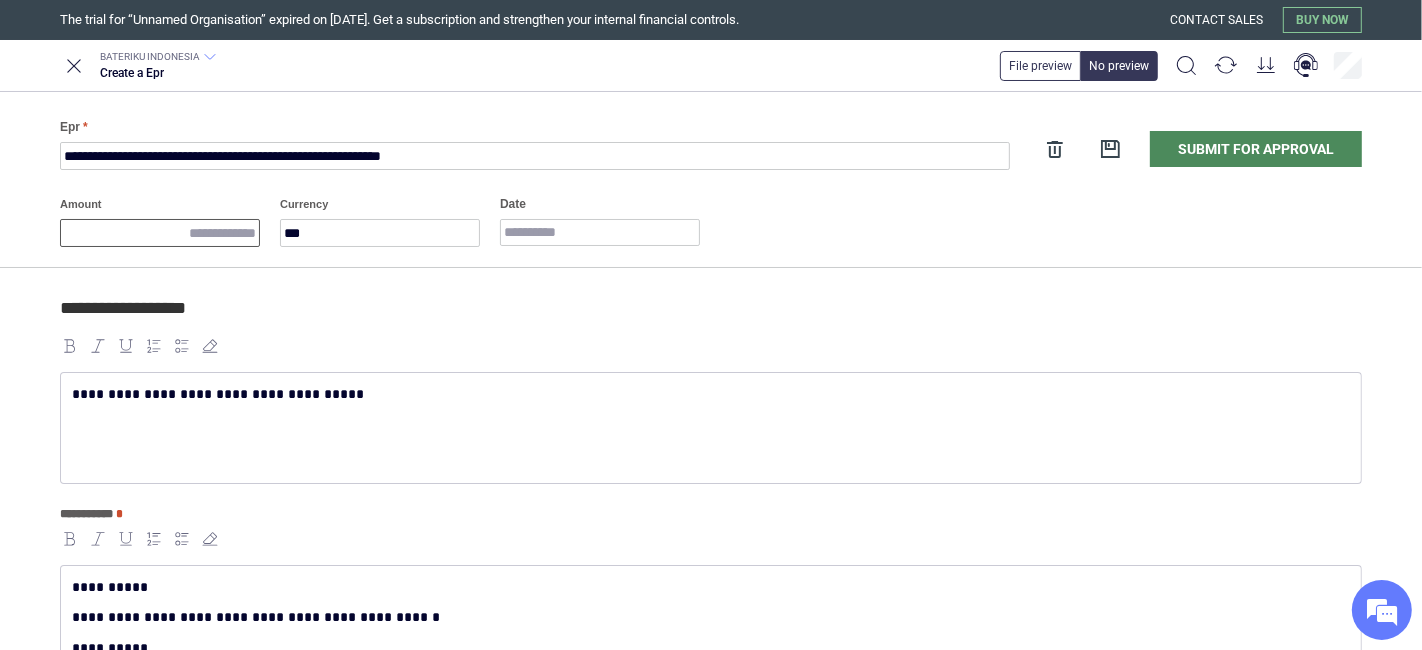 click on "Amount" at bounding box center [160, 233] 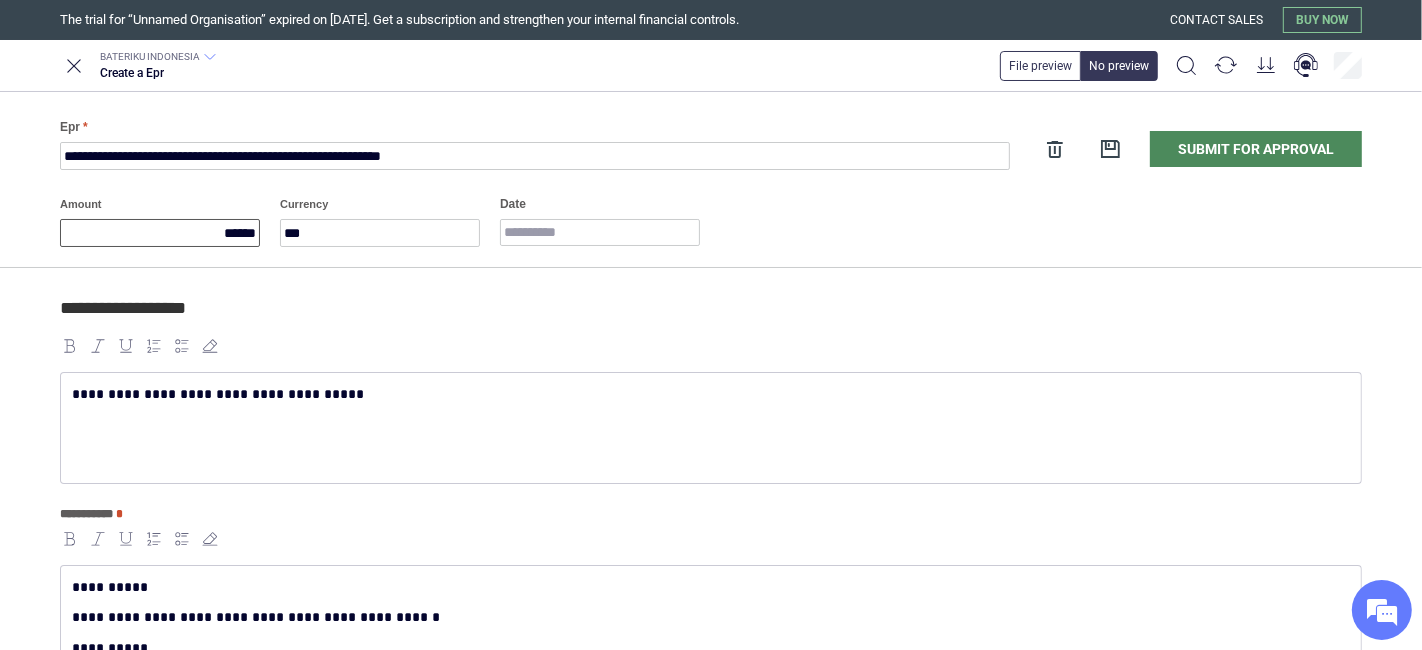 type on "******" 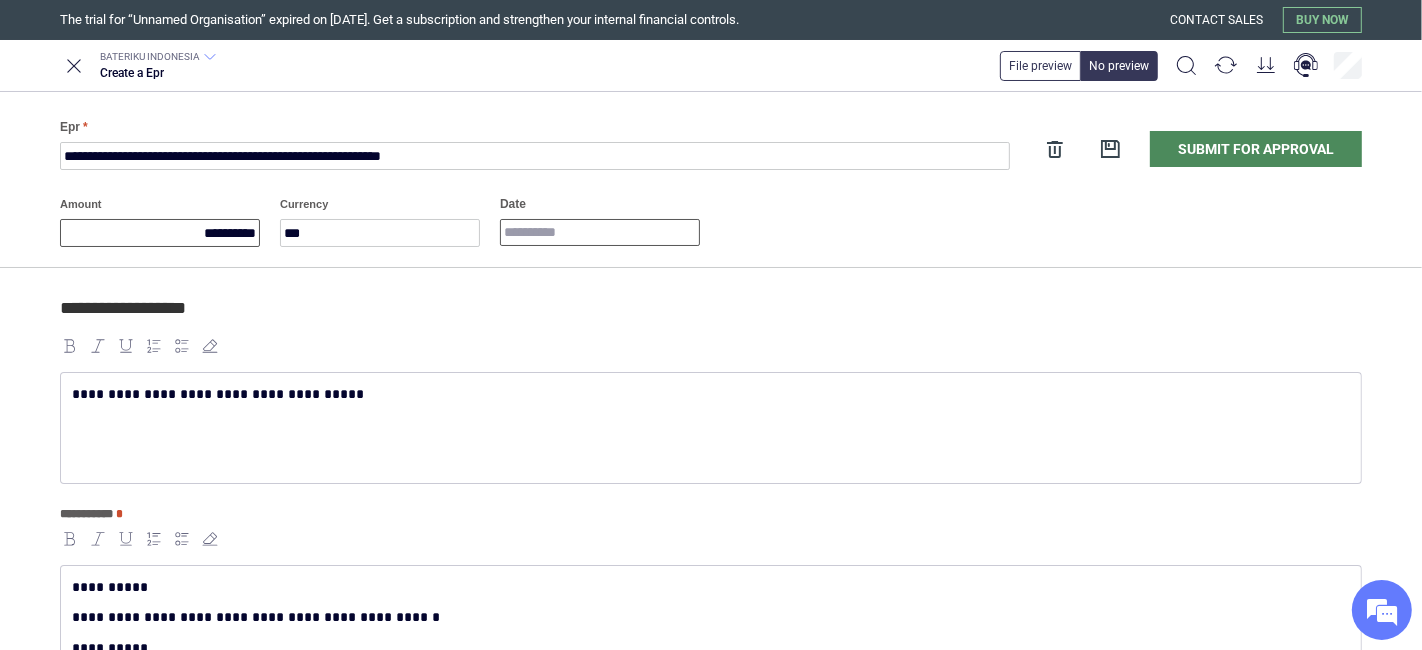 click on "Date" at bounding box center [600, 232] 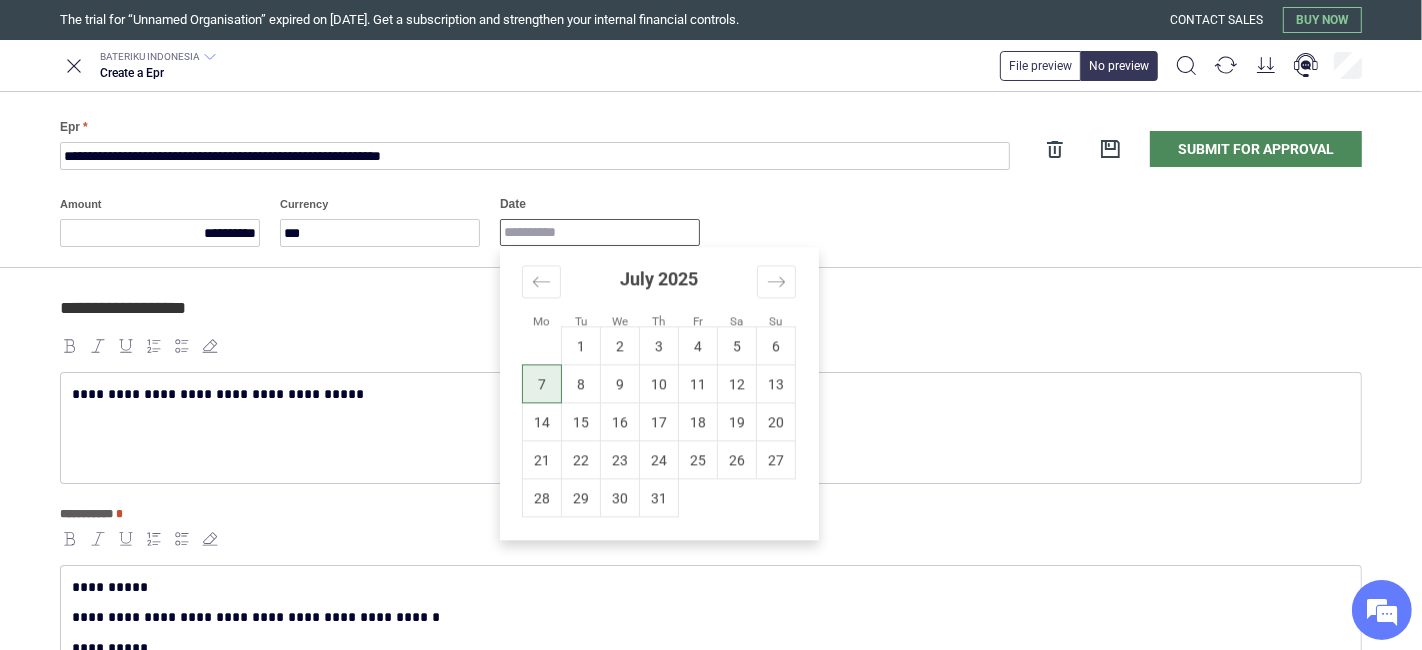 click on "7" at bounding box center [542, 384] 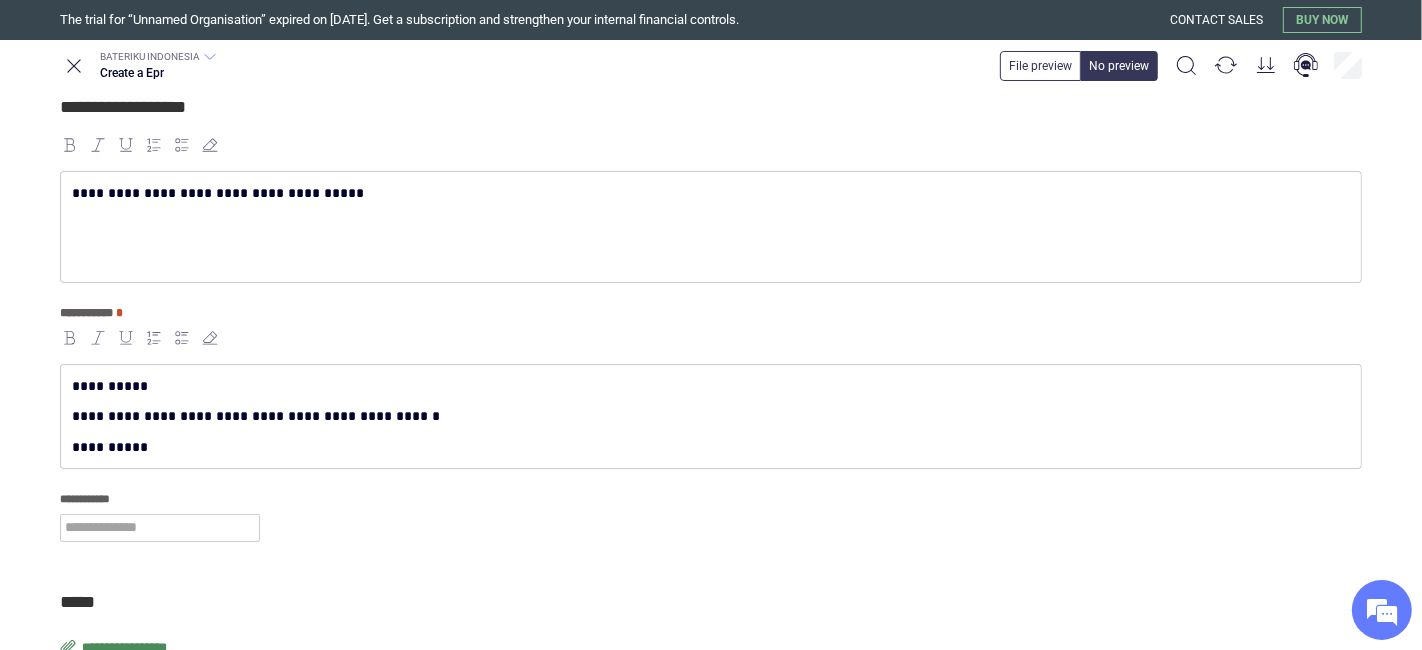scroll, scrollTop: 222, scrollLeft: 0, axis: vertical 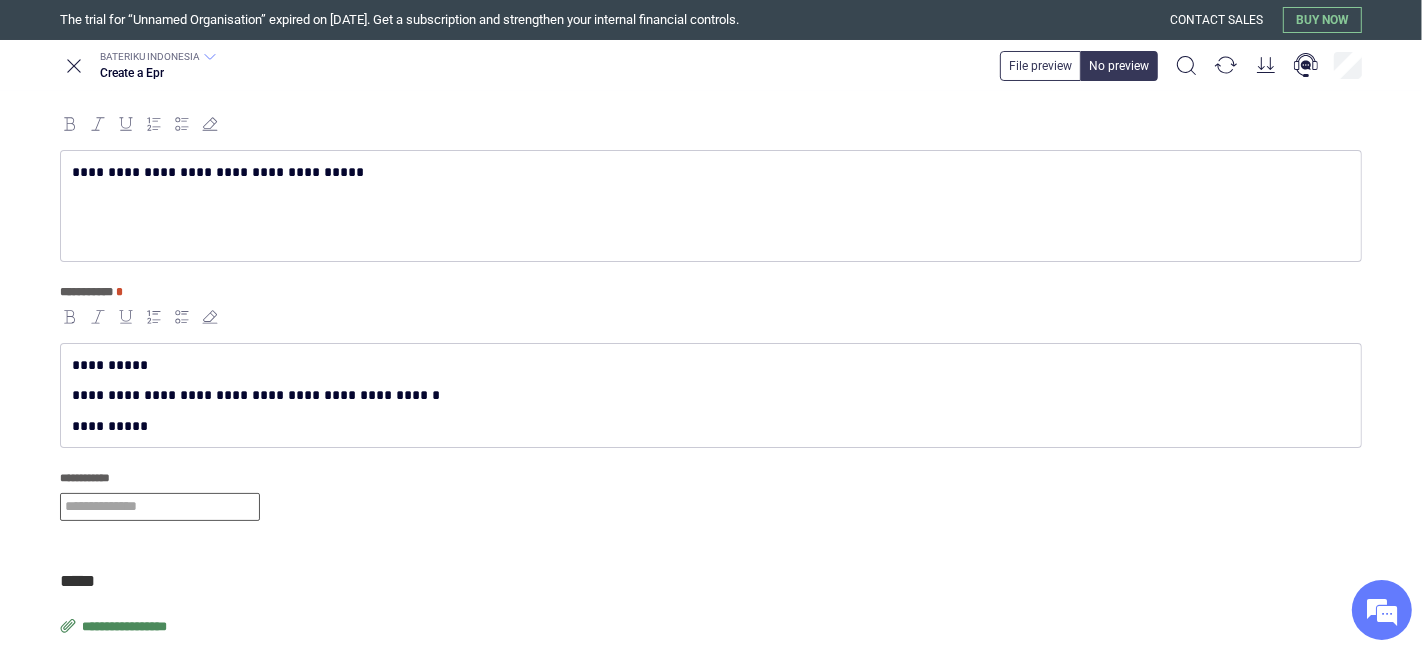 click at bounding box center [160, 507] 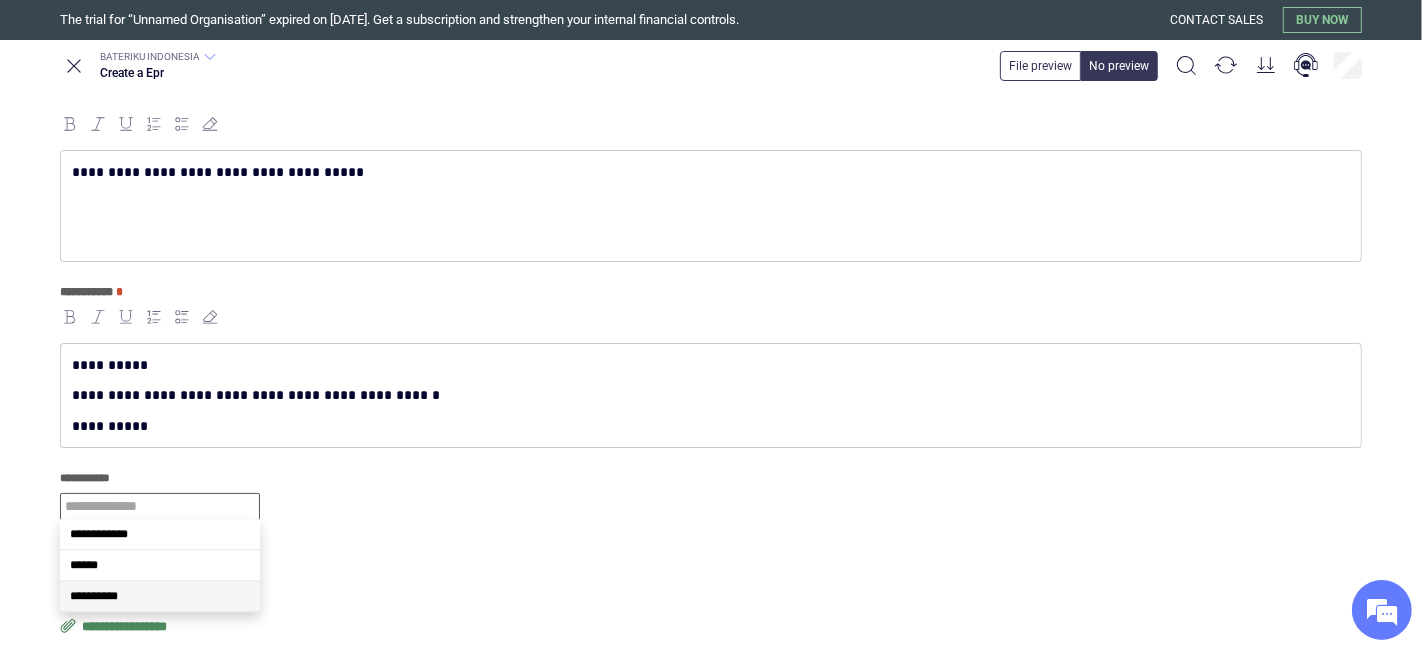click on "**********" at bounding box center [160, 596] 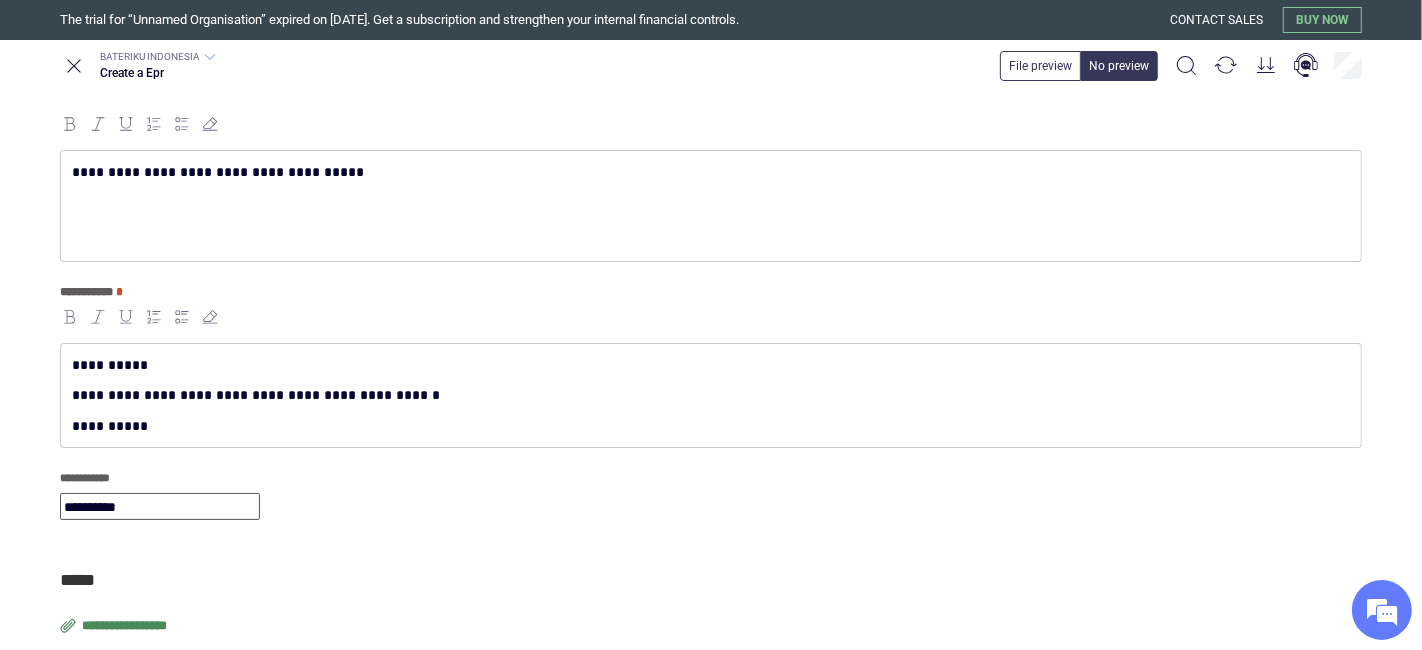scroll, scrollTop: 265, scrollLeft: 0, axis: vertical 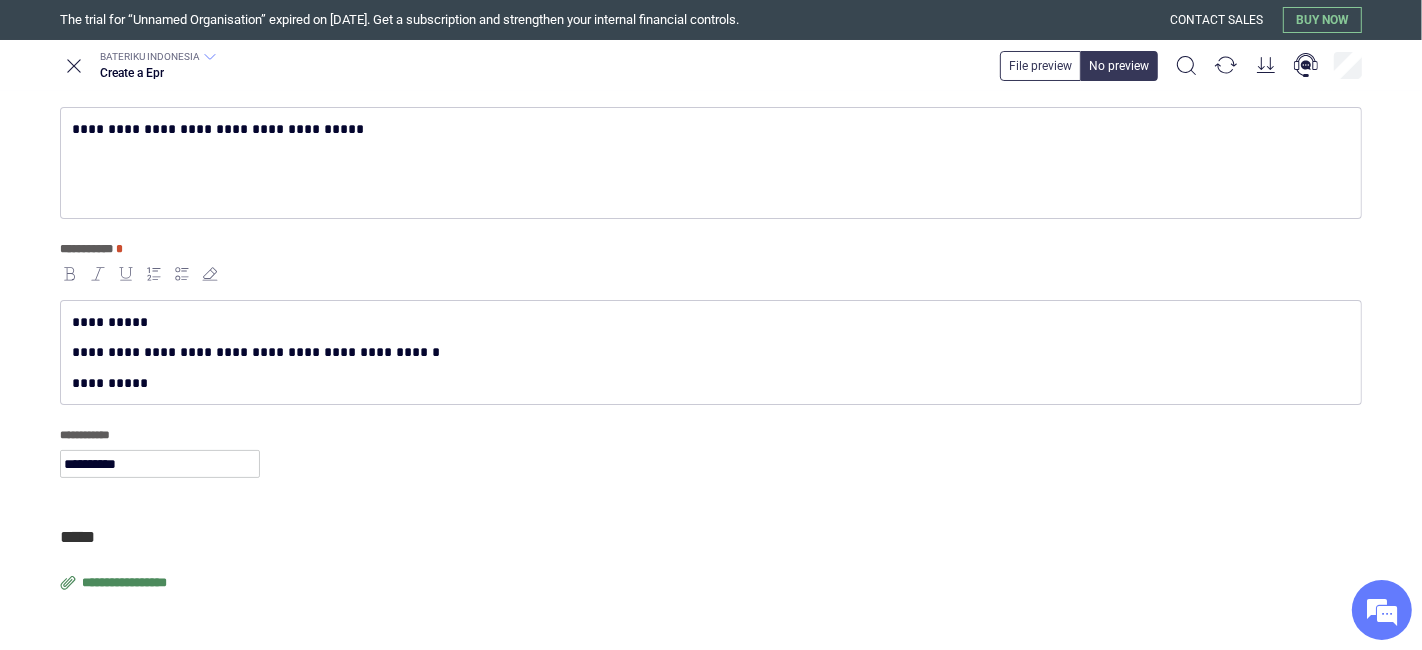click on "**********" at bounding box center (126, 583) 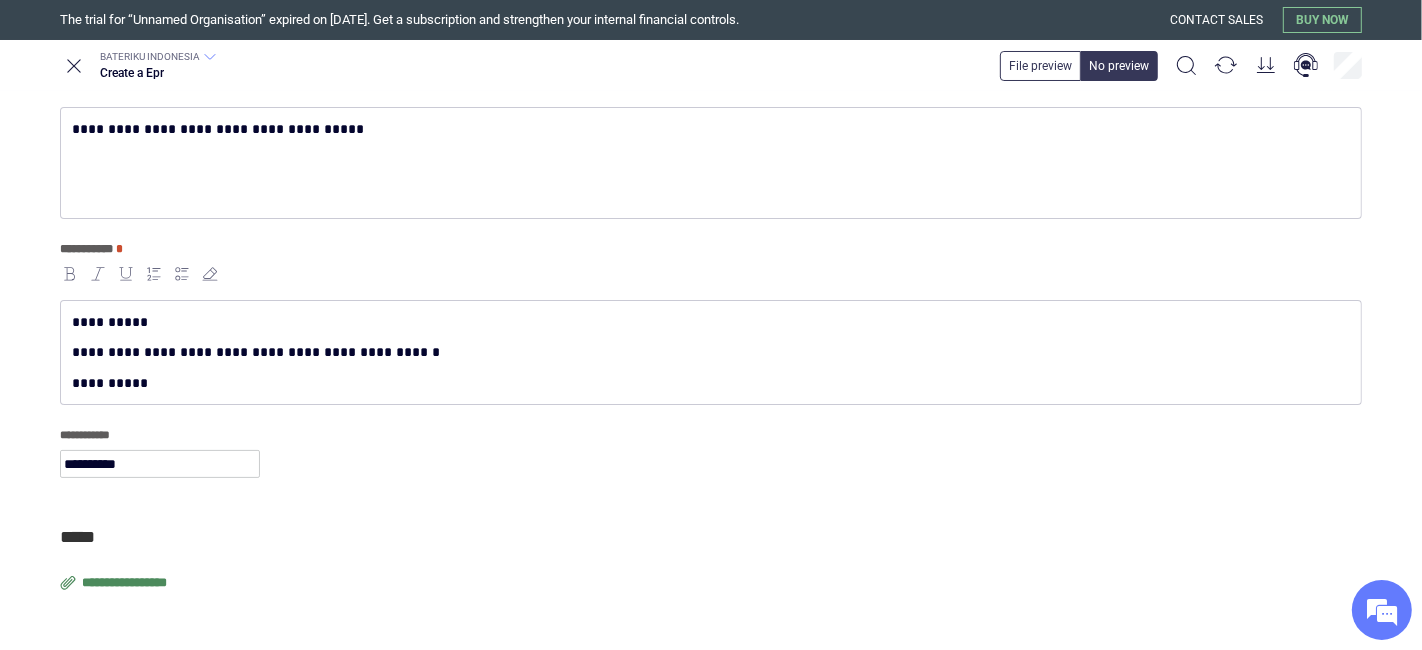 type on "**********" 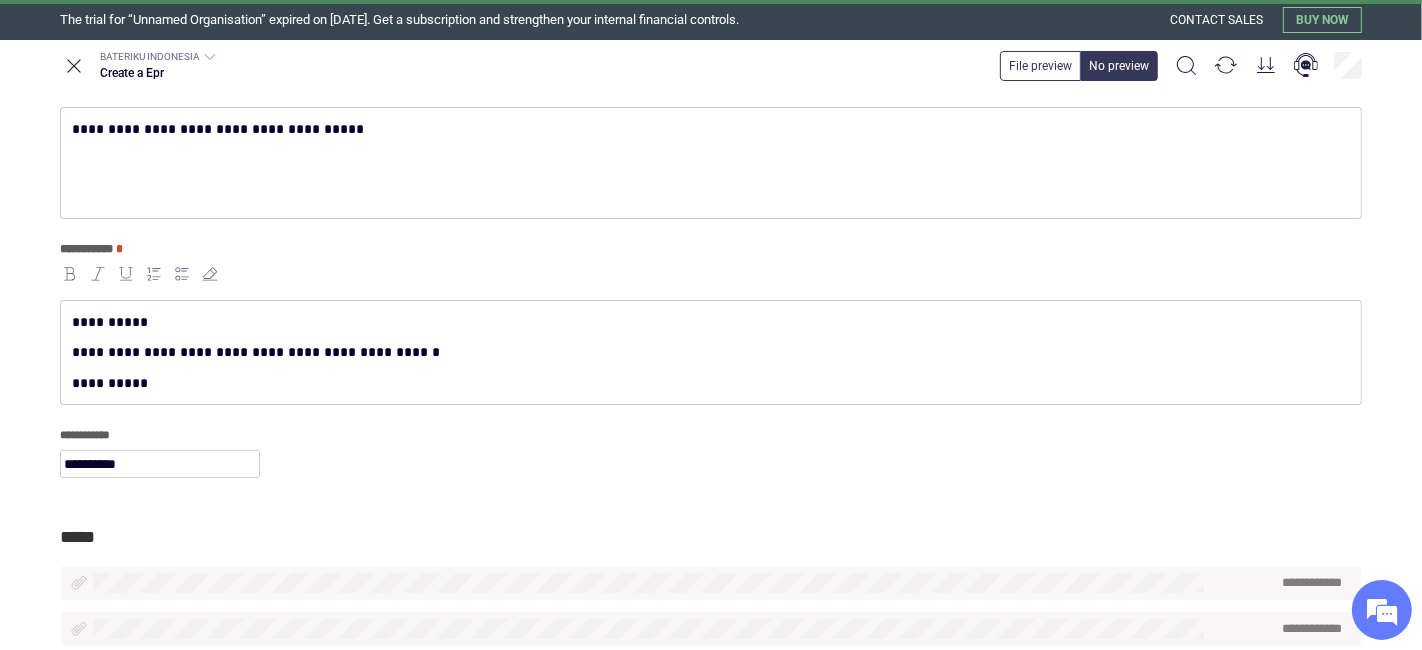 scroll, scrollTop: 346, scrollLeft: 0, axis: vertical 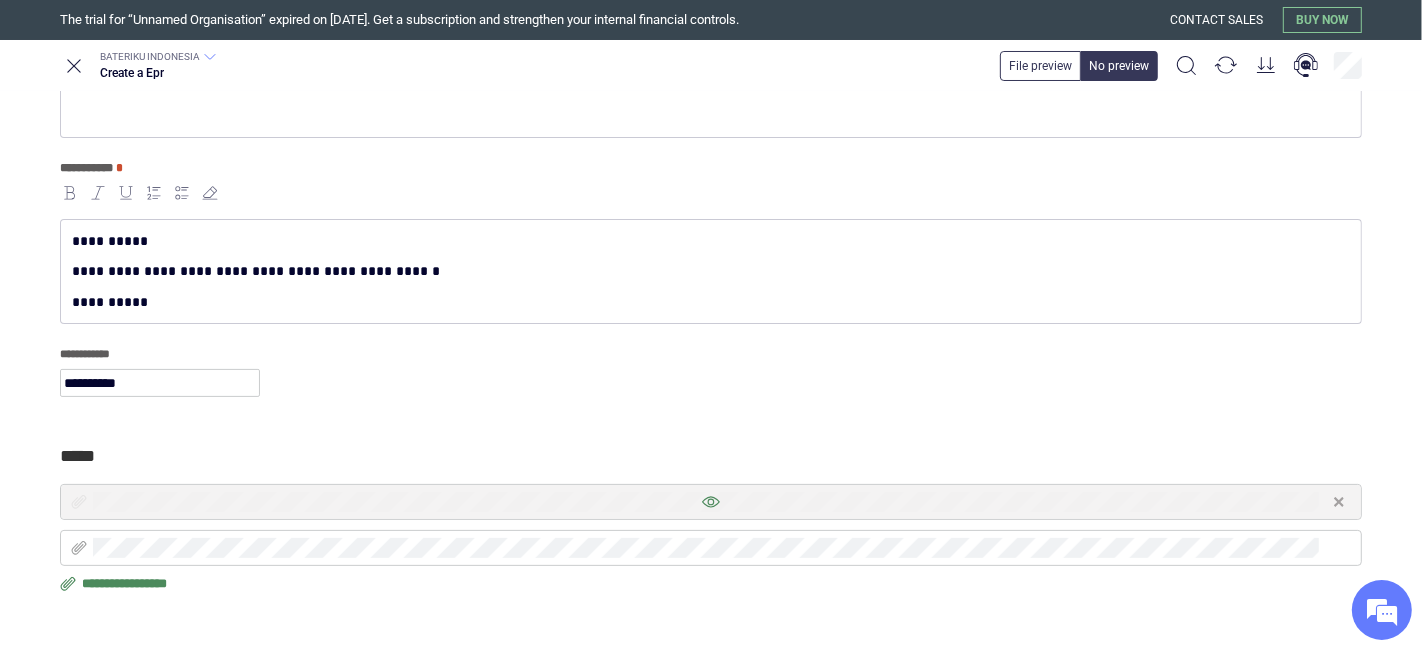 click at bounding box center [711, 502] 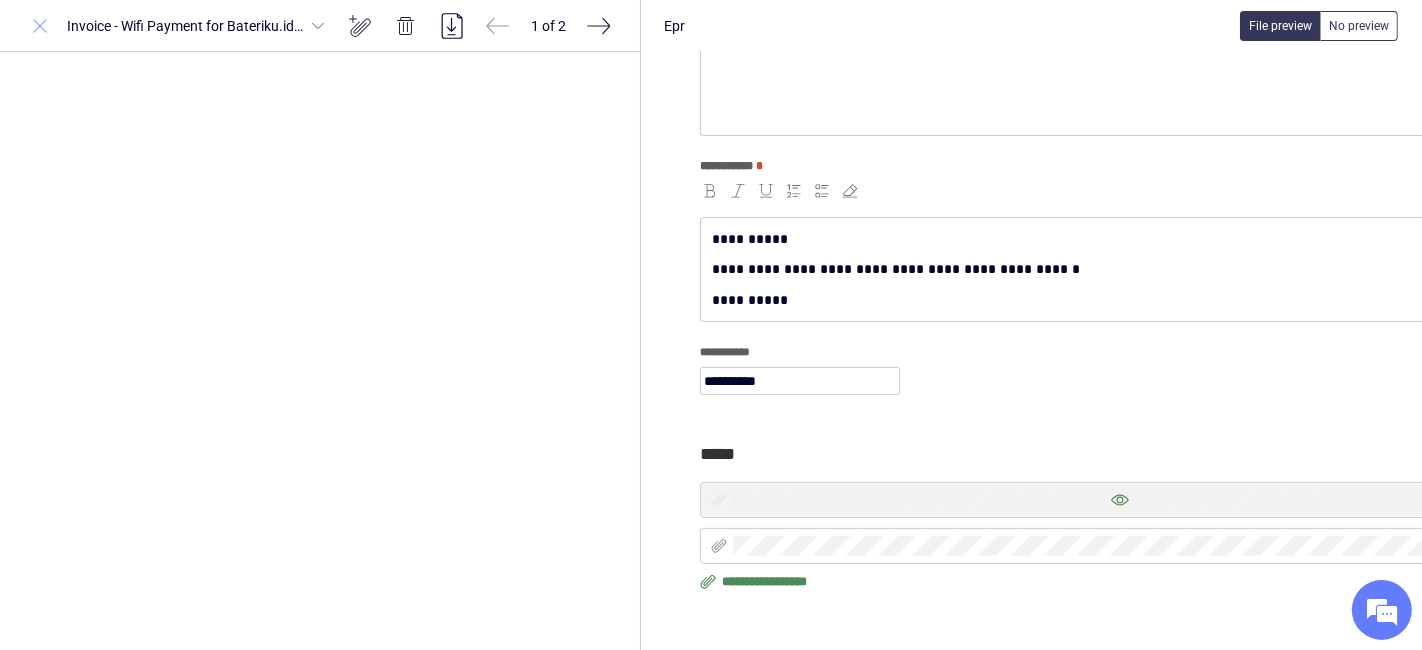 click at bounding box center [40, 26] 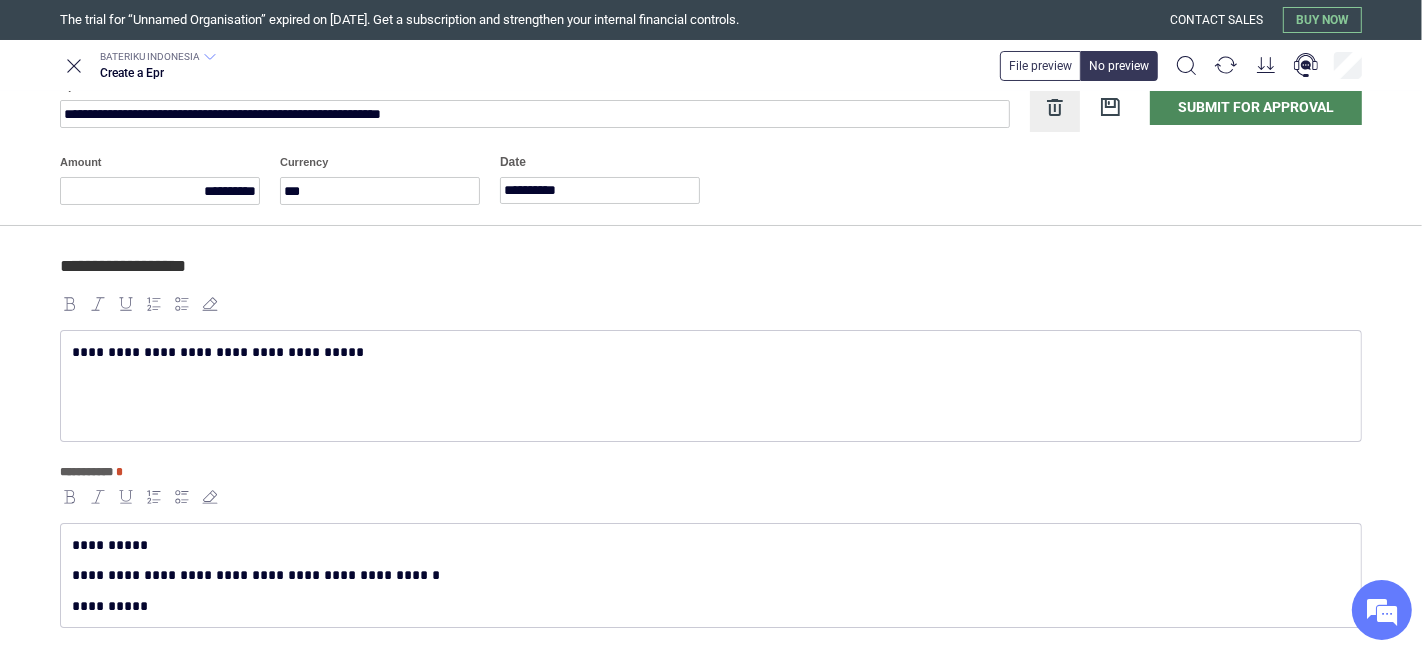 scroll, scrollTop: 0, scrollLeft: 0, axis: both 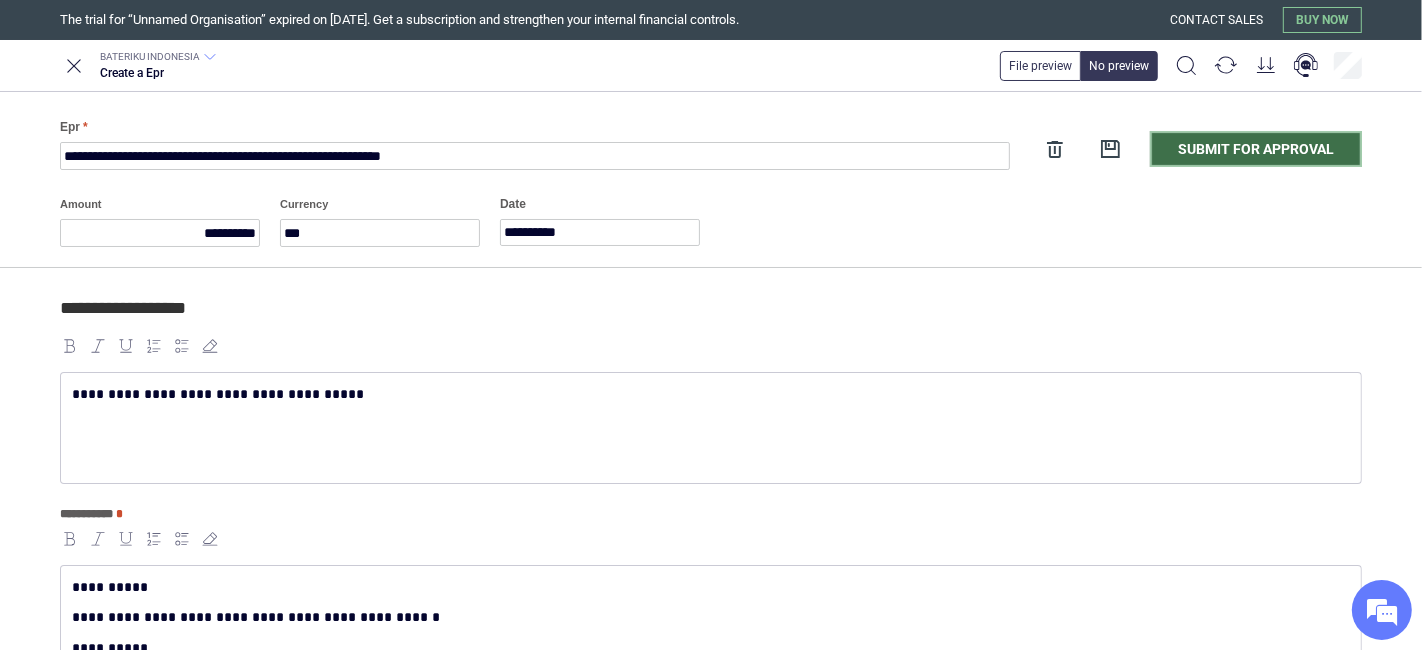 click on "Submit for approval" at bounding box center [1256, 149] 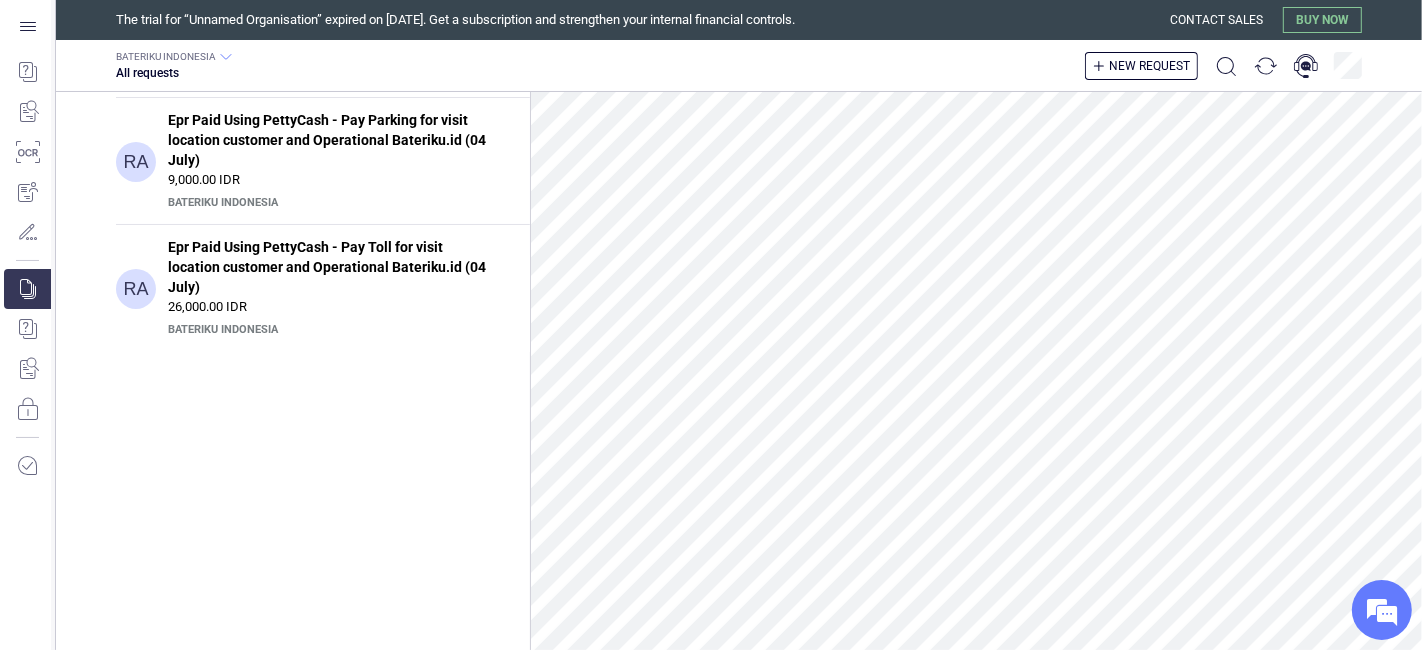 scroll, scrollTop: 0, scrollLeft: 0, axis: both 